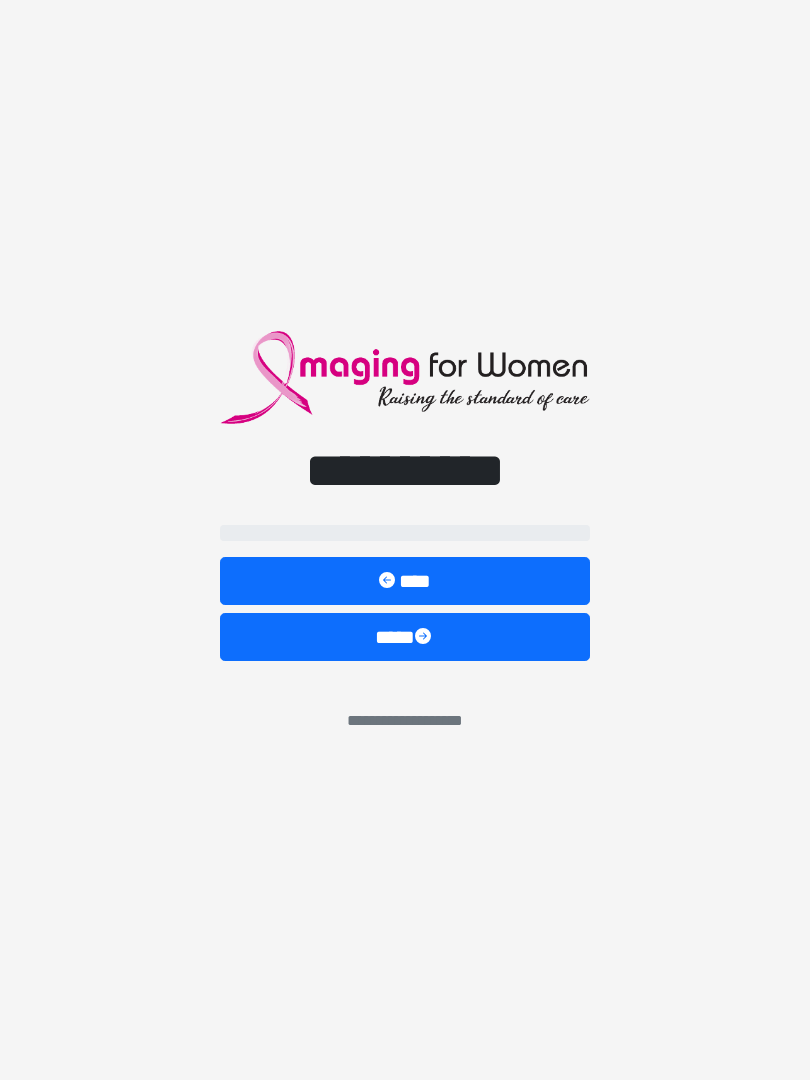 scroll, scrollTop: 0, scrollLeft: 0, axis: both 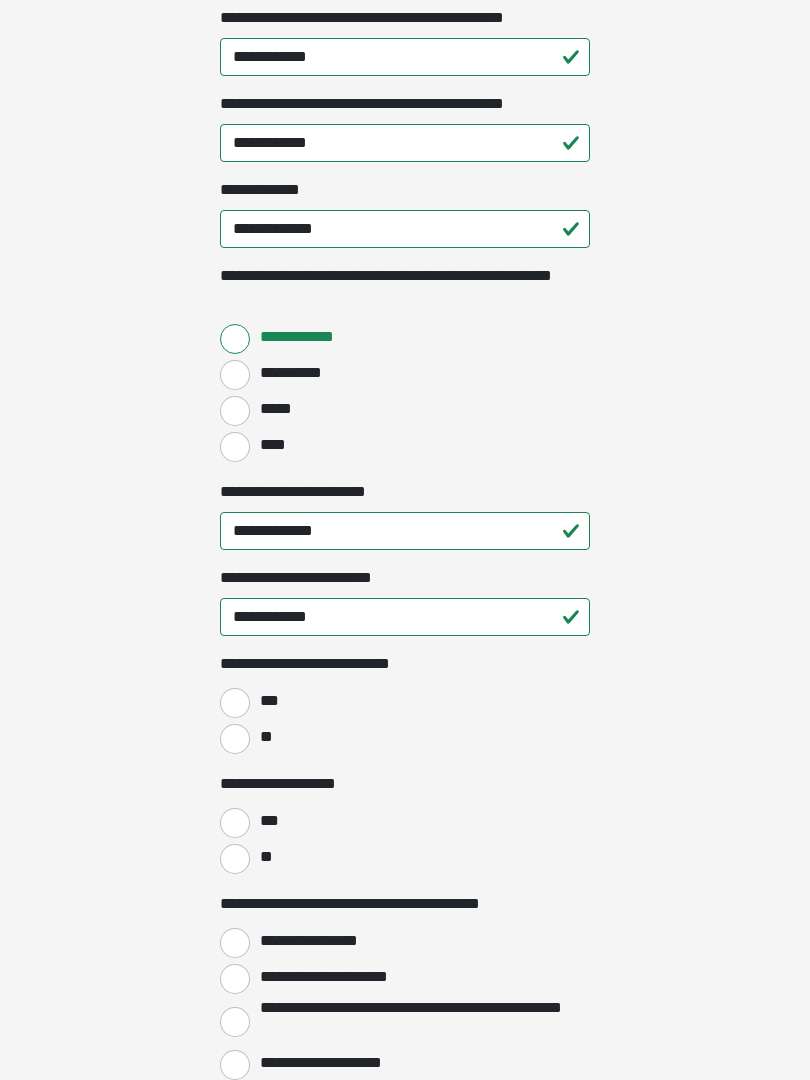 click on "**" at bounding box center (235, 739) 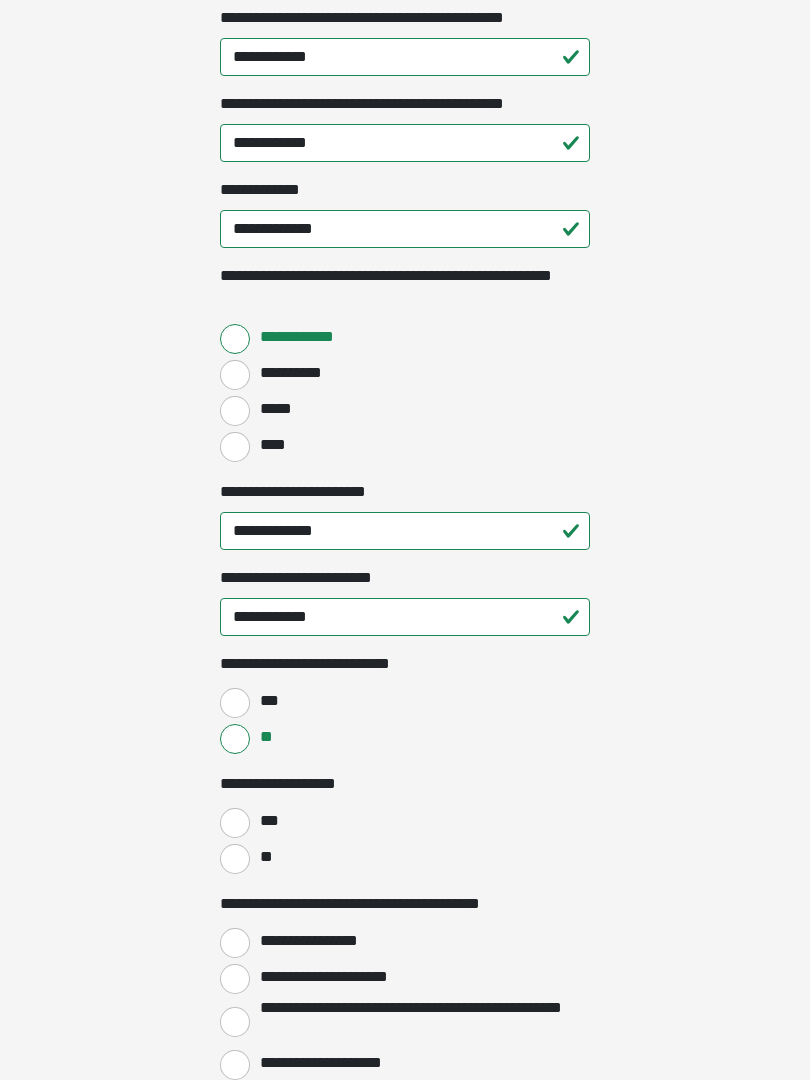 click on "**" at bounding box center (235, 859) 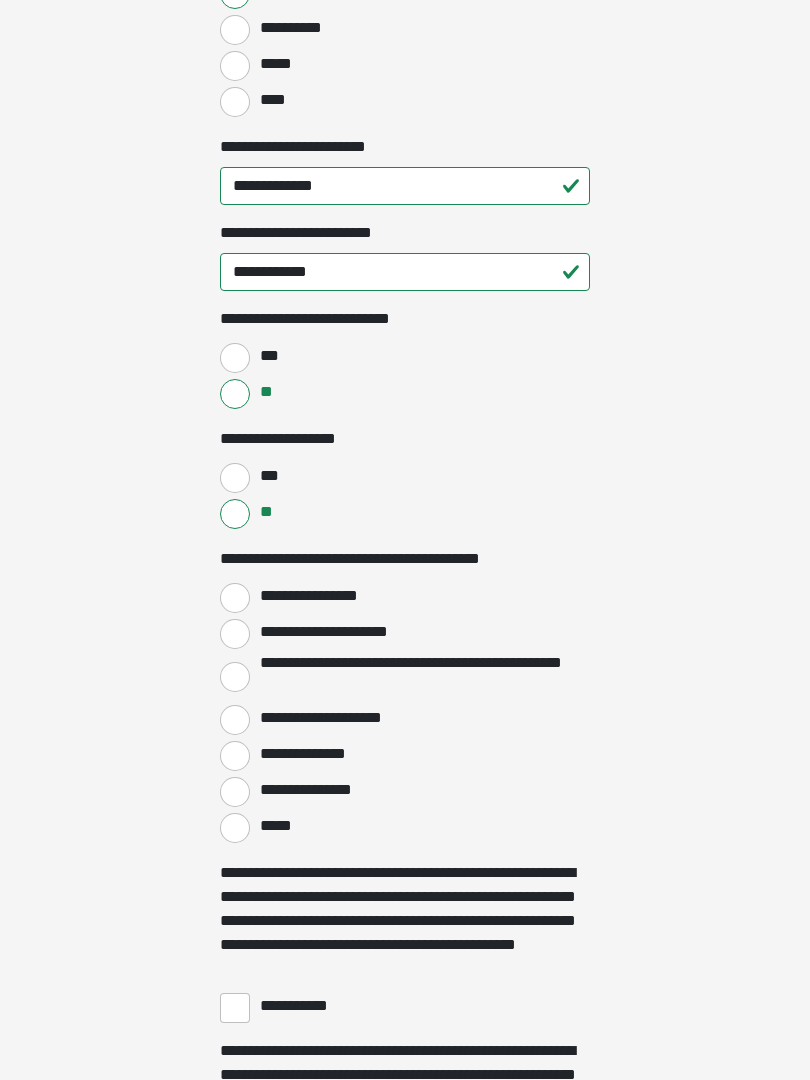 scroll, scrollTop: 2862, scrollLeft: 0, axis: vertical 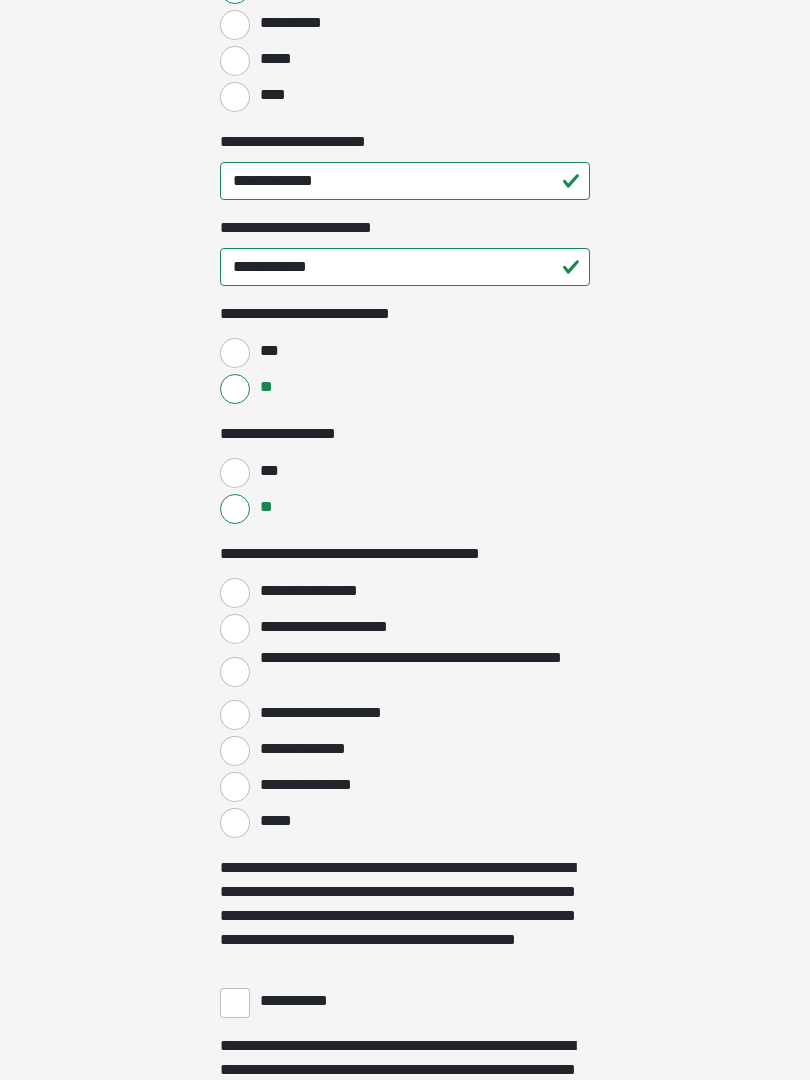 click on "**********" at bounding box center (235, 593) 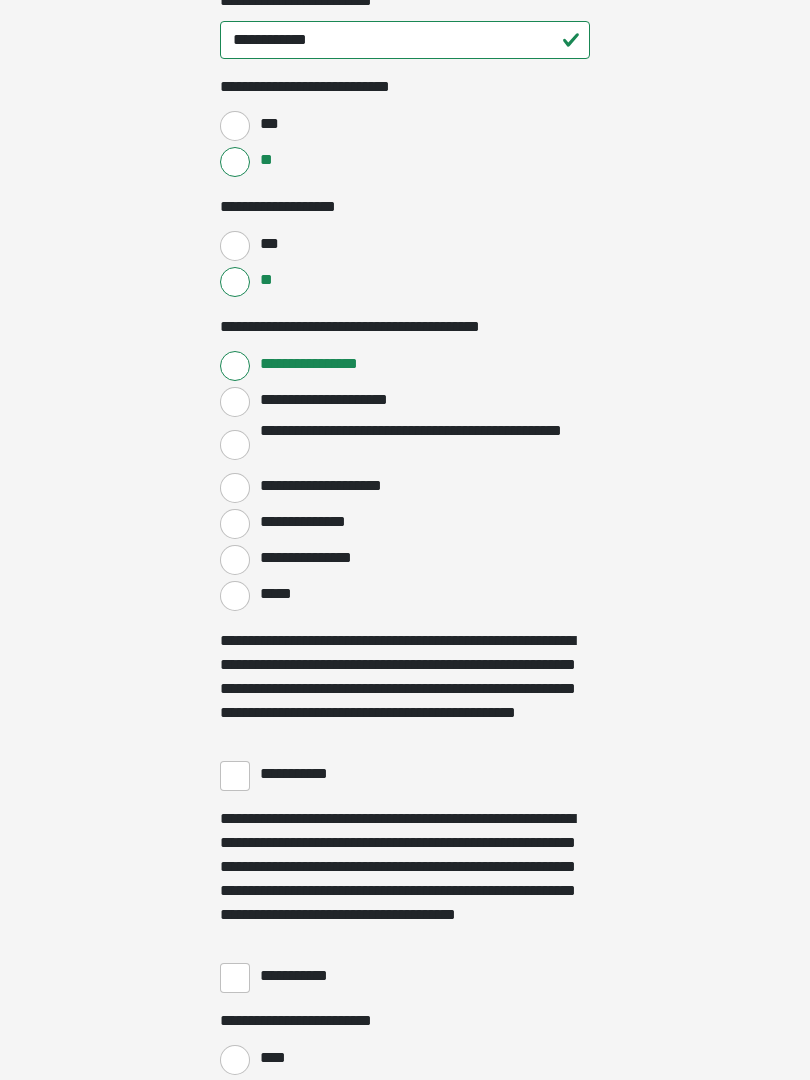 click on "**********" at bounding box center (235, 776) 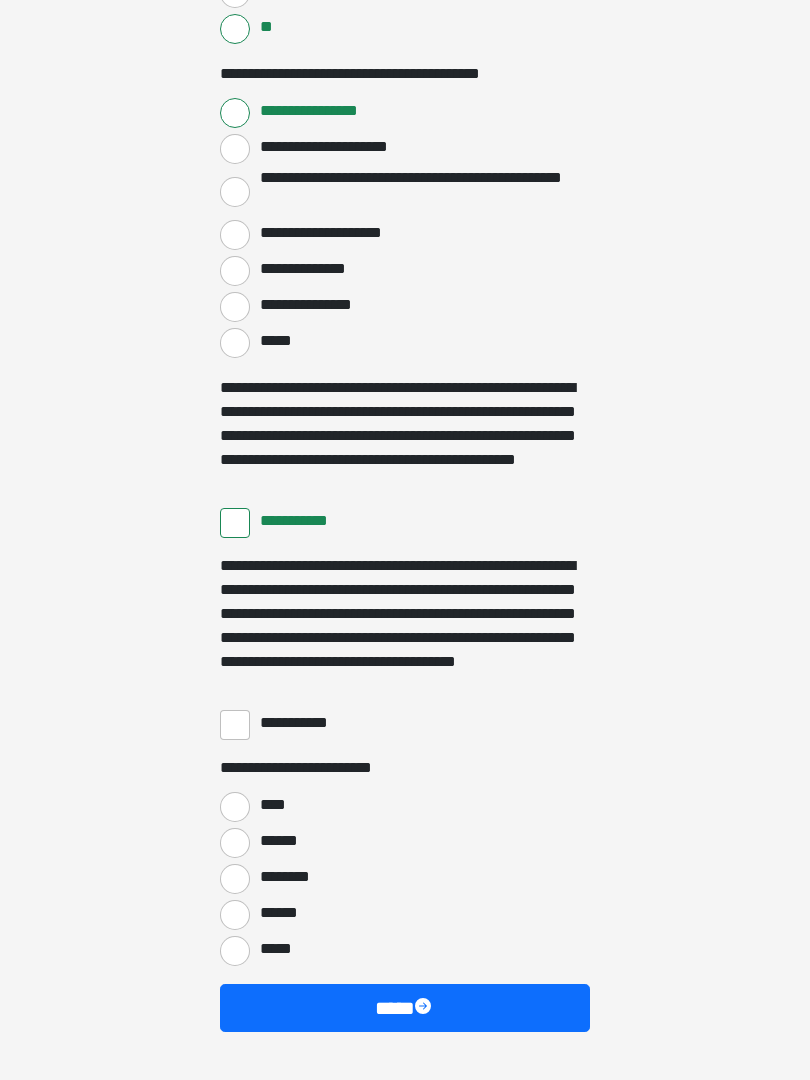 scroll, scrollTop: 3342, scrollLeft: 0, axis: vertical 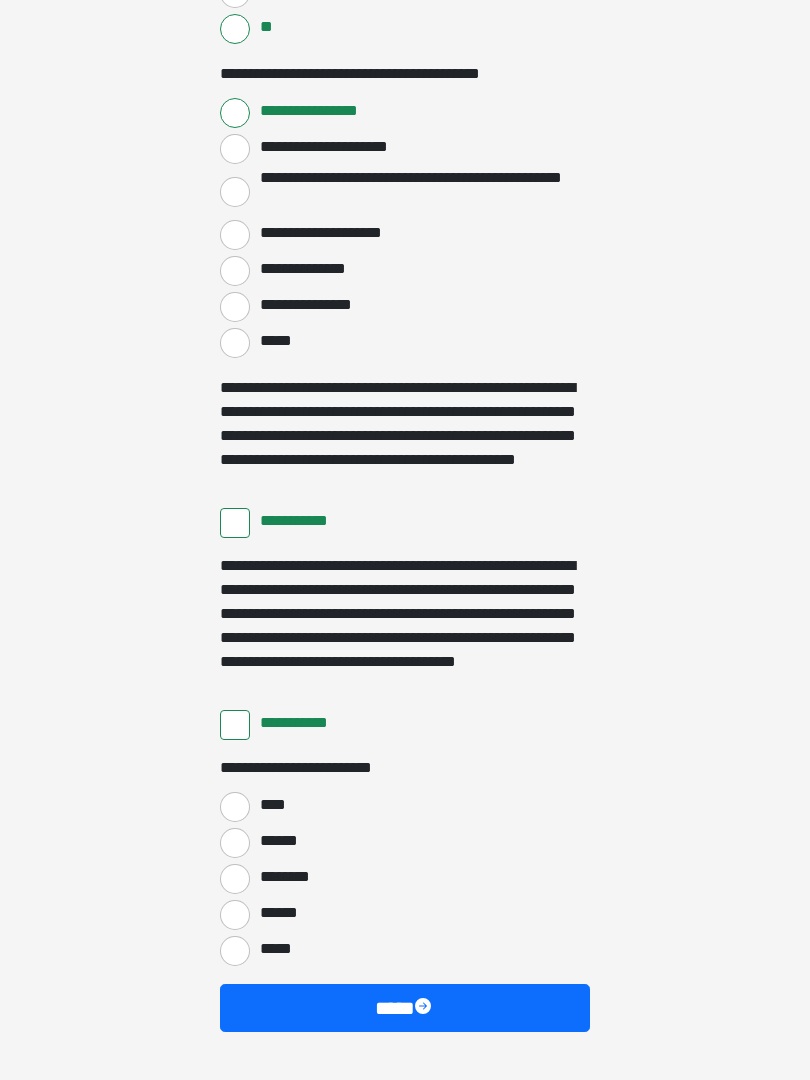 click on "****" at bounding box center (235, 807) 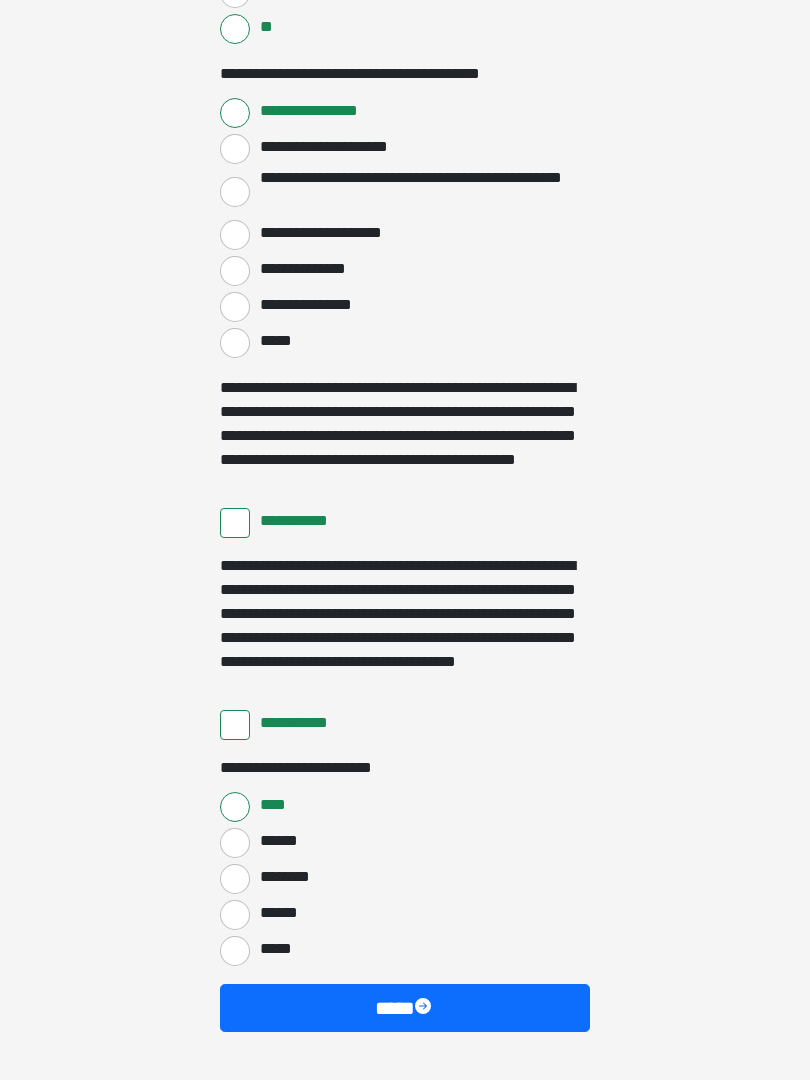 click on "****" at bounding box center (405, 1008) 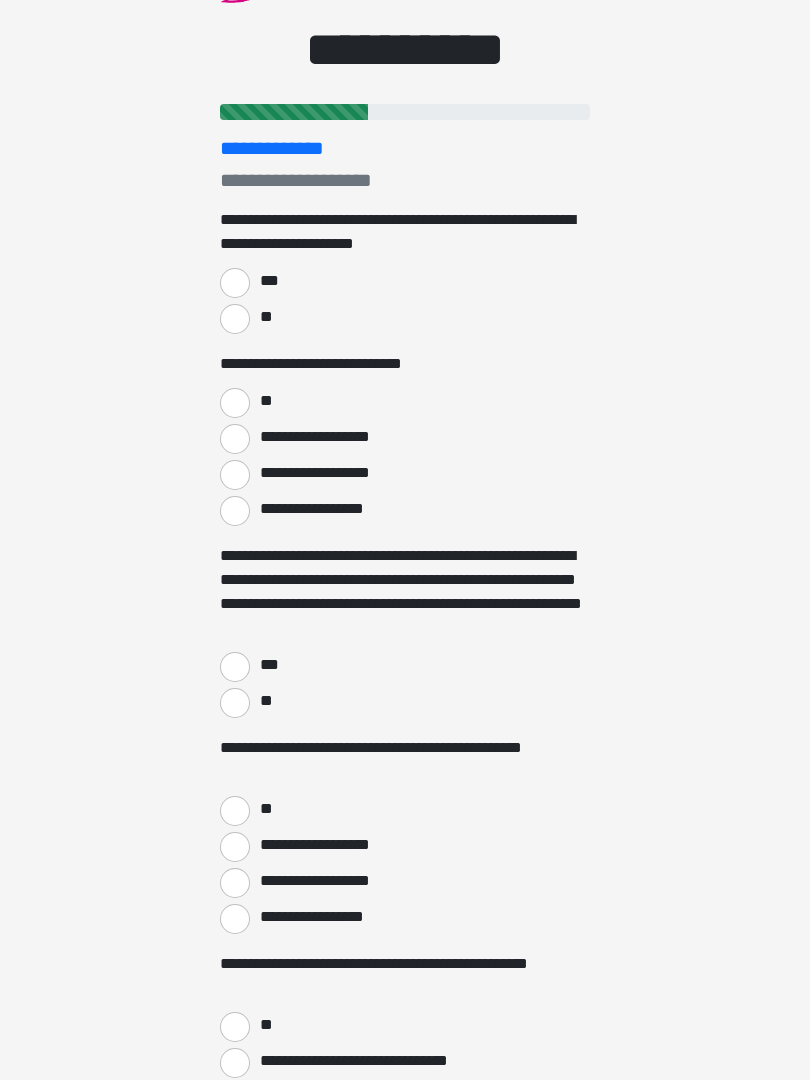 scroll, scrollTop: 0, scrollLeft: 0, axis: both 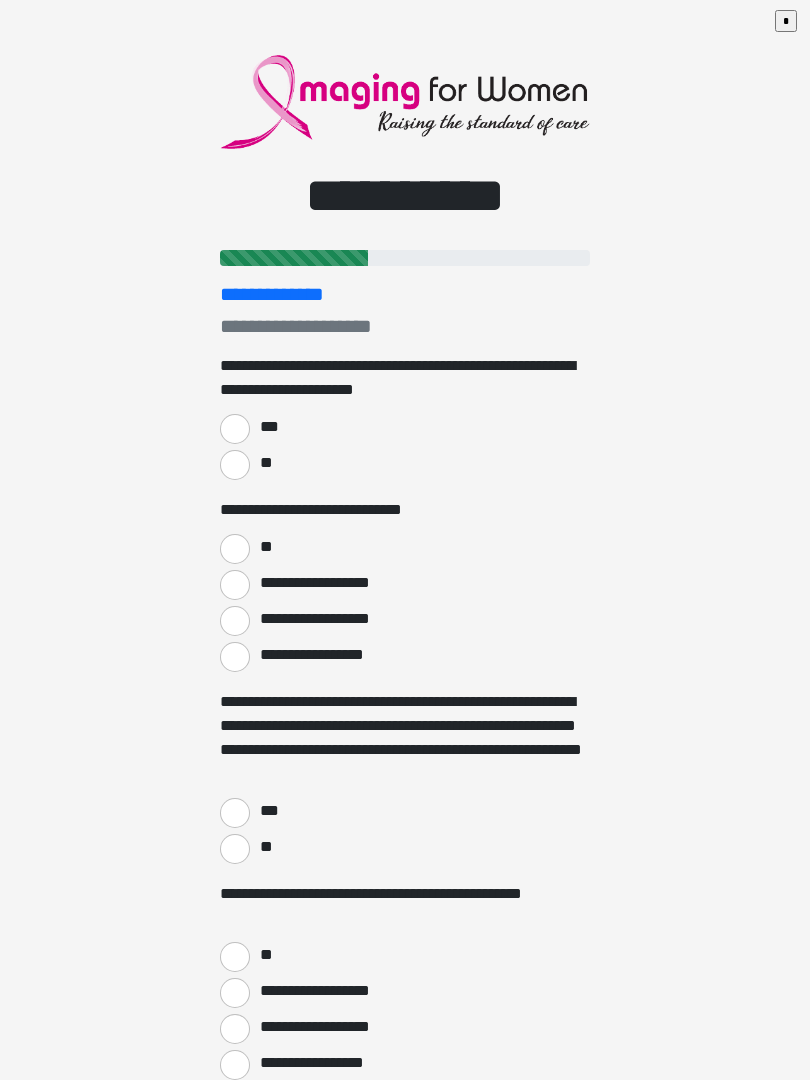 click on "***" at bounding box center [235, 429] 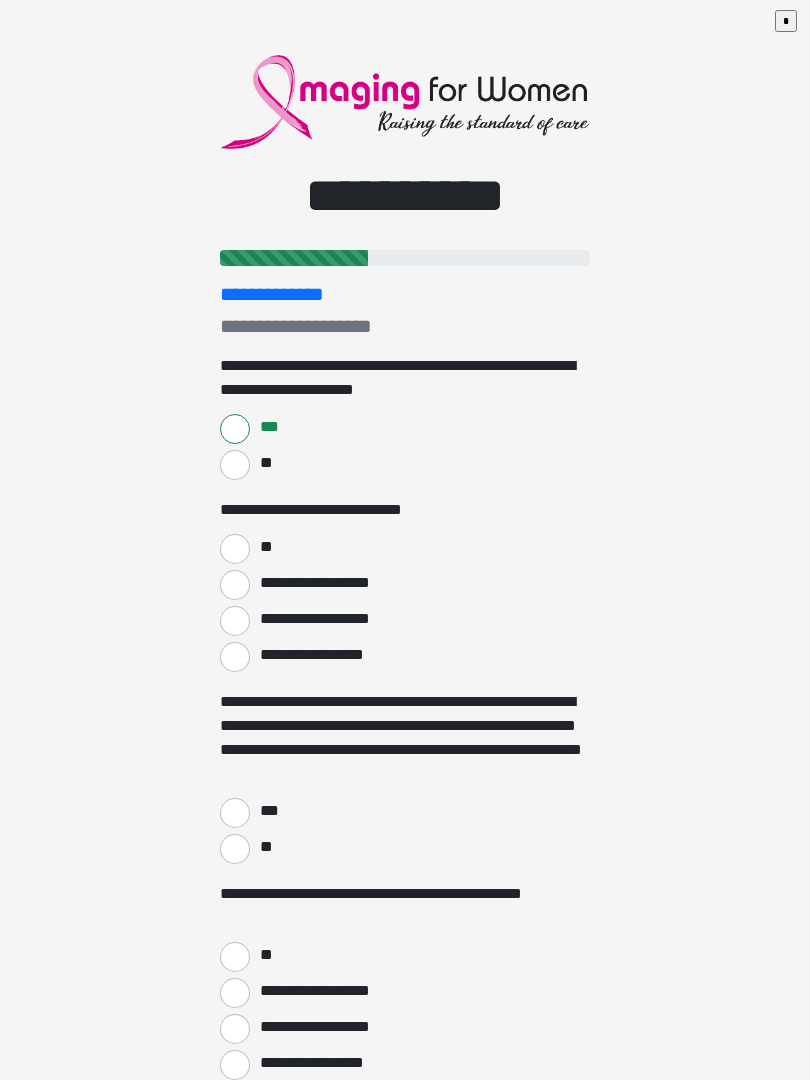 click on "**********" at bounding box center [235, 585] 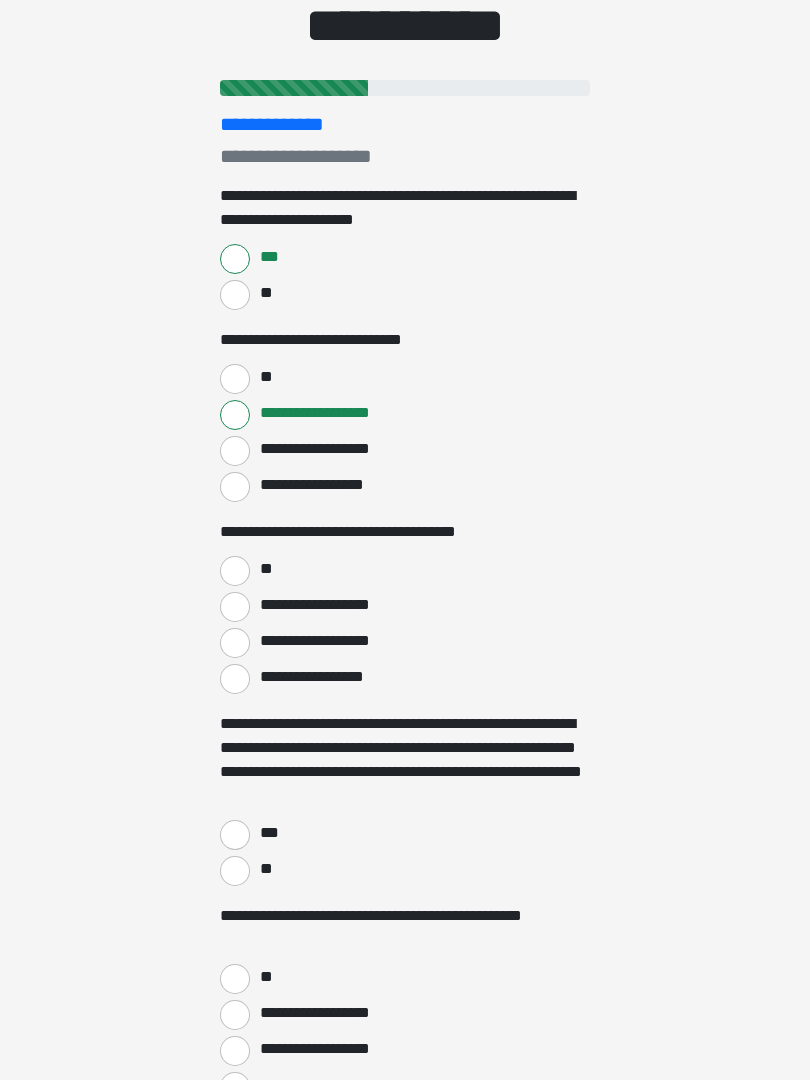 scroll, scrollTop: 170, scrollLeft: 0, axis: vertical 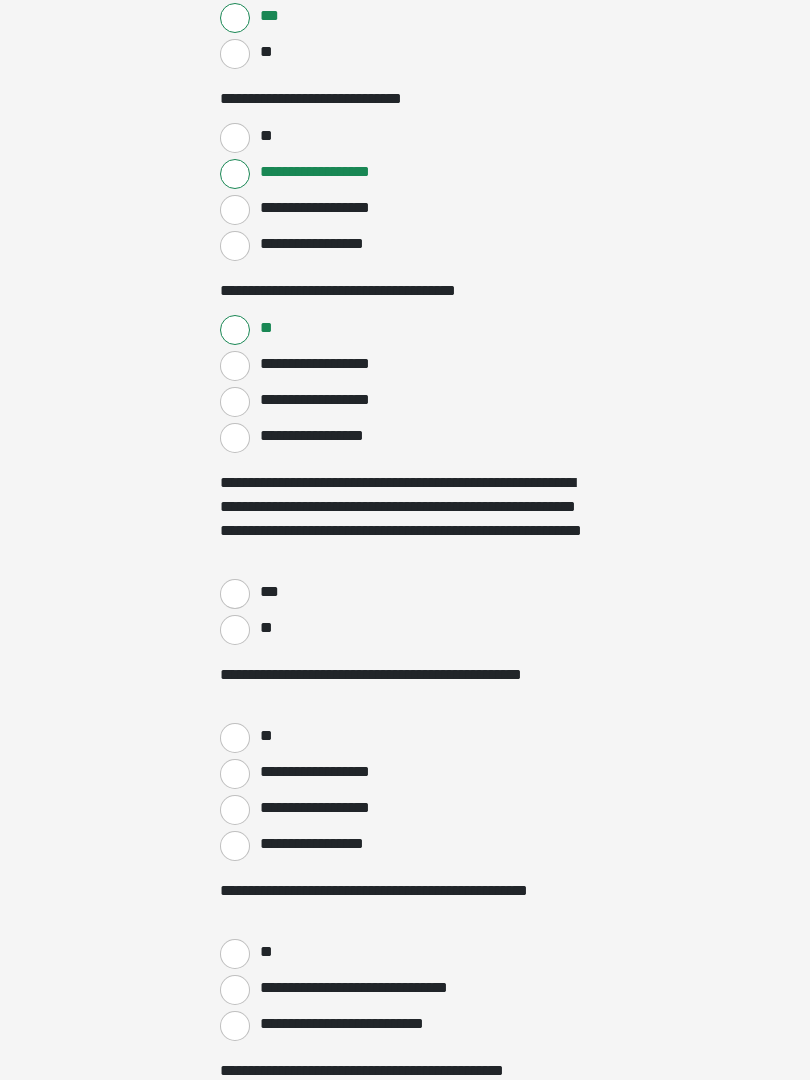 click on "***" at bounding box center (235, 594) 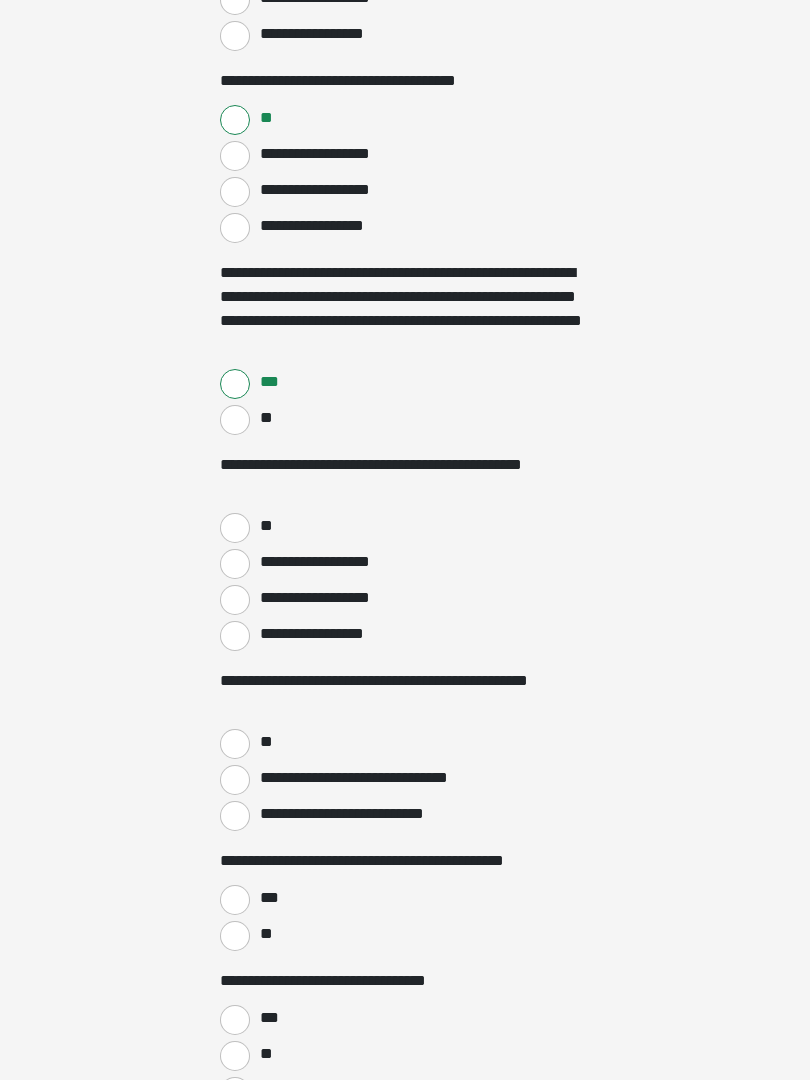 click on "**" at bounding box center [235, 528] 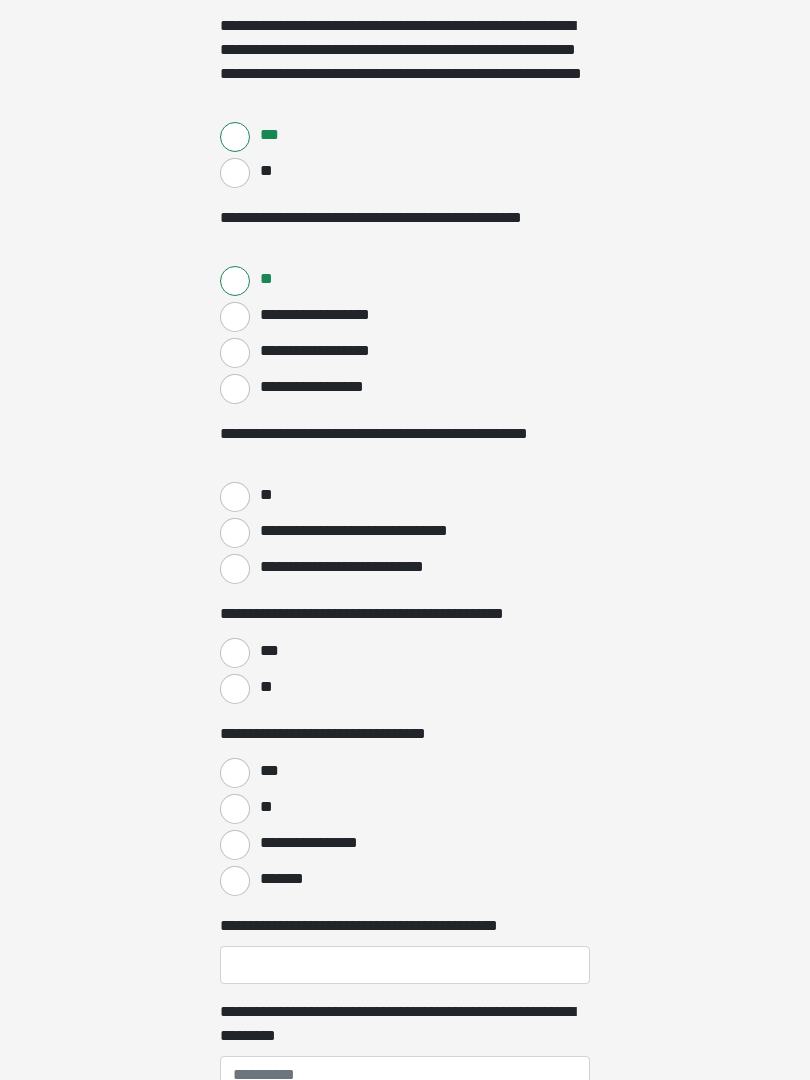 click on "**" at bounding box center (235, 498) 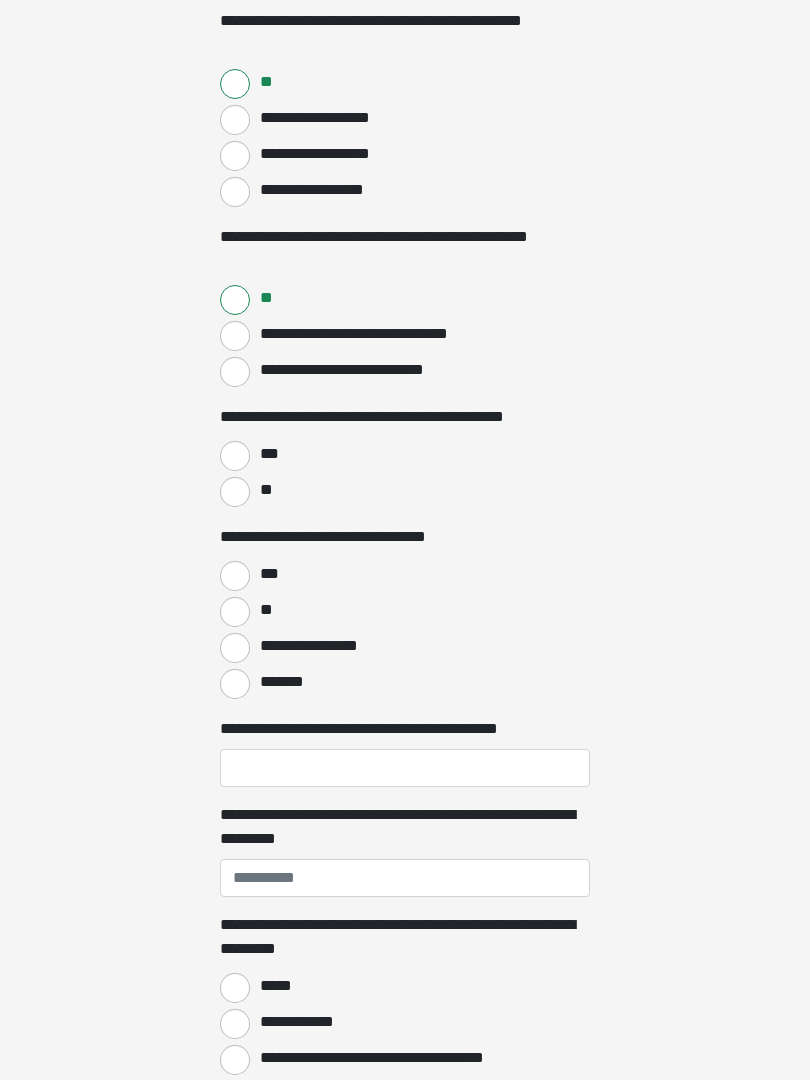 scroll, scrollTop: 1065, scrollLeft: 0, axis: vertical 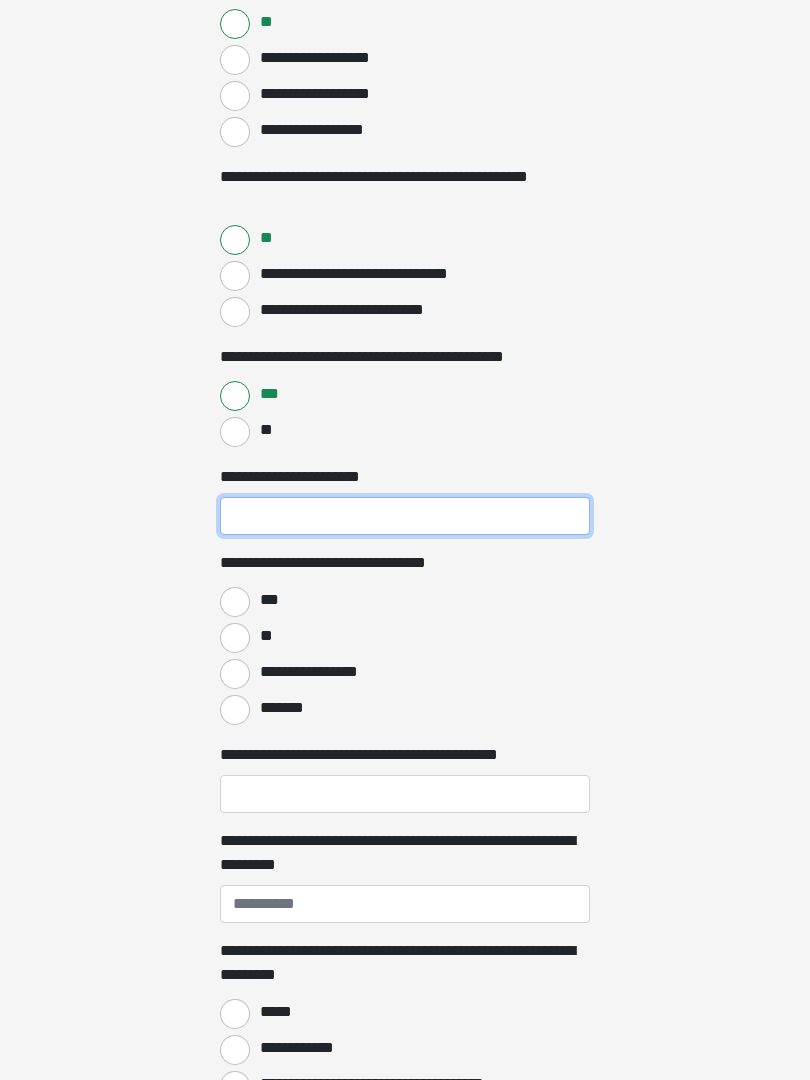 click on "**********" at bounding box center (405, 517) 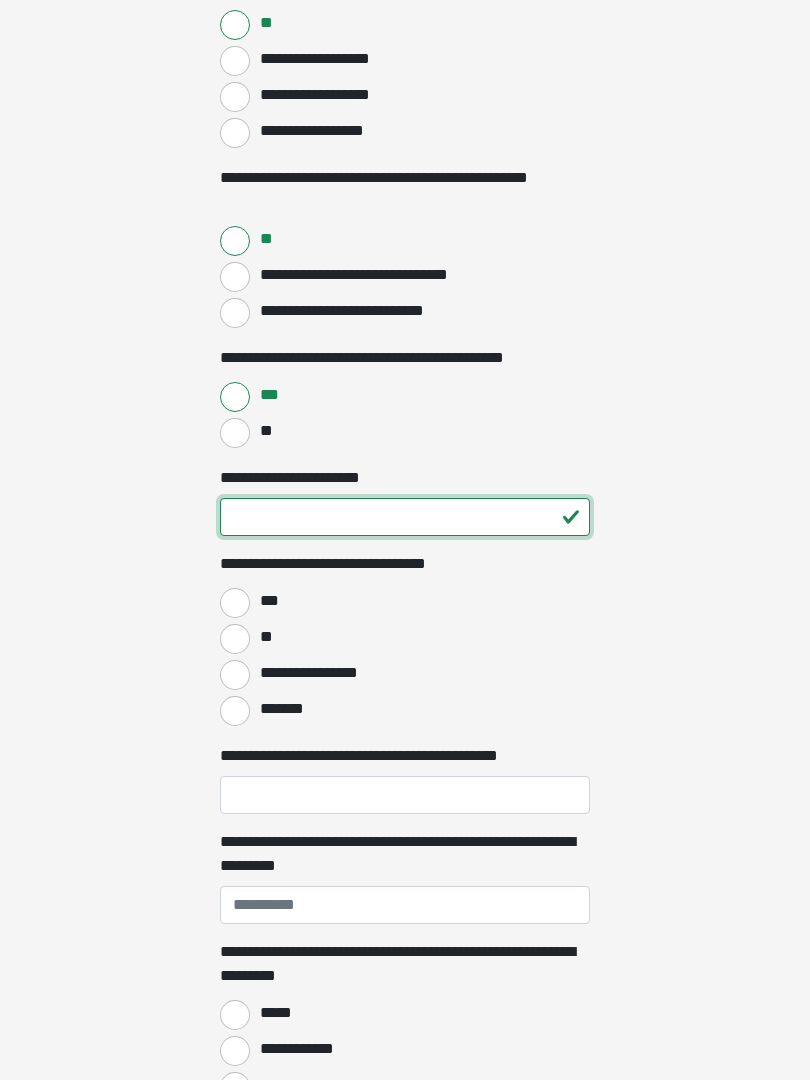 type on "**" 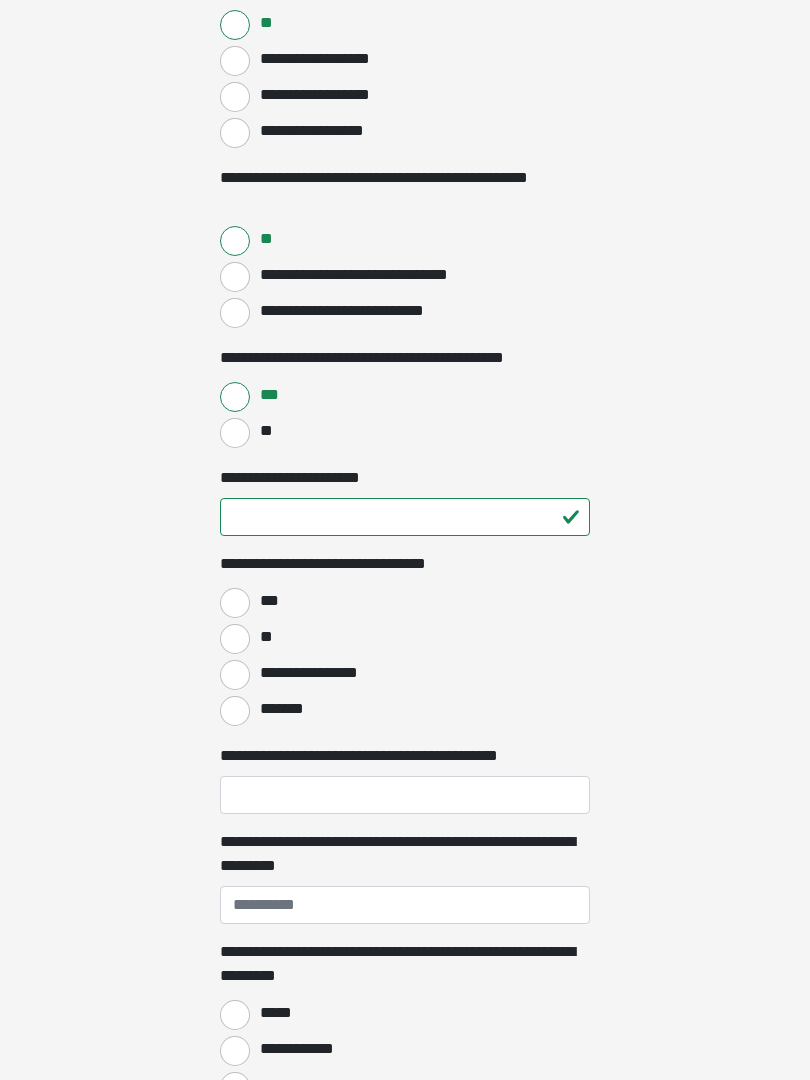 click on "**********" at bounding box center [405, -584] 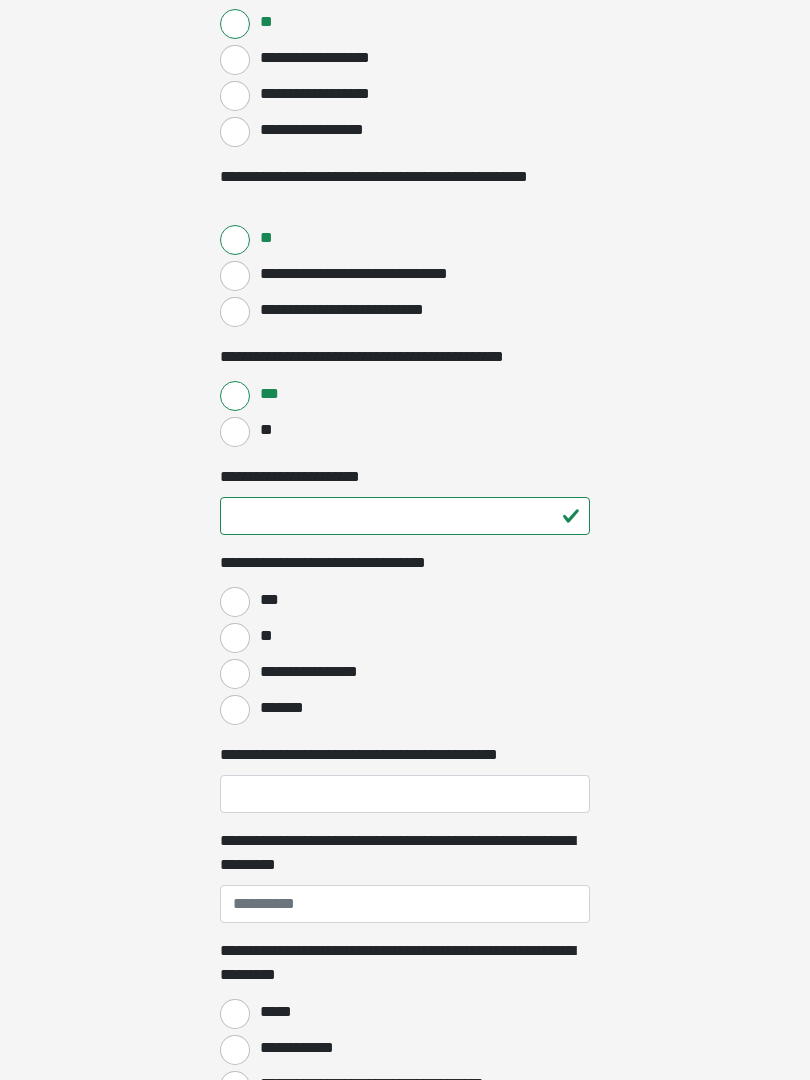 click on "*******" at bounding box center [235, 710] 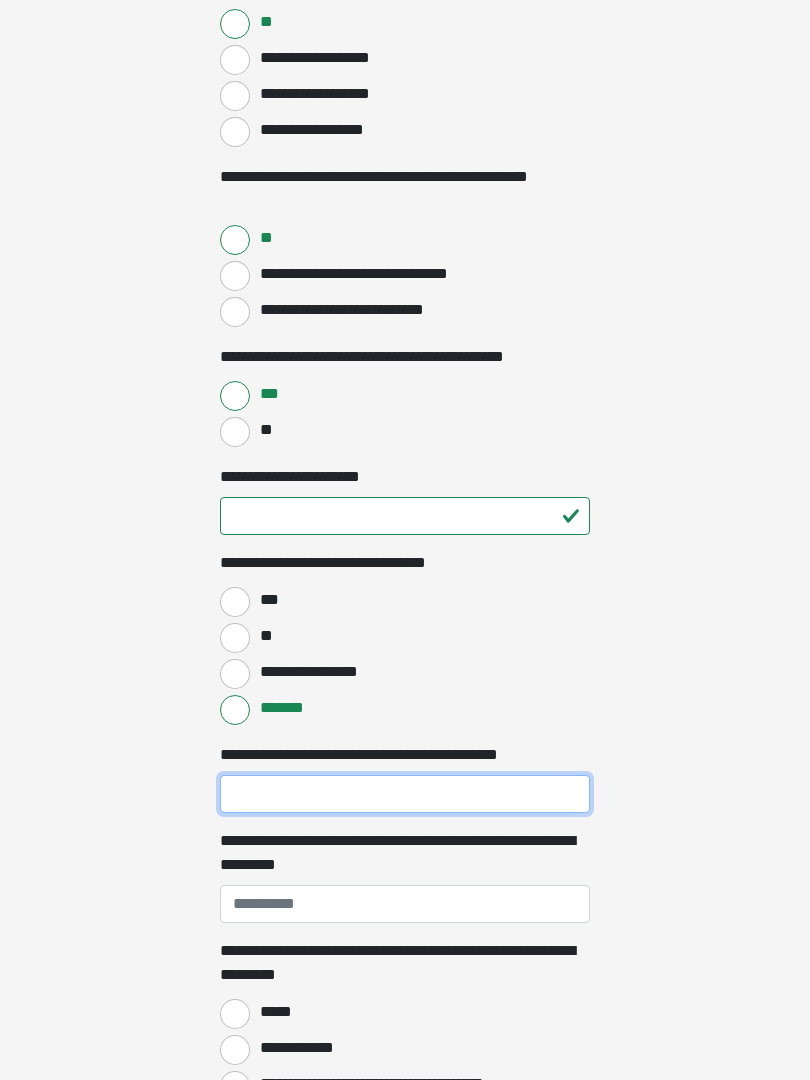 click on "**********" at bounding box center (405, 794) 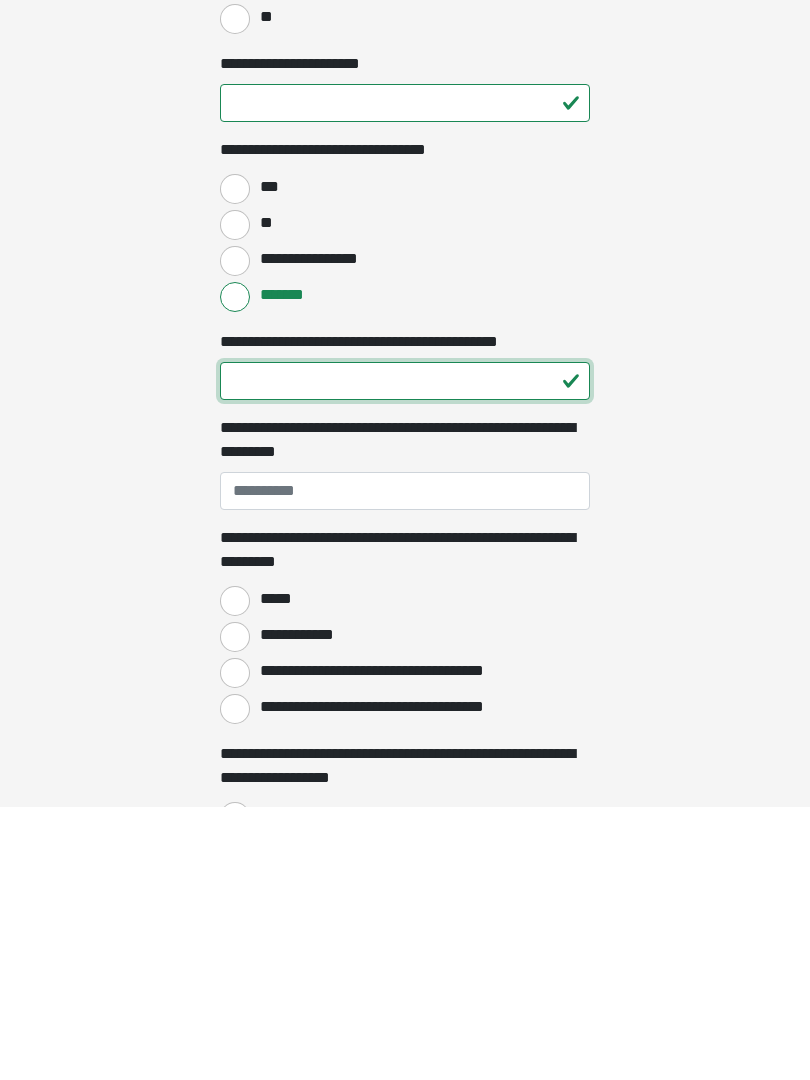 scroll, scrollTop: 1283, scrollLeft: 0, axis: vertical 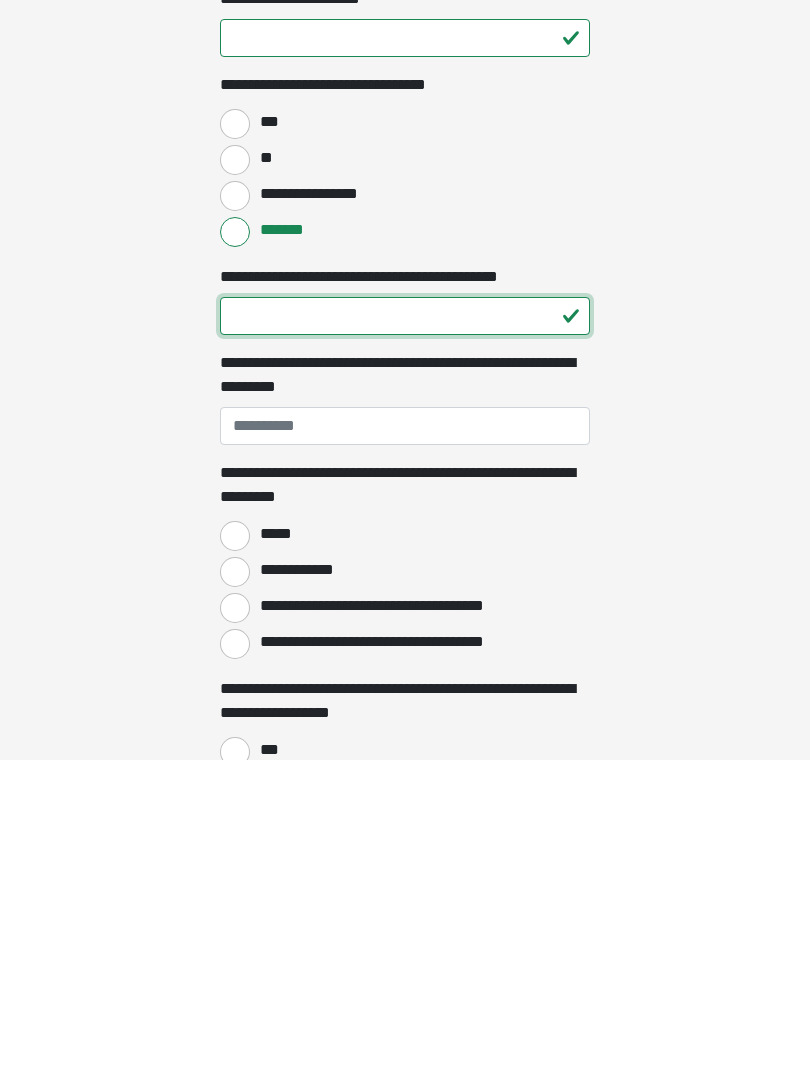 type on "**" 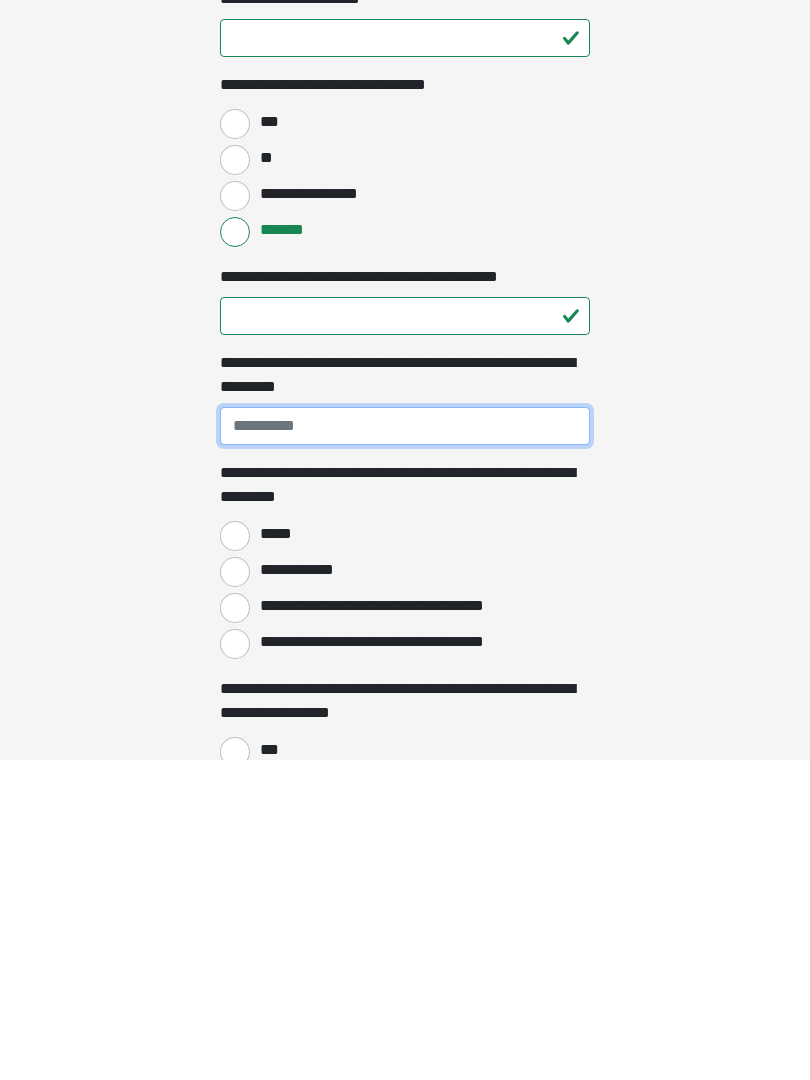 click on "**********" at bounding box center (405, 746) 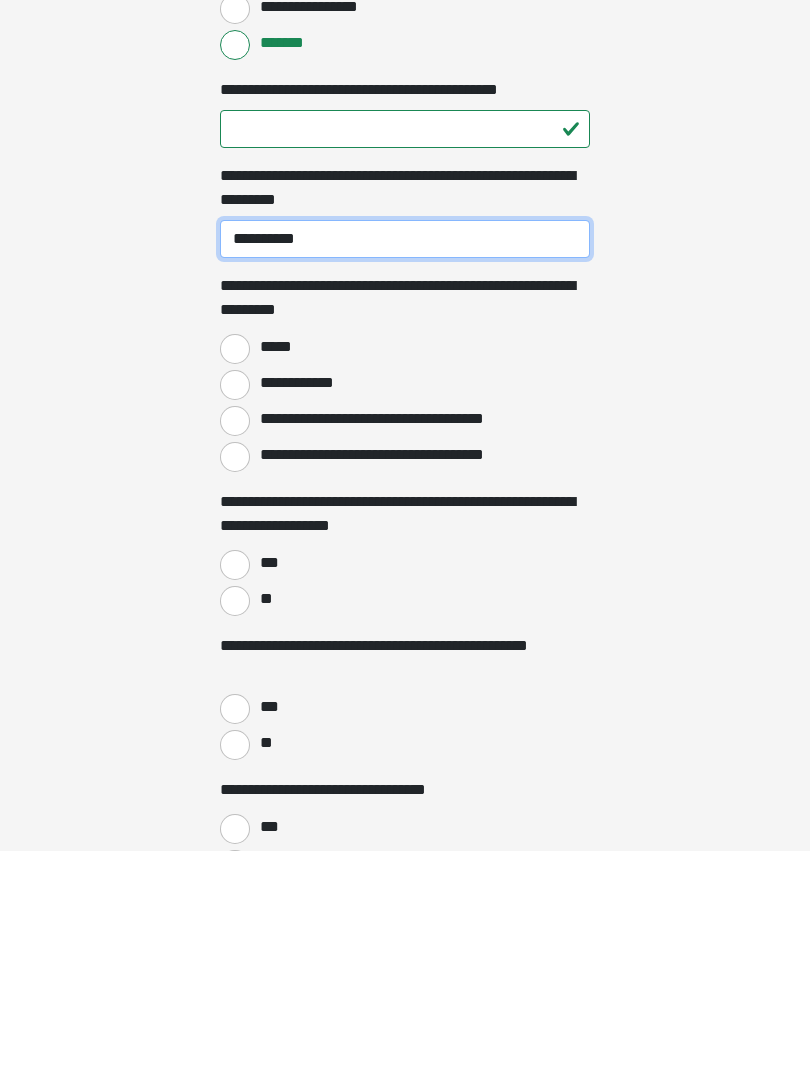scroll, scrollTop: 1561, scrollLeft: 0, axis: vertical 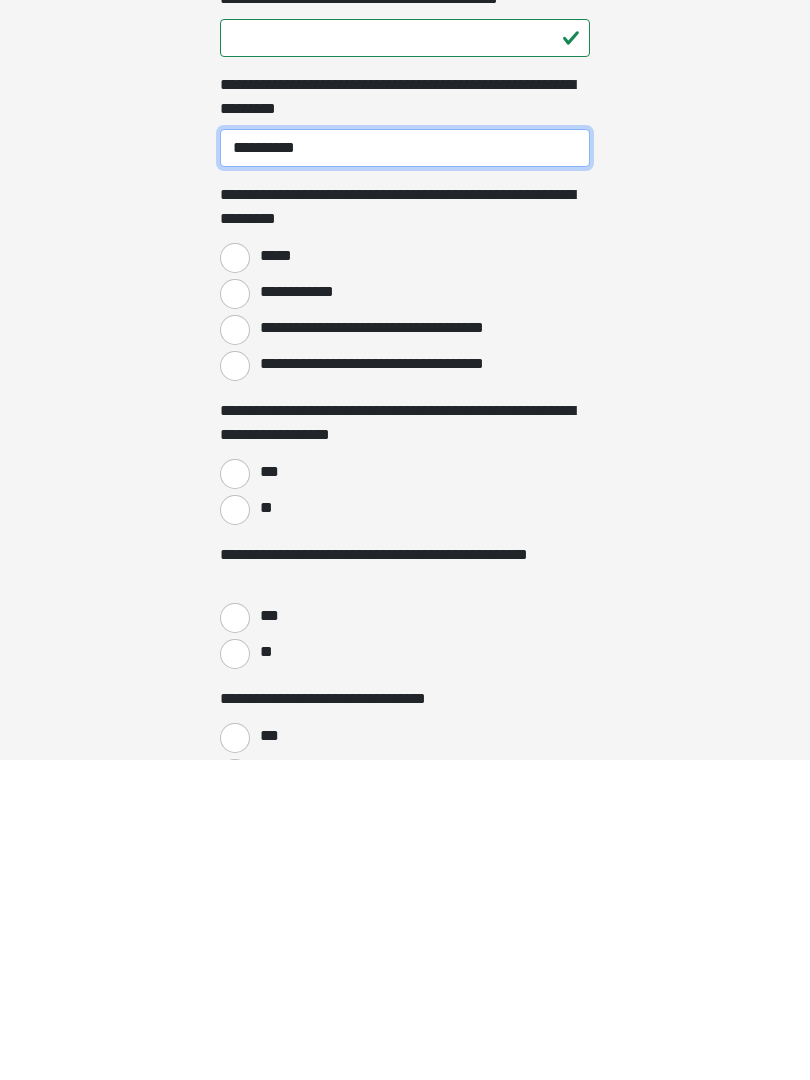 type on "**********" 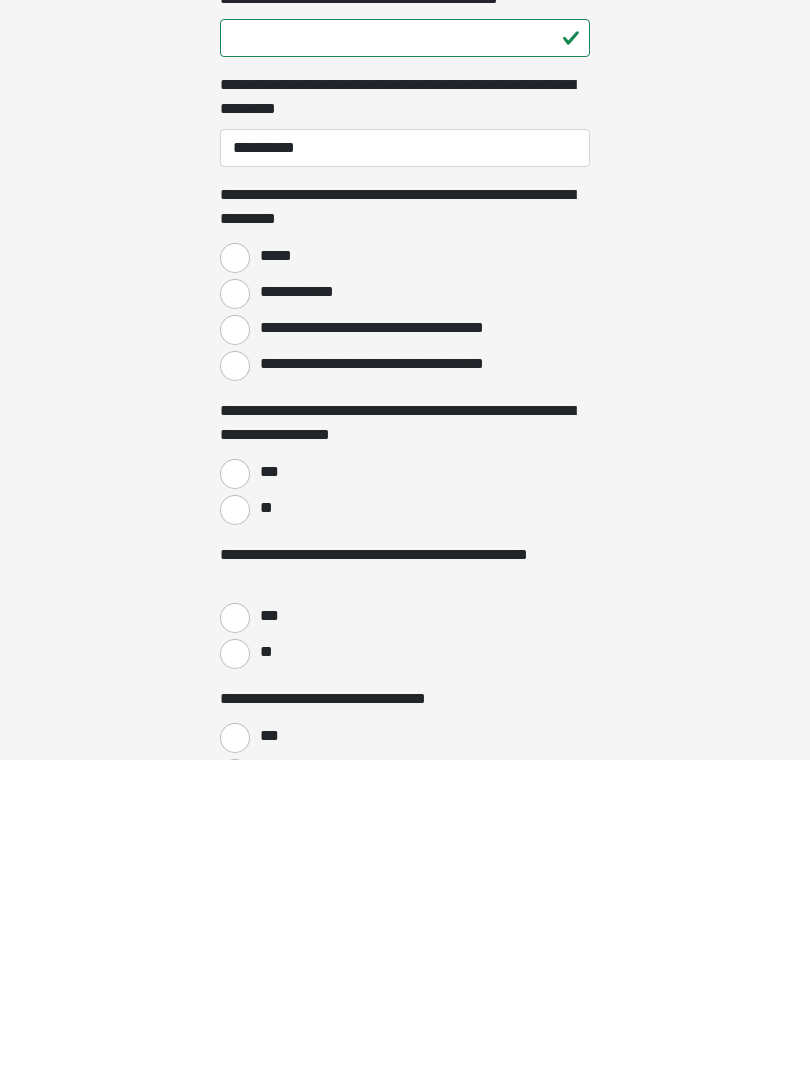click on "*****" at bounding box center [235, 578] 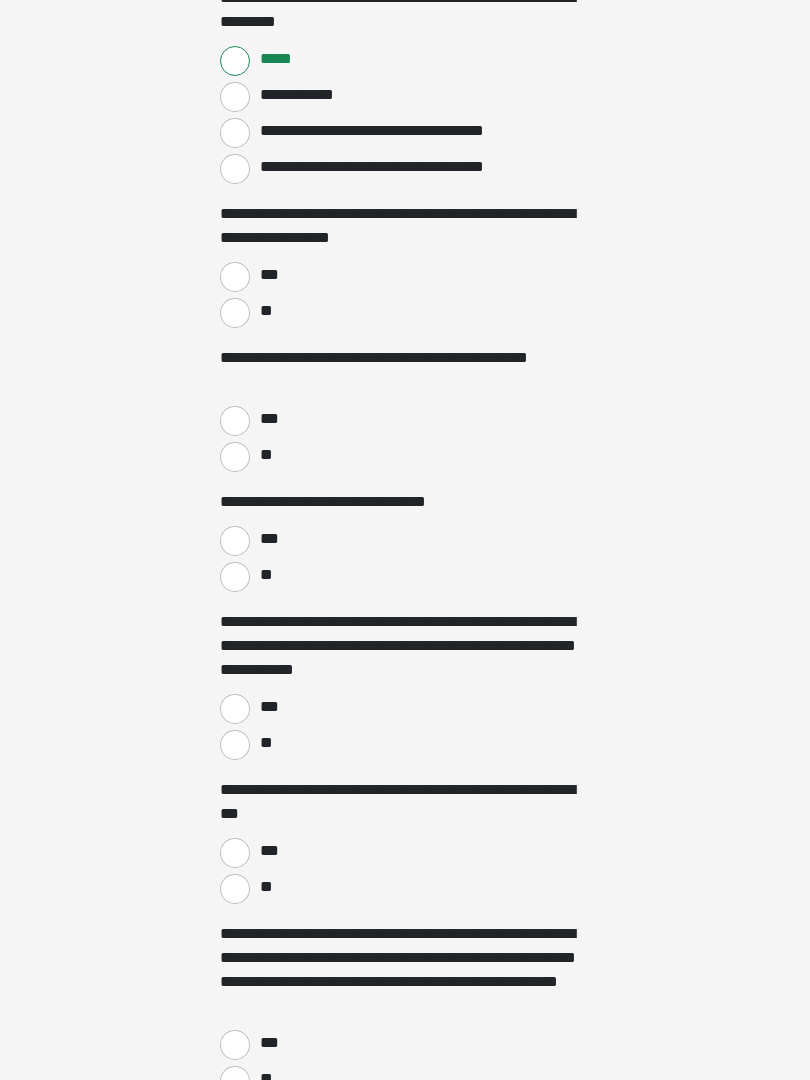 scroll, scrollTop: 2082, scrollLeft: 0, axis: vertical 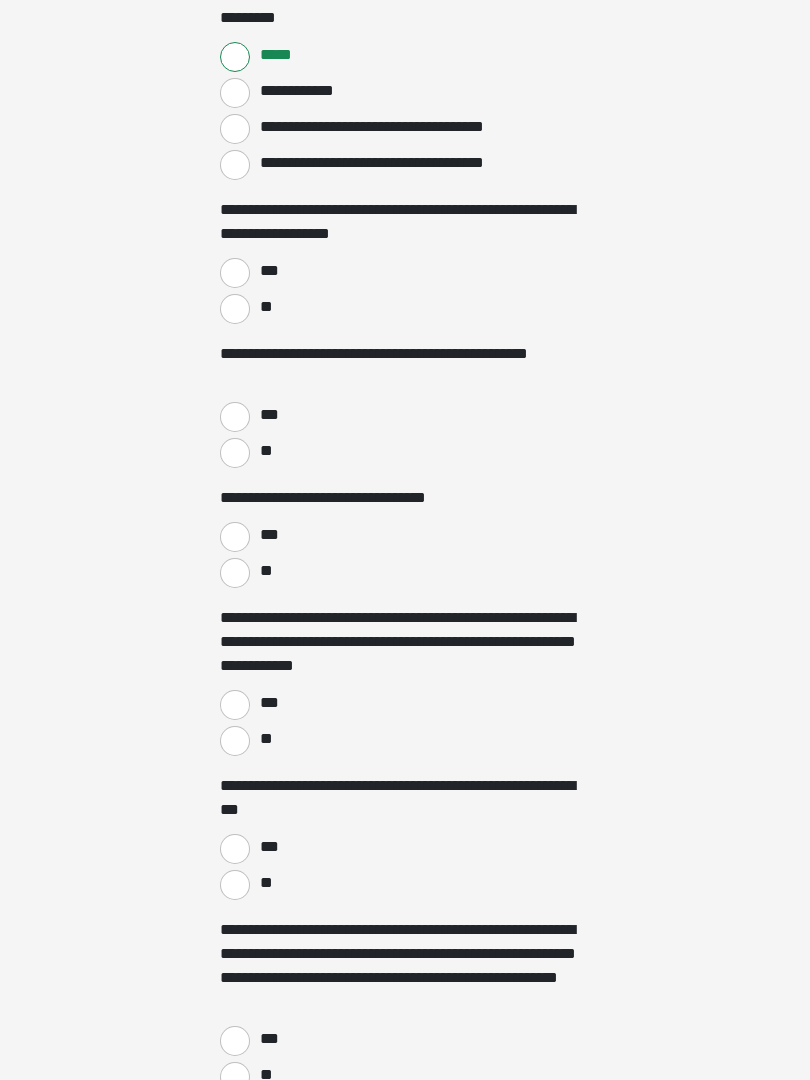 click on "***" at bounding box center [235, 273] 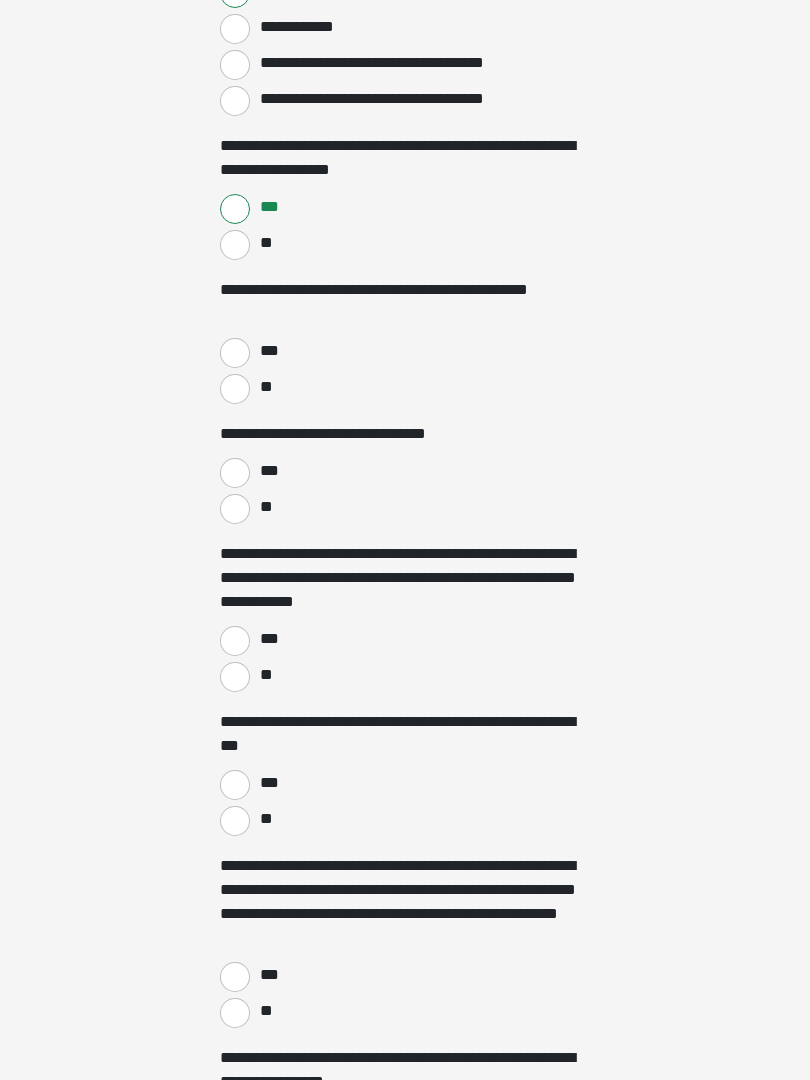 scroll, scrollTop: 2146, scrollLeft: 0, axis: vertical 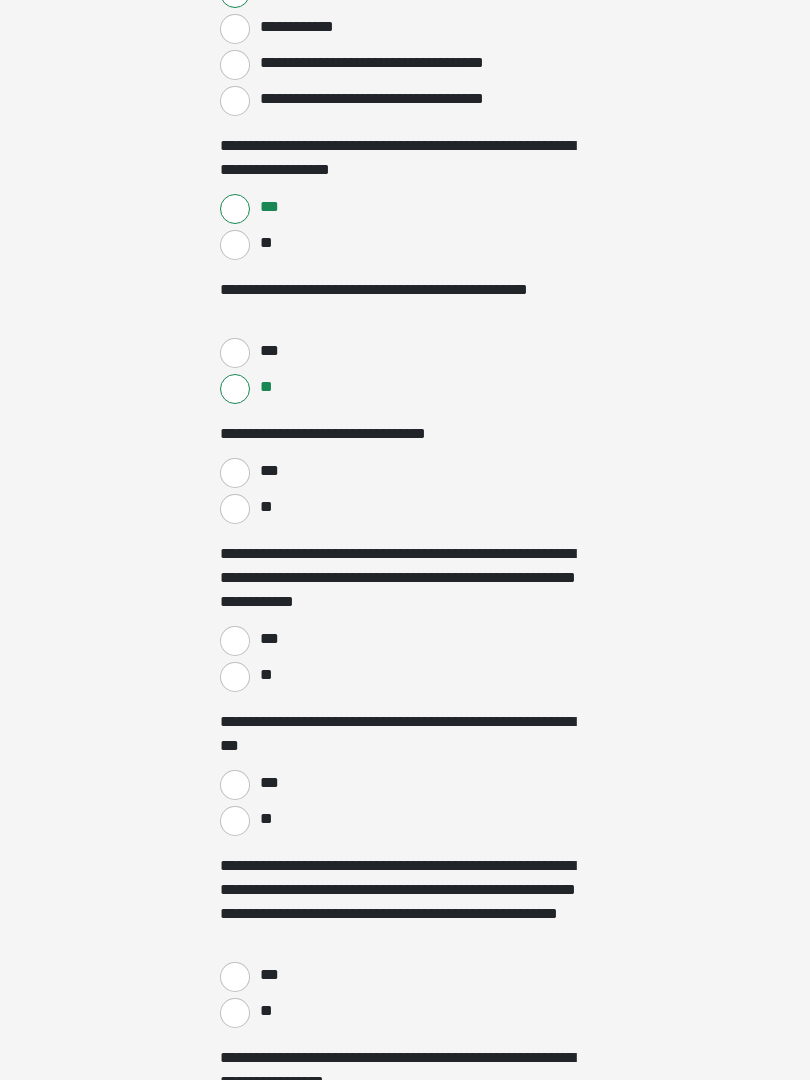 click on "**" at bounding box center (235, 509) 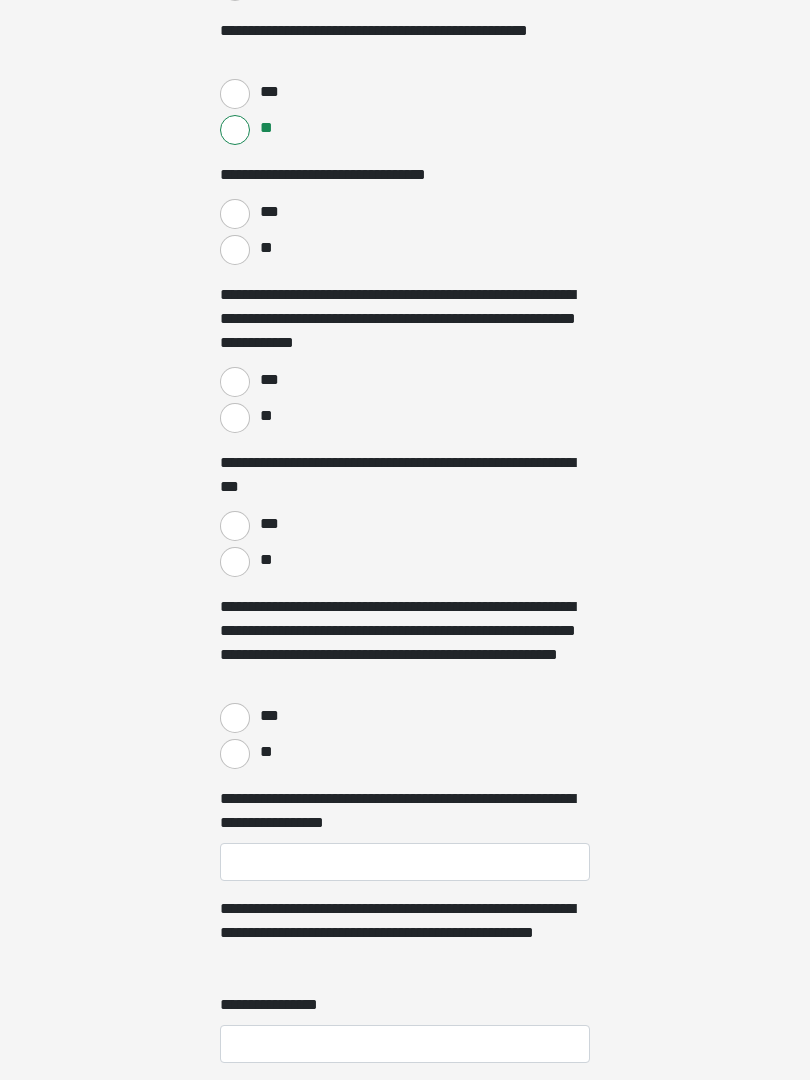 scroll, scrollTop: 2410, scrollLeft: 0, axis: vertical 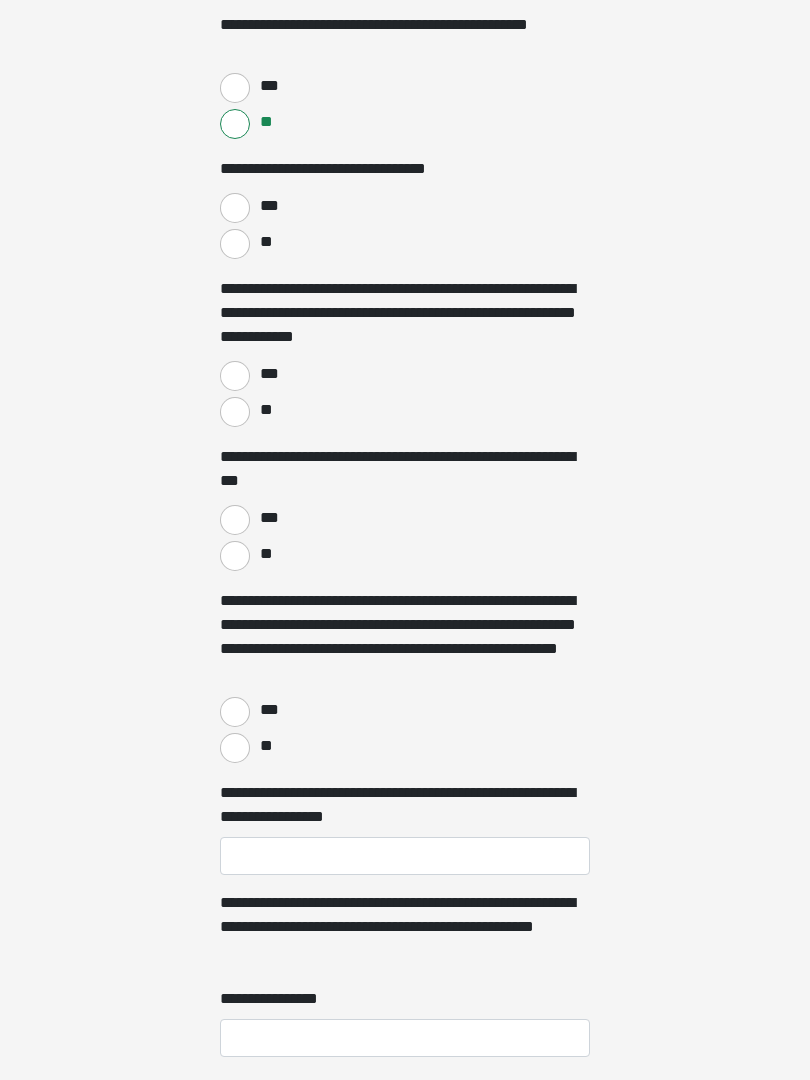 click on "***" at bounding box center [268, 375] 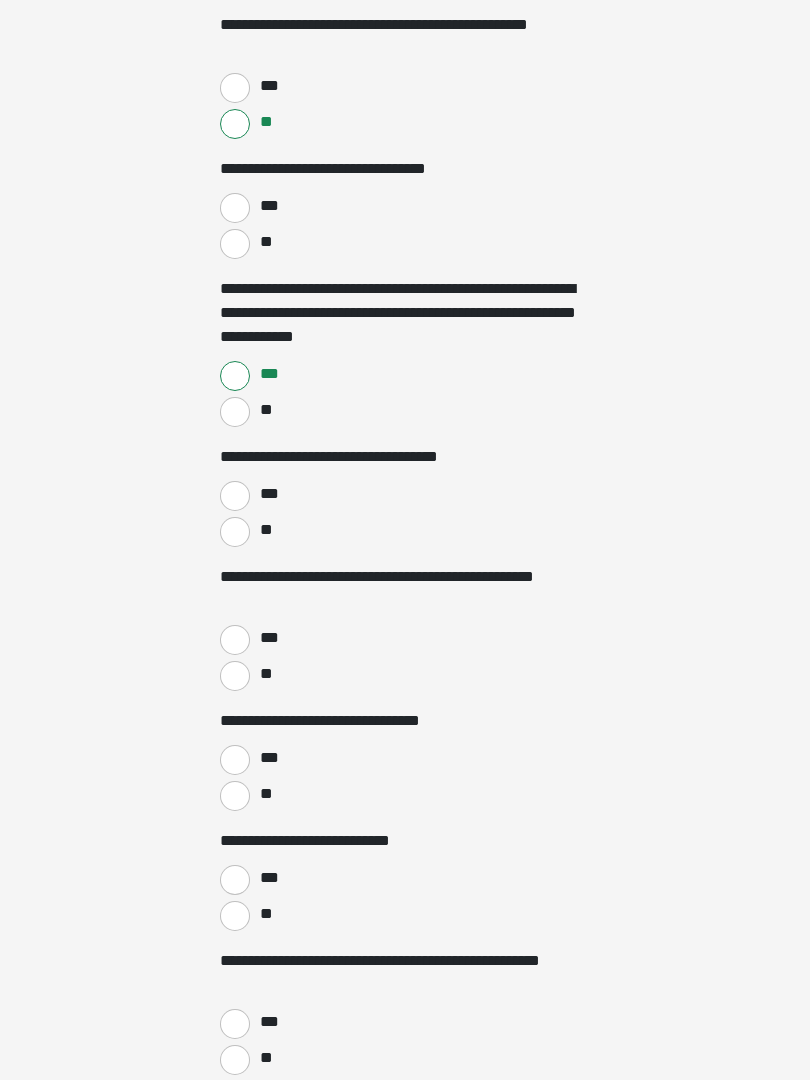 click on "***" at bounding box center [235, 496] 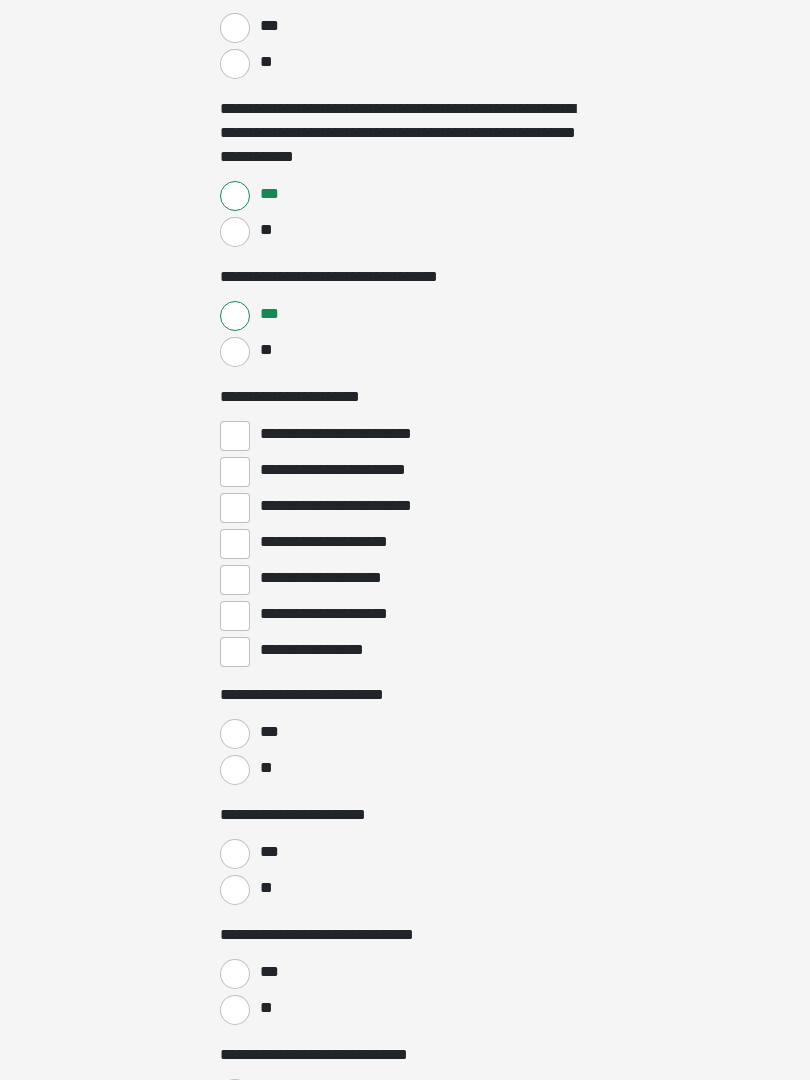 scroll, scrollTop: 2595, scrollLeft: 0, axis: vertical 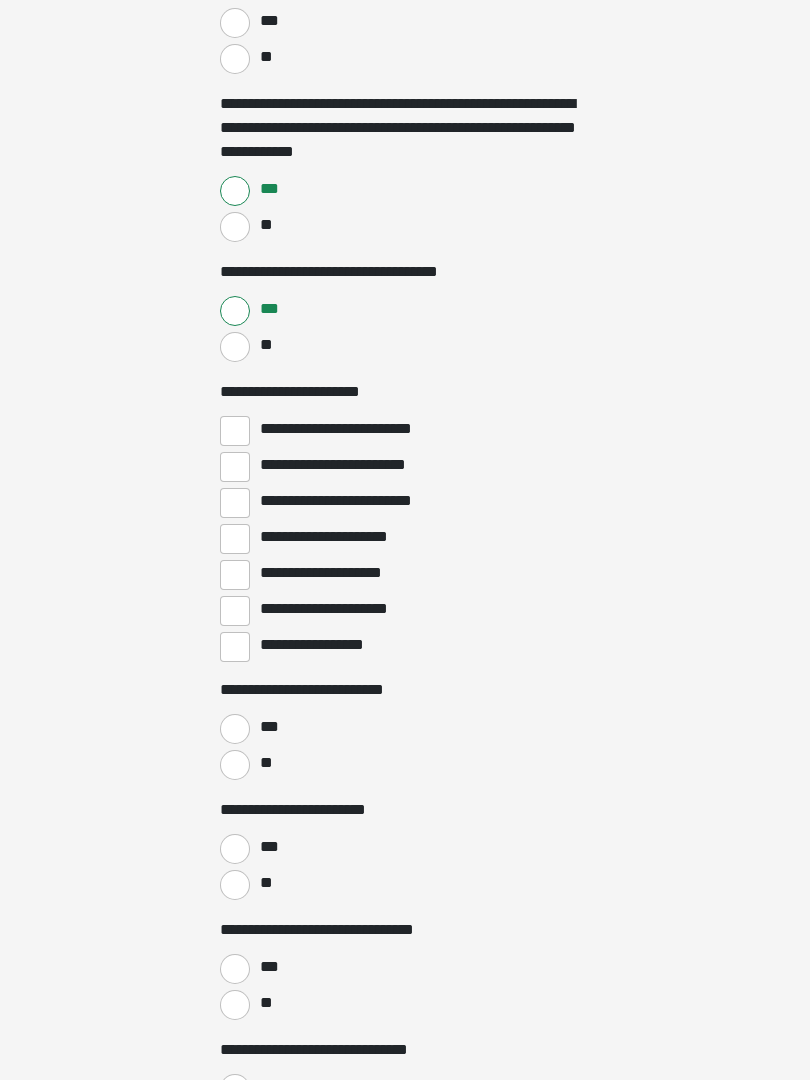 click on "**********" at bounding box center (235, 468) 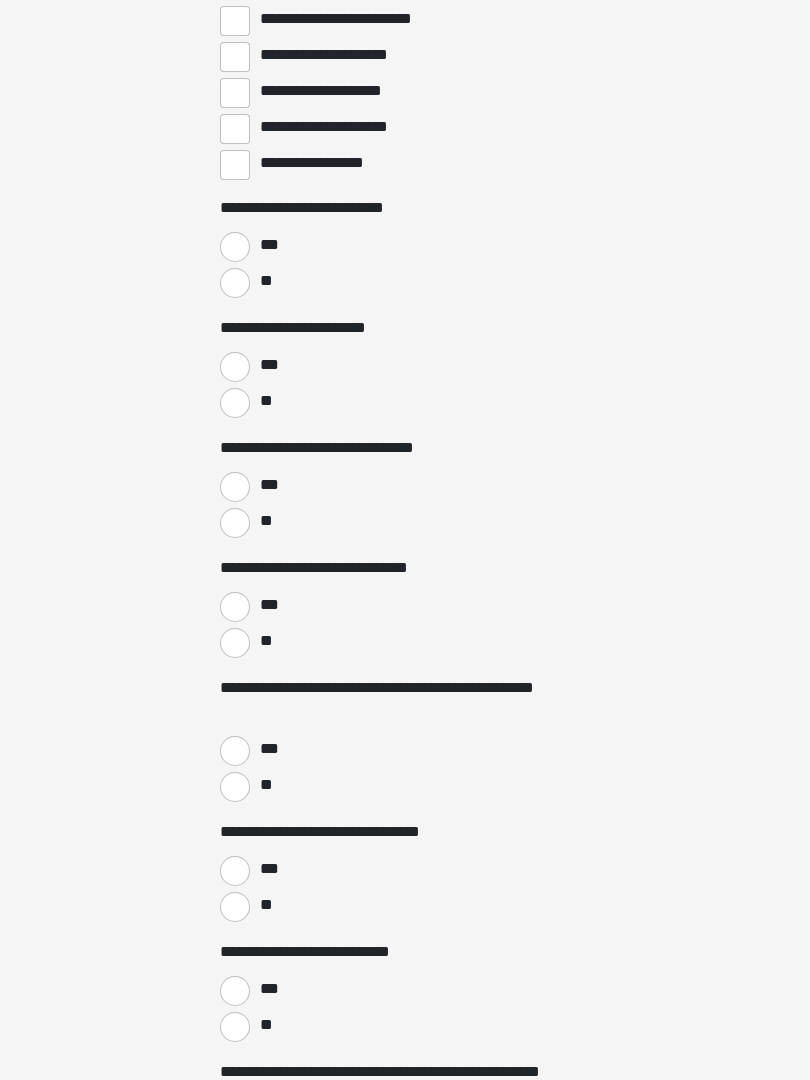 scroll, scrollTop: 3078, scrollLeft: 0, axis: vertical 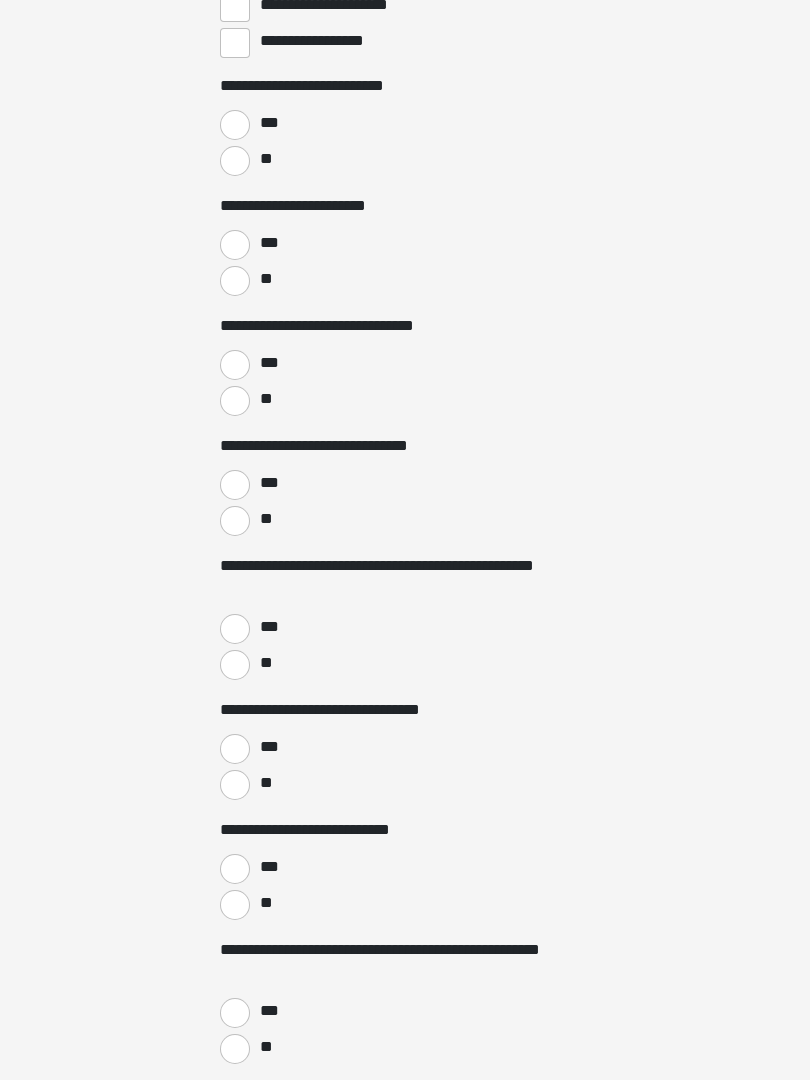 click on "**" at bounding box center (235, 521) 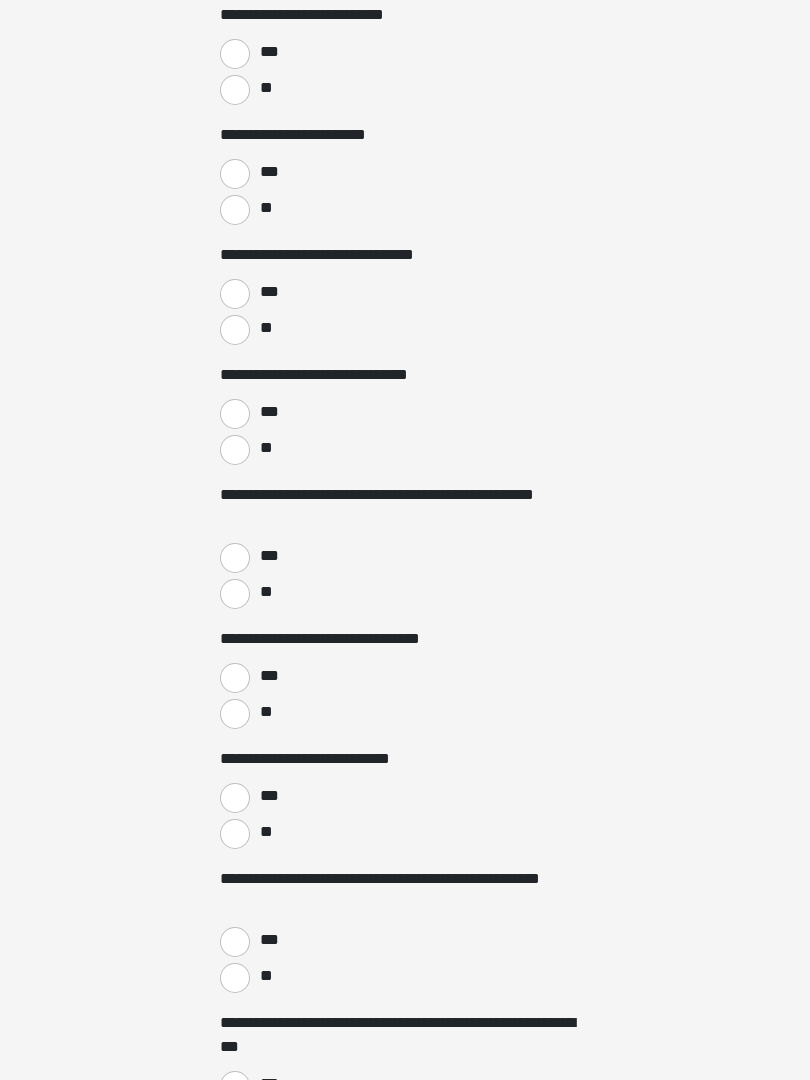 scroll, scrollTop: 3271, scrollLeft: 0, axis: vertical 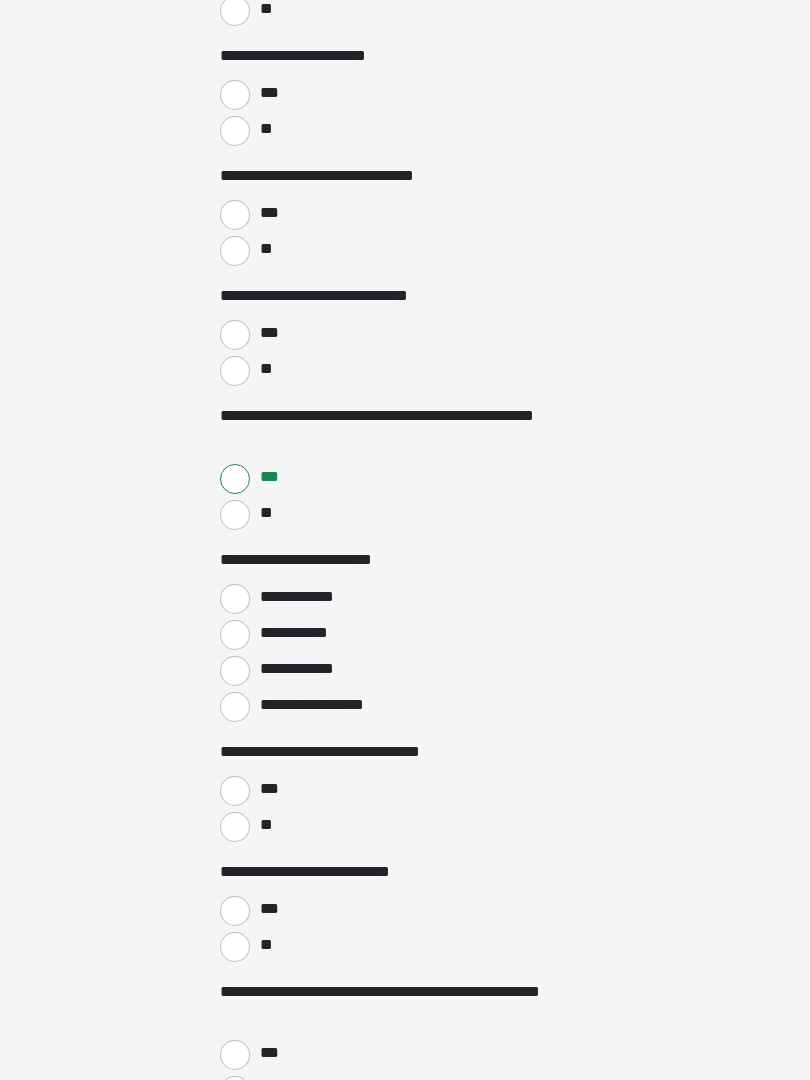 click on "**********" at bounding box center (235, 636) 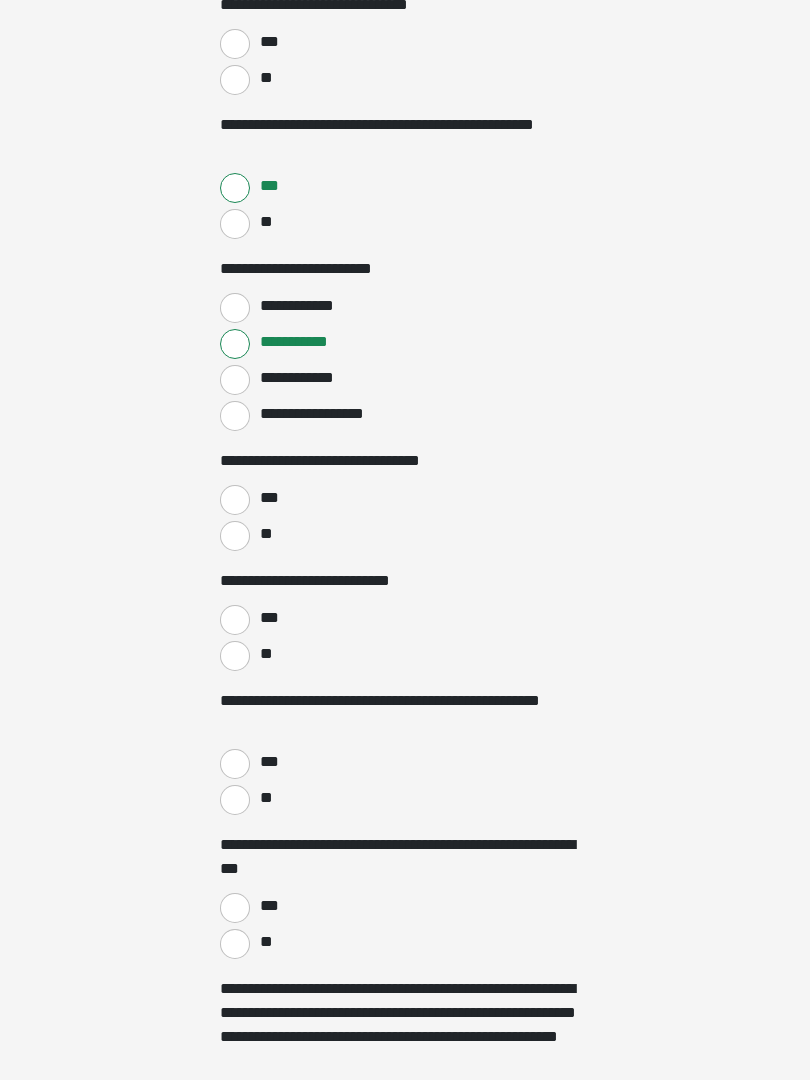 scroll, scrollTop: 3644, scrollLeft: 0, axis: vertical 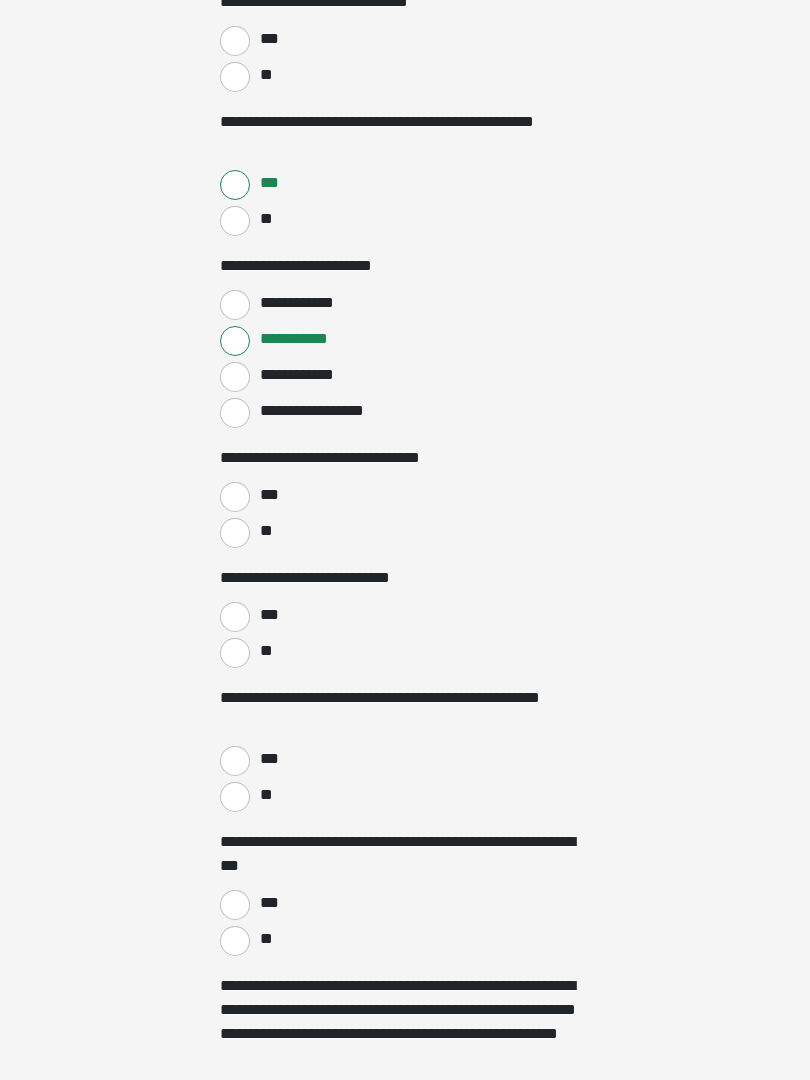 click on "***" at bounding box center (235, 497) 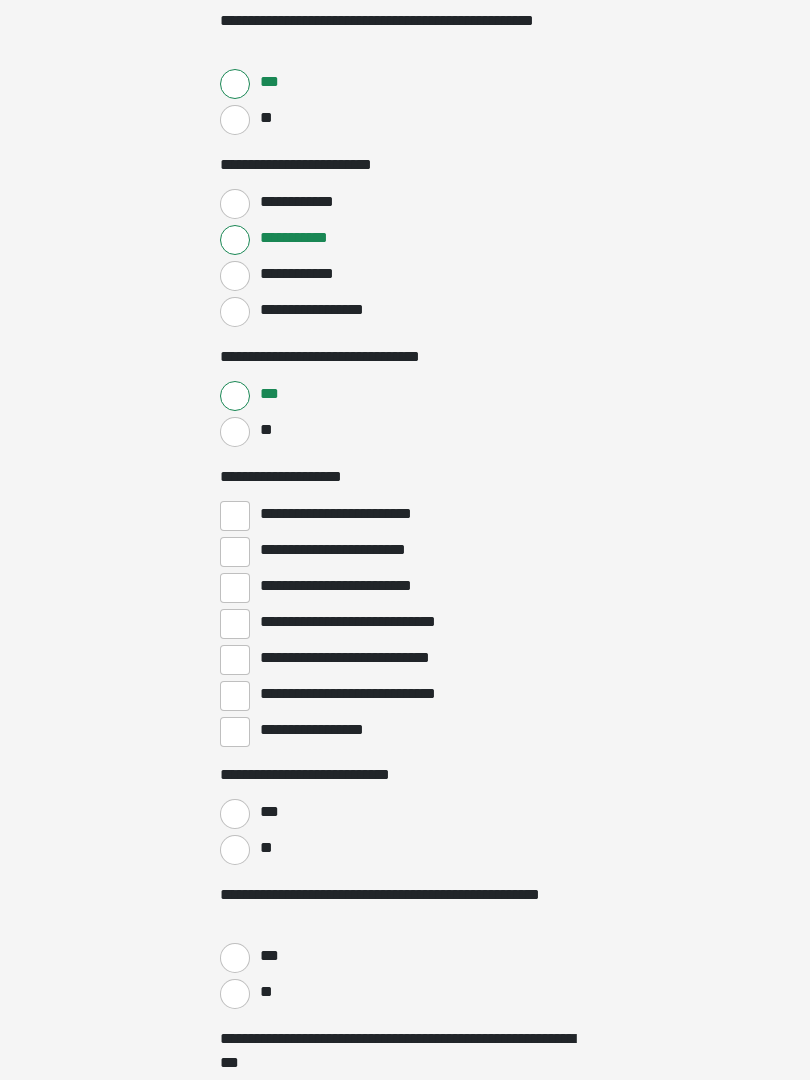 click on "**********" at bounding box center [235, 552] 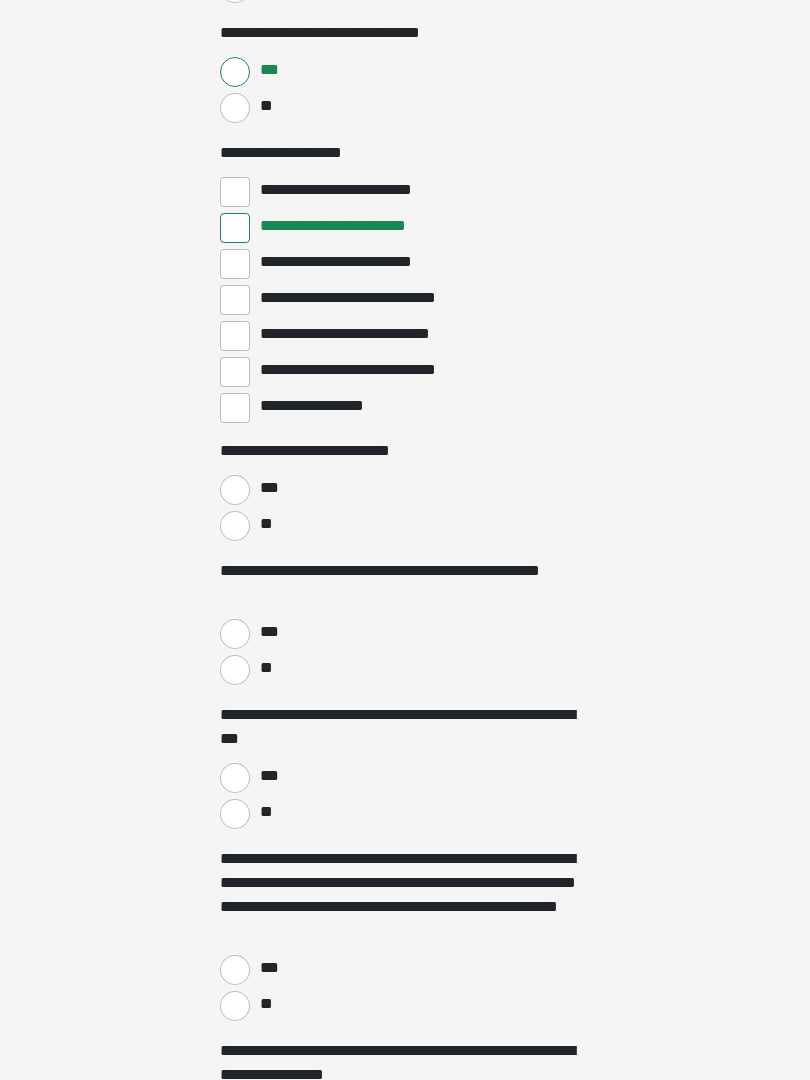 scroll, scrollTop: 4069, scrollLeft: 0, axis: vertical 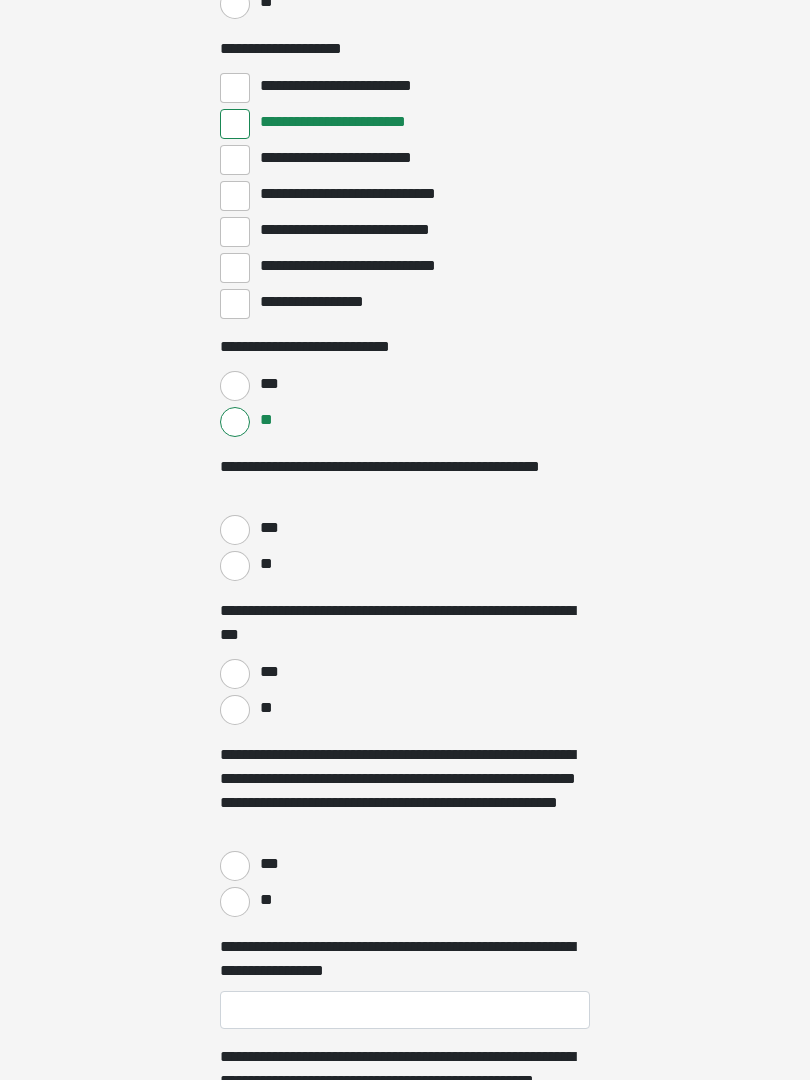 click on "**" at bounding box center (235, 566) 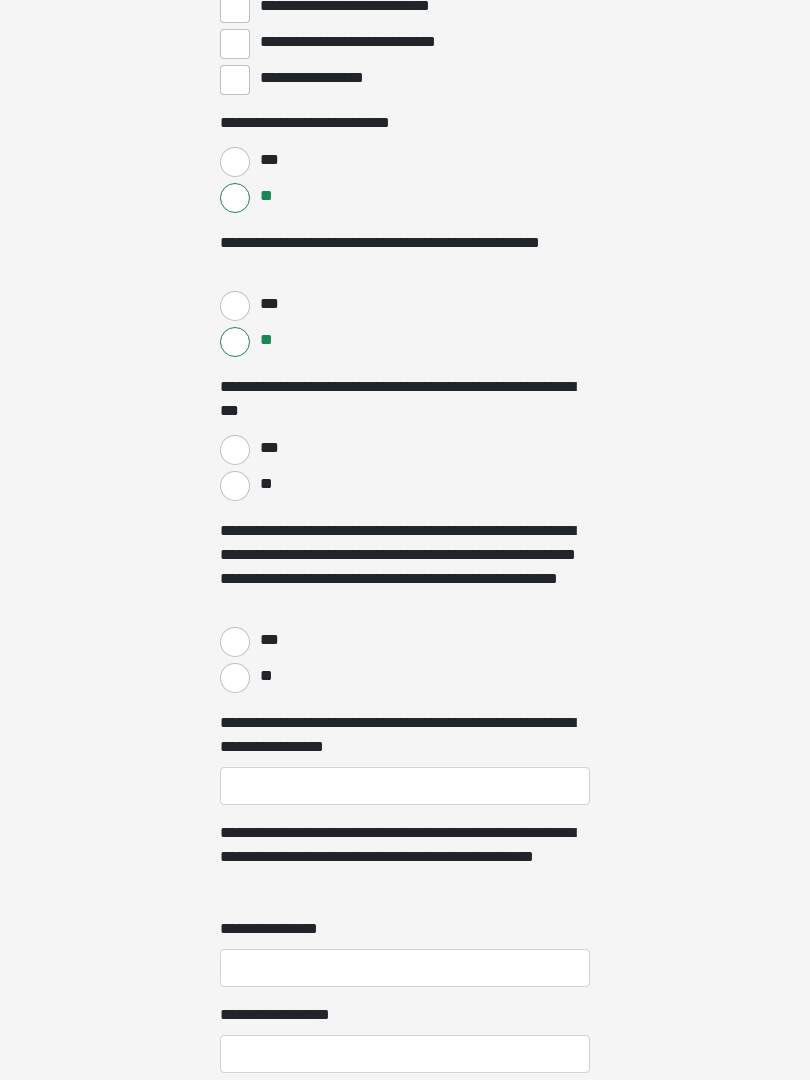 scroll, scrollTop: 4403, scrollLeft: 0, axis: vertical 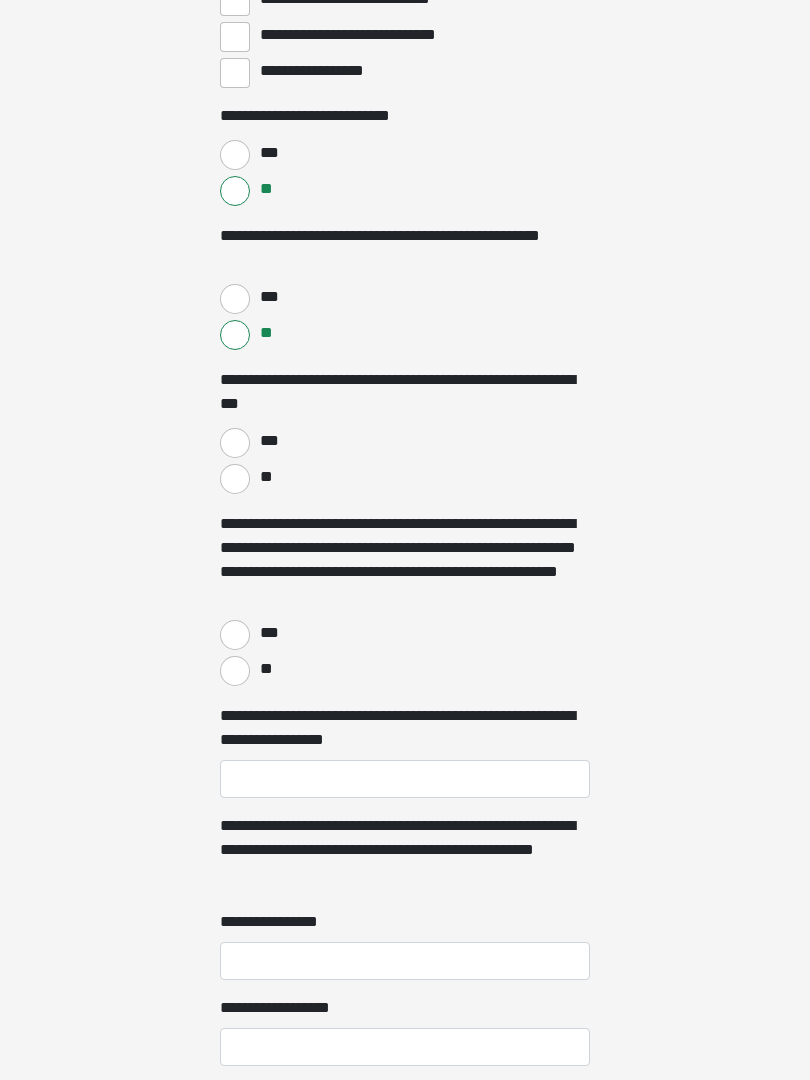 click on "**" at bounding box center (235, 479) 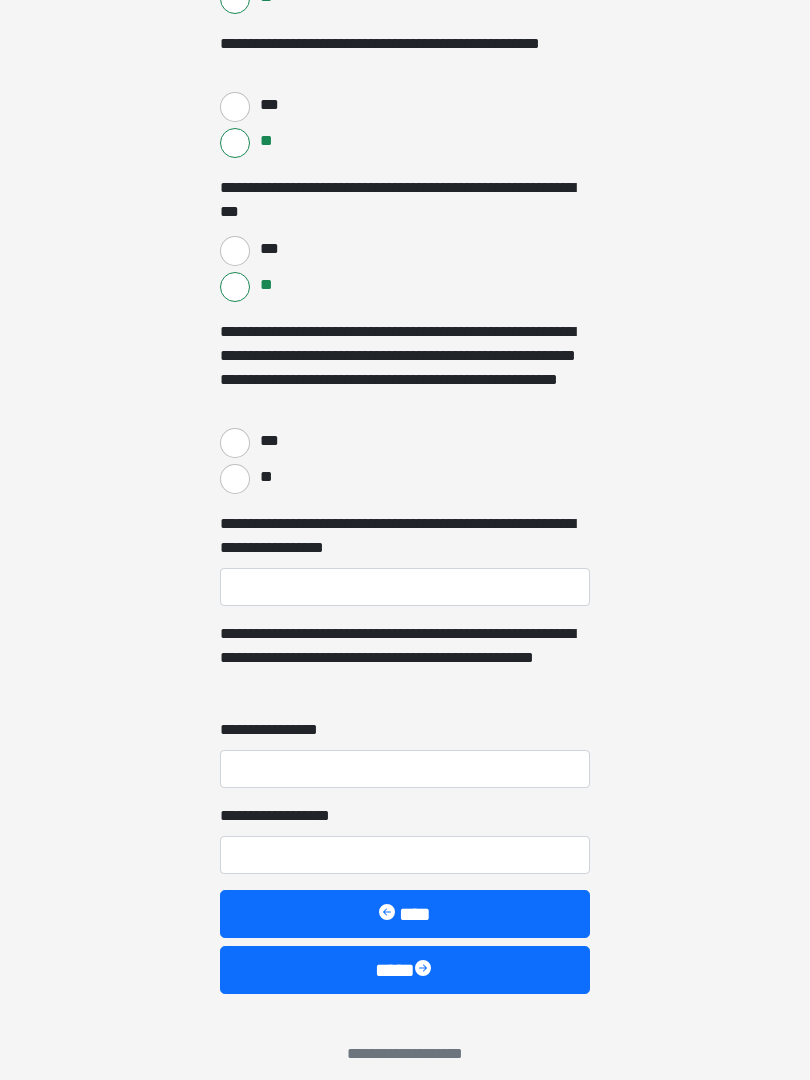 scroll, scrollTop: 4596, scrollLeft: 0, axis: vertical 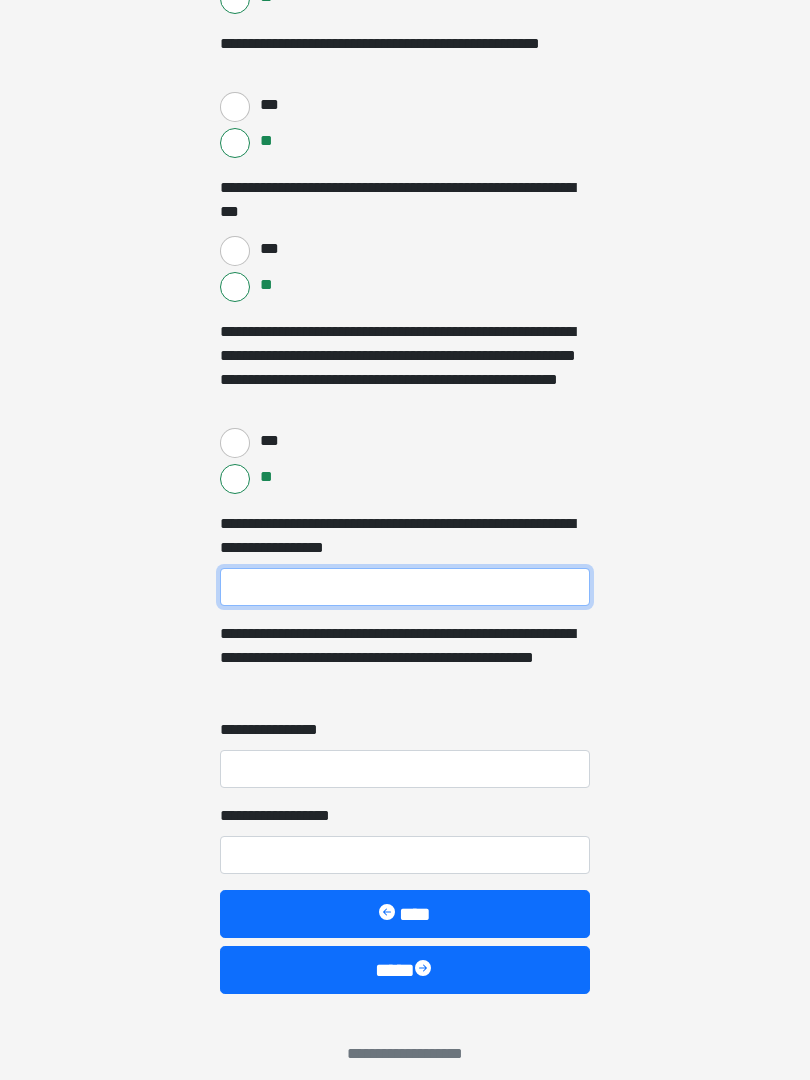 click on "**********" at bounding box center (405, 587) 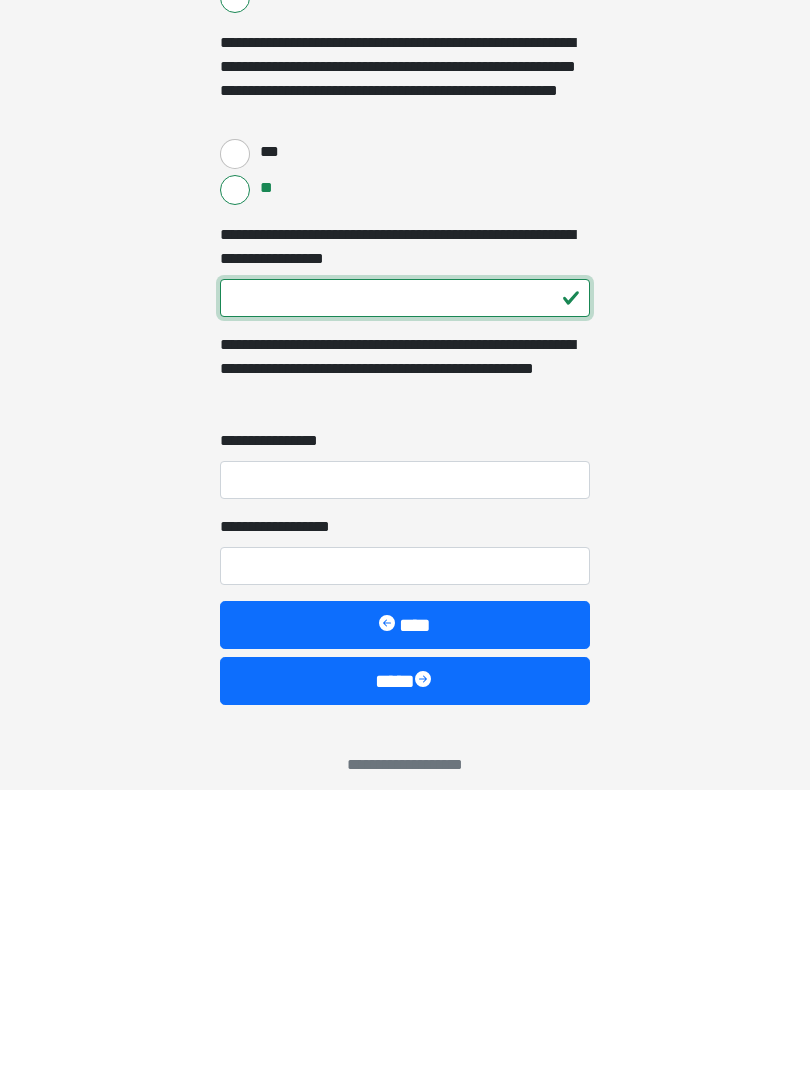 type on "***" 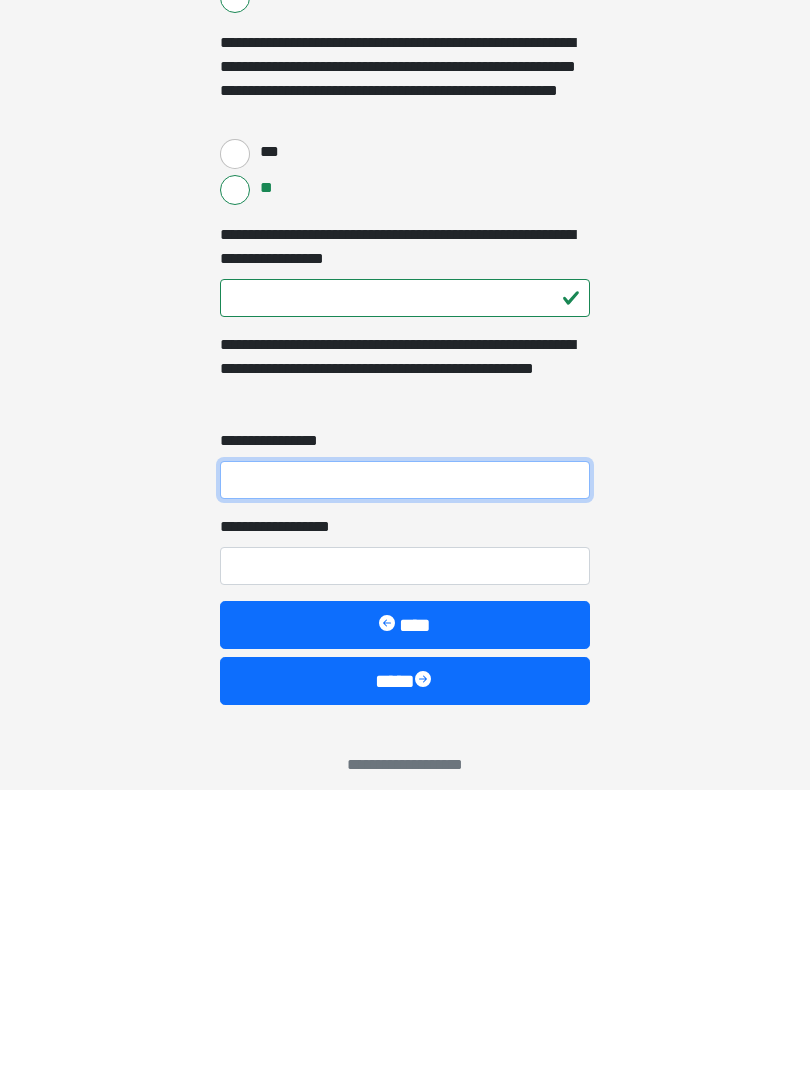 click on "**********" at bounding box center (405, 770) 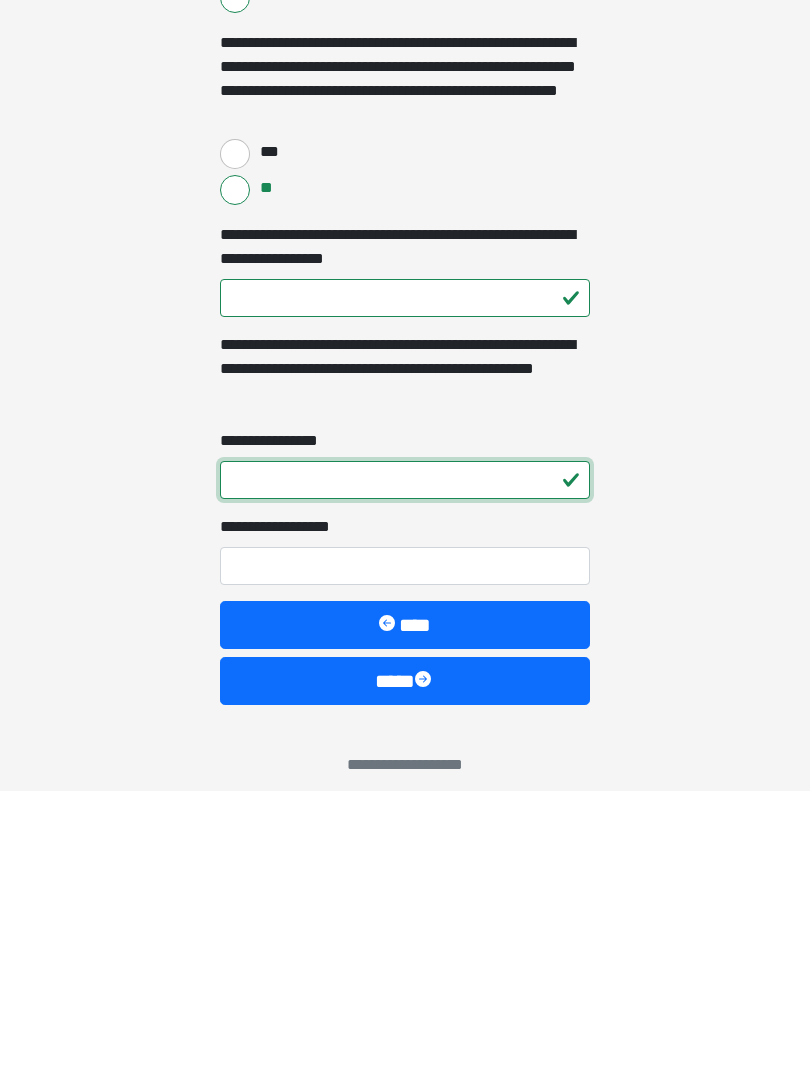 type on "*" 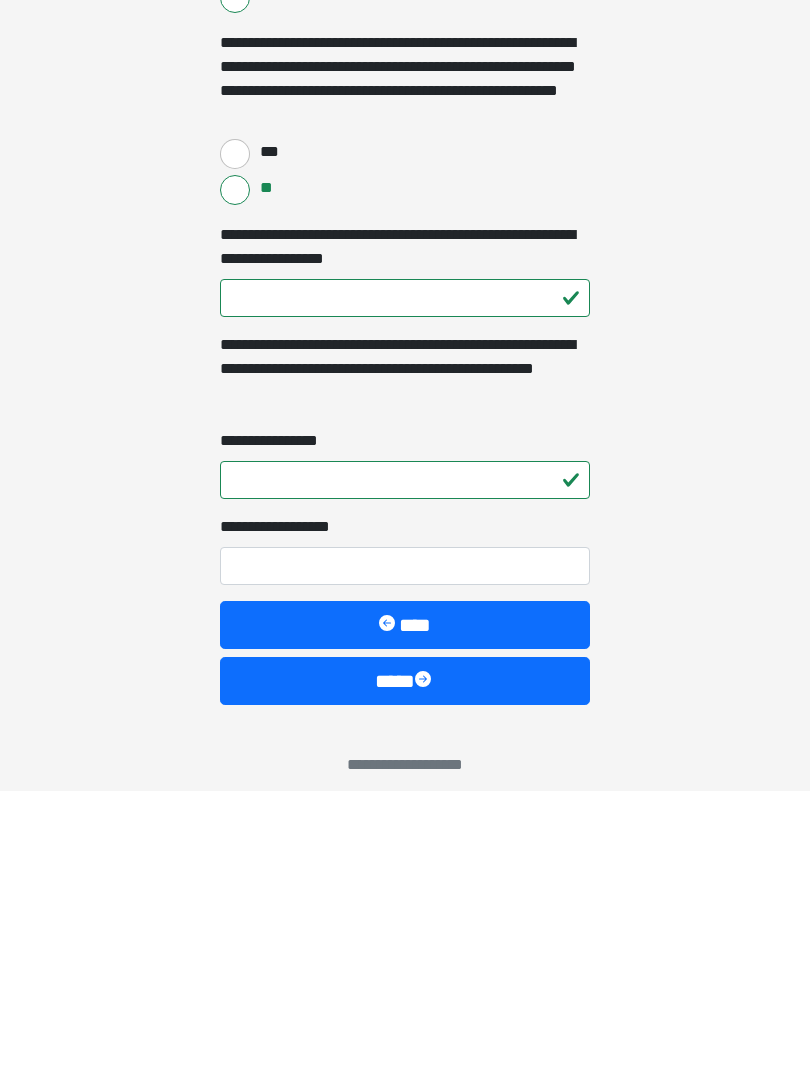 click on "**********" at bounding box center (405, 856) 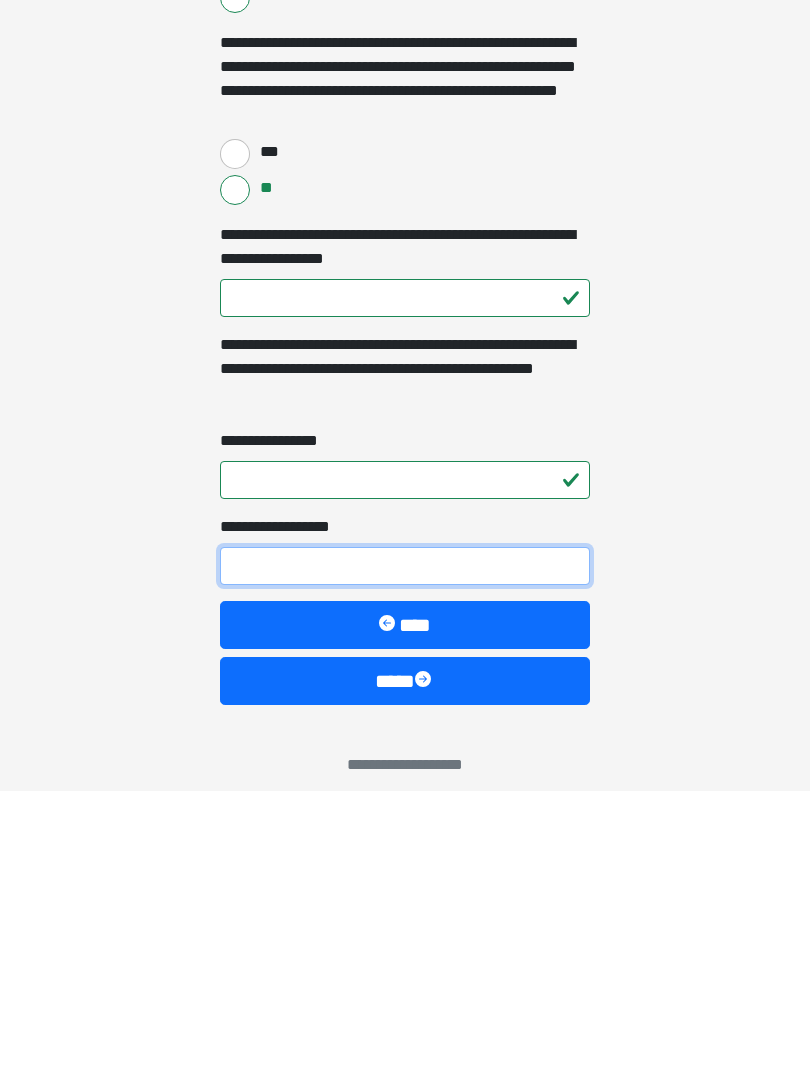 type on "*" 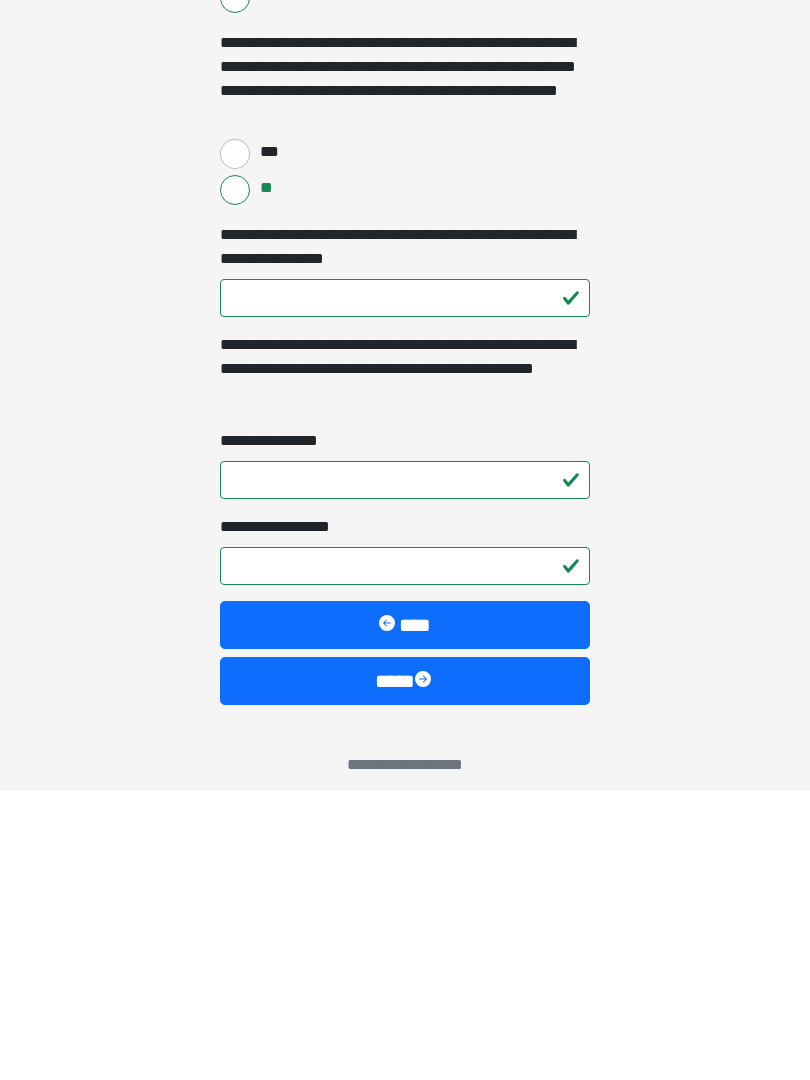 click on "****" at bounding box center [405, 971] 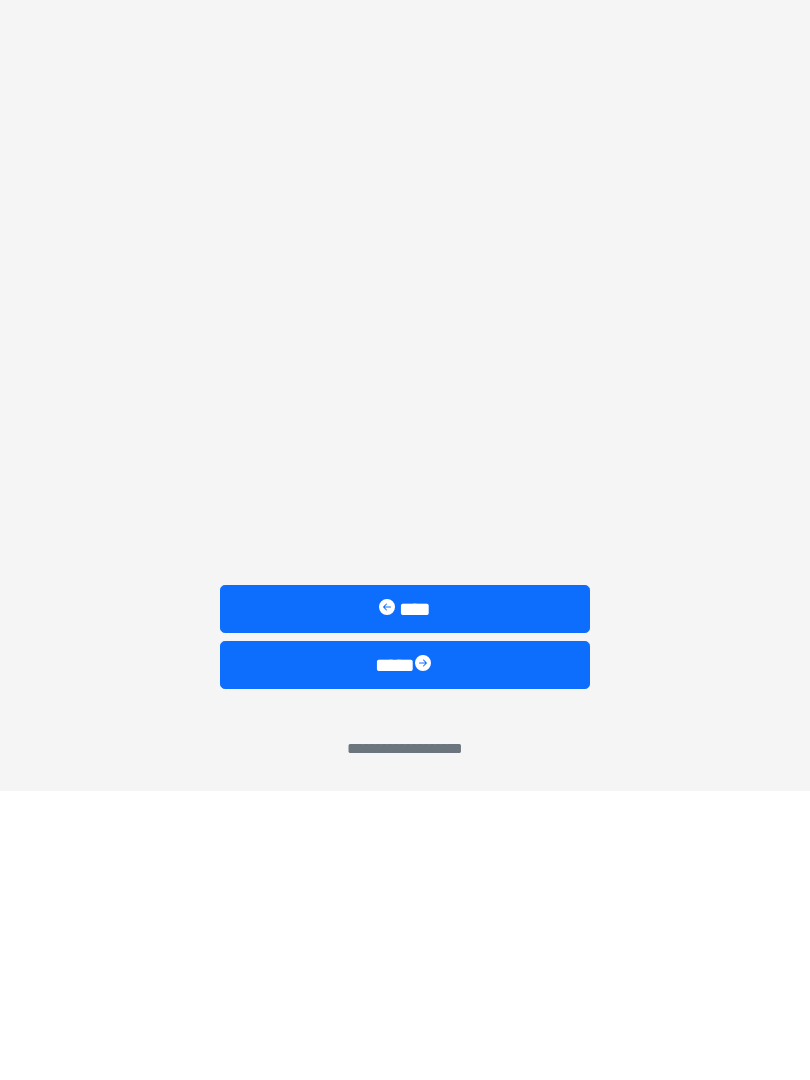 scroll, scrollTop: 0, scrollLeft: 0, axis: both 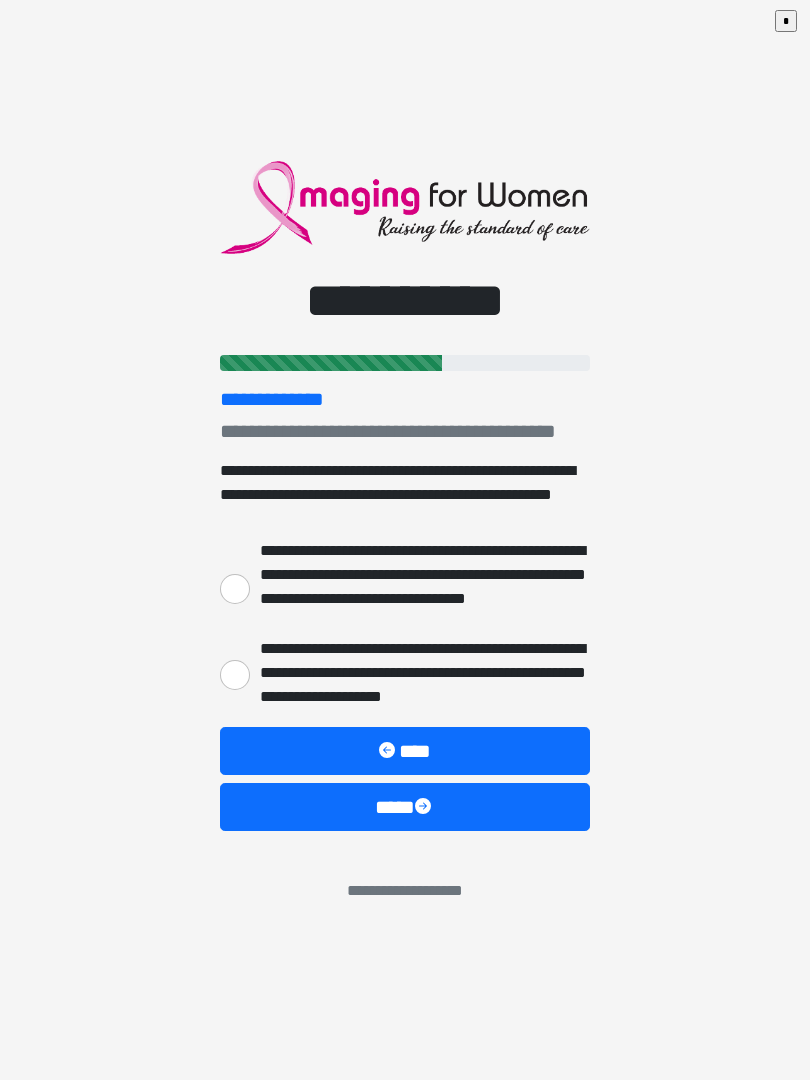 click on "**********" at bounding box center [235, 675] 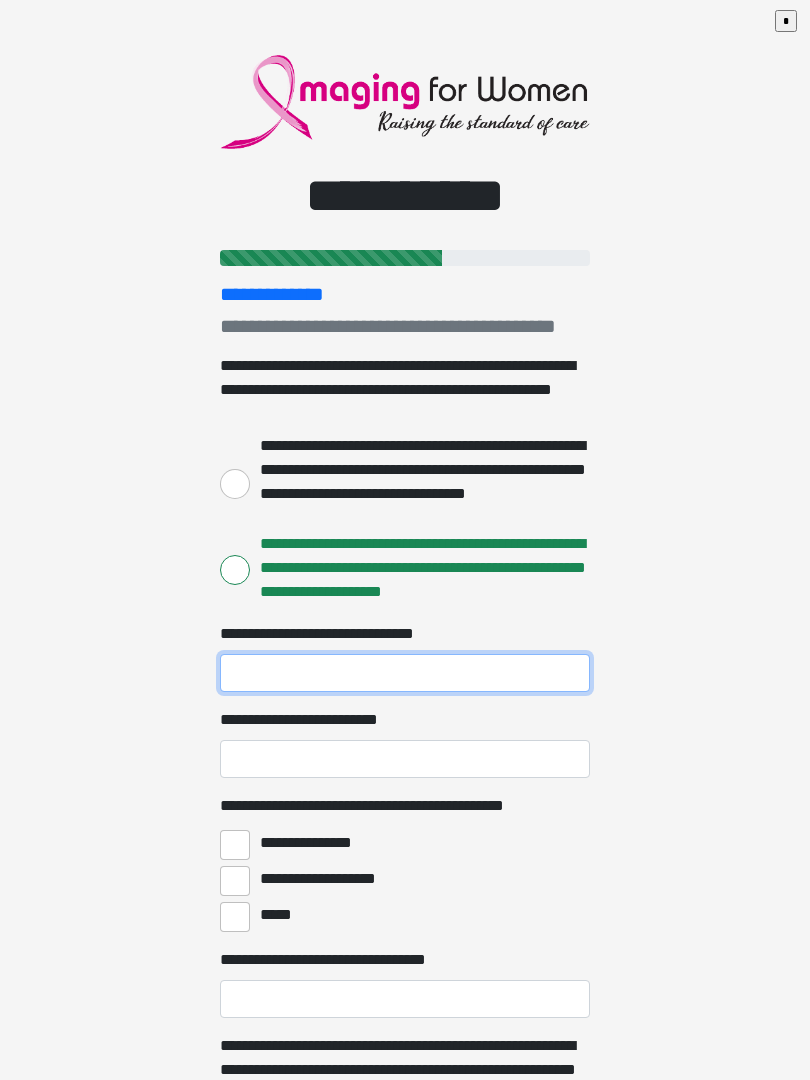 click on "**********" at bounding box center [405, 673] 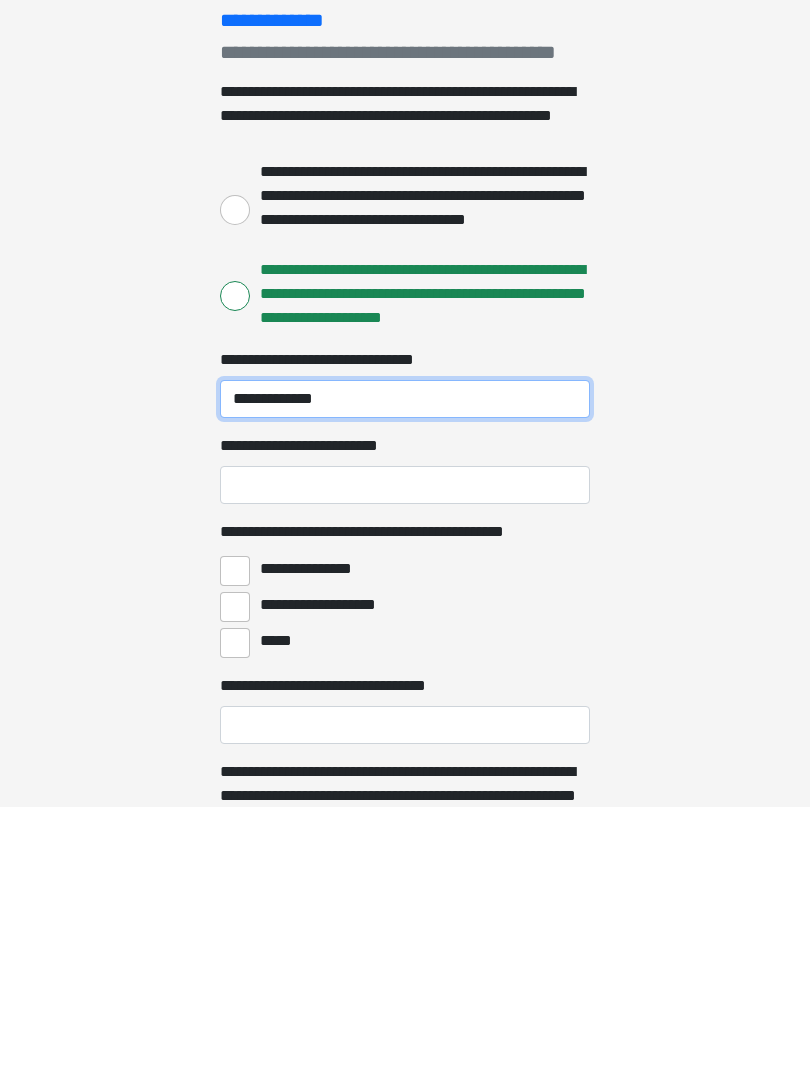 type on "**********" 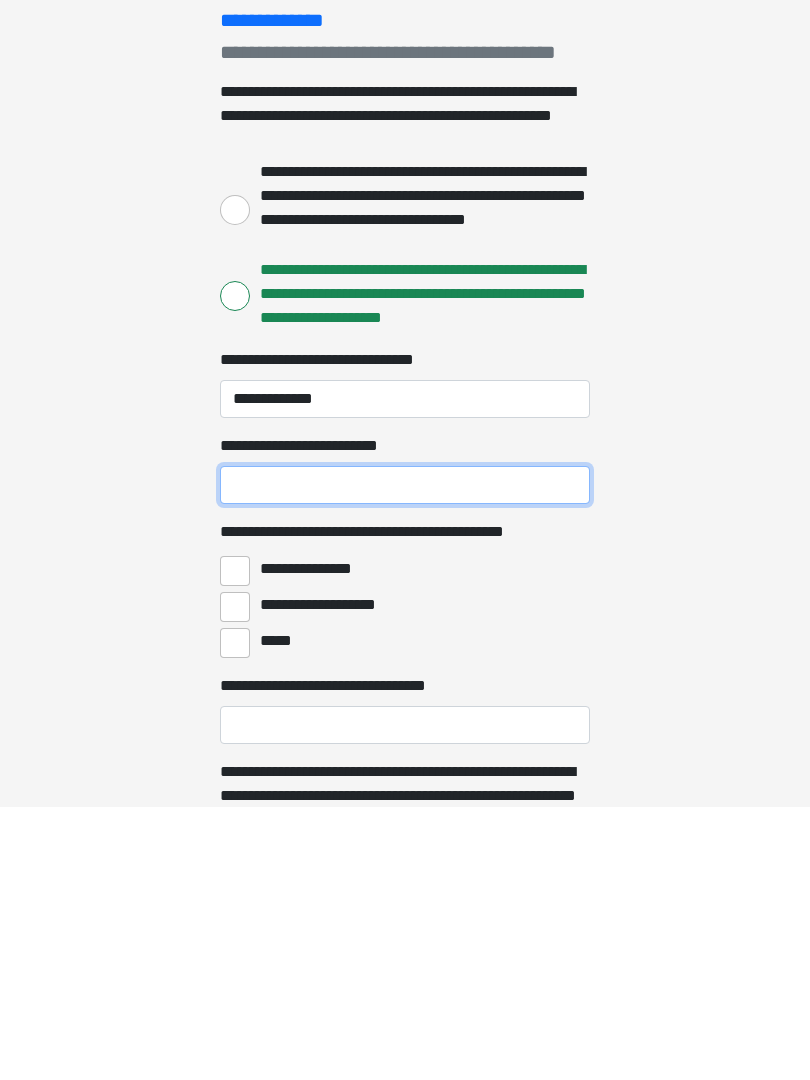 click on "**********" at bounding box center [405, 759] 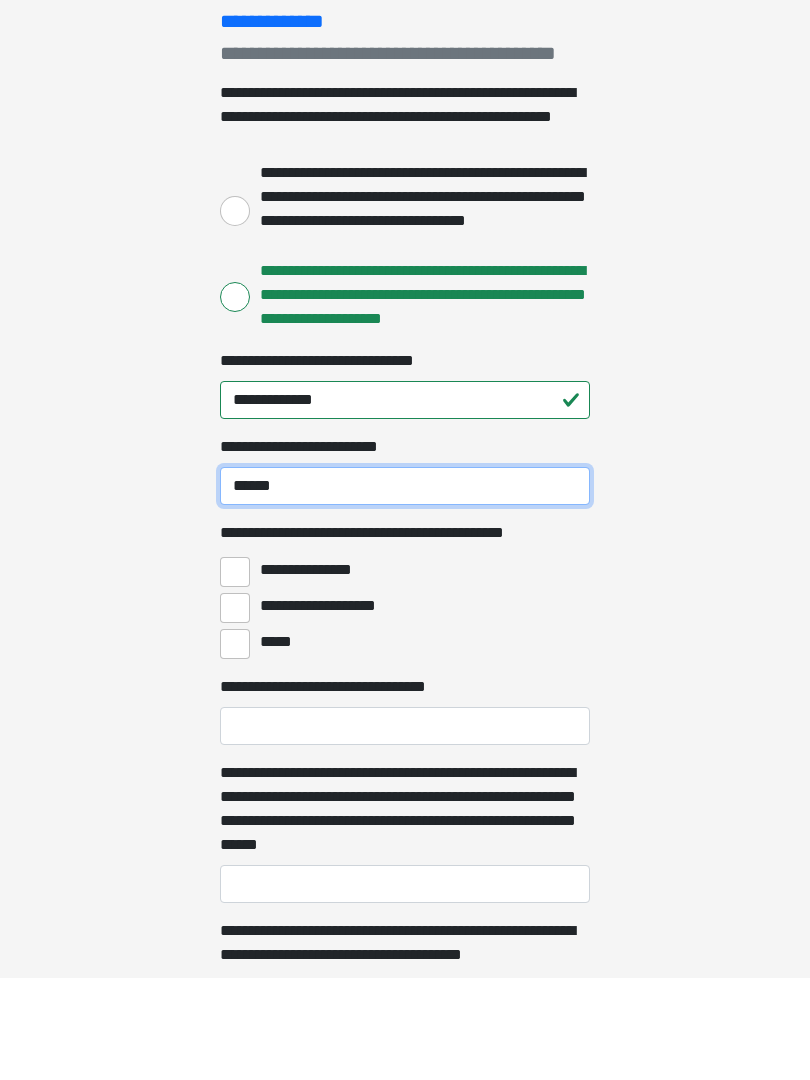 scroll, scrollTop: 172, scrollLeft: 0, axis: vertical 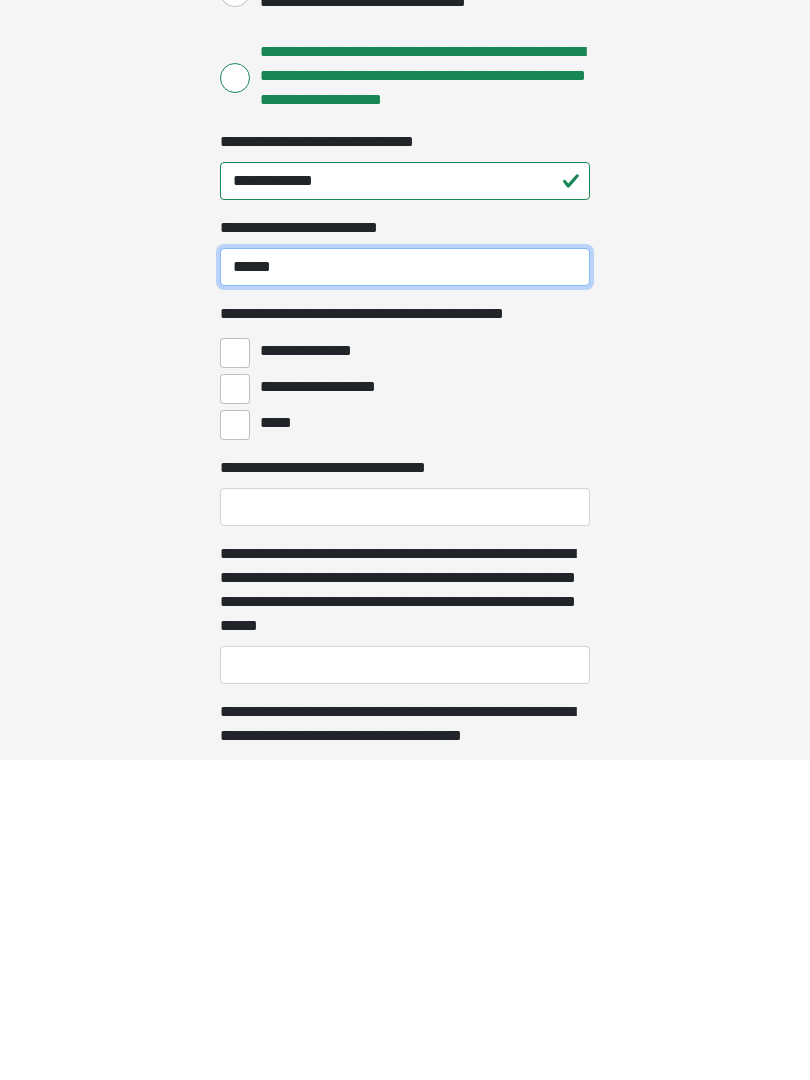 type on "******" 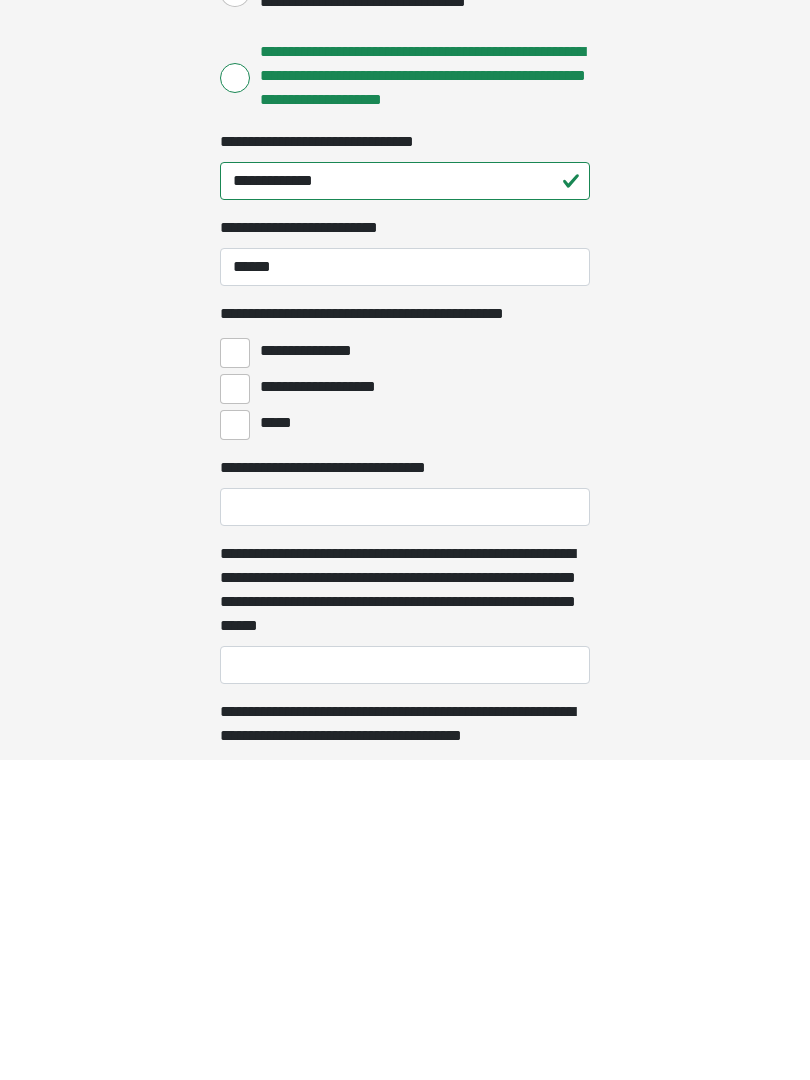 click on "**********" at bounding box center [235, 673] 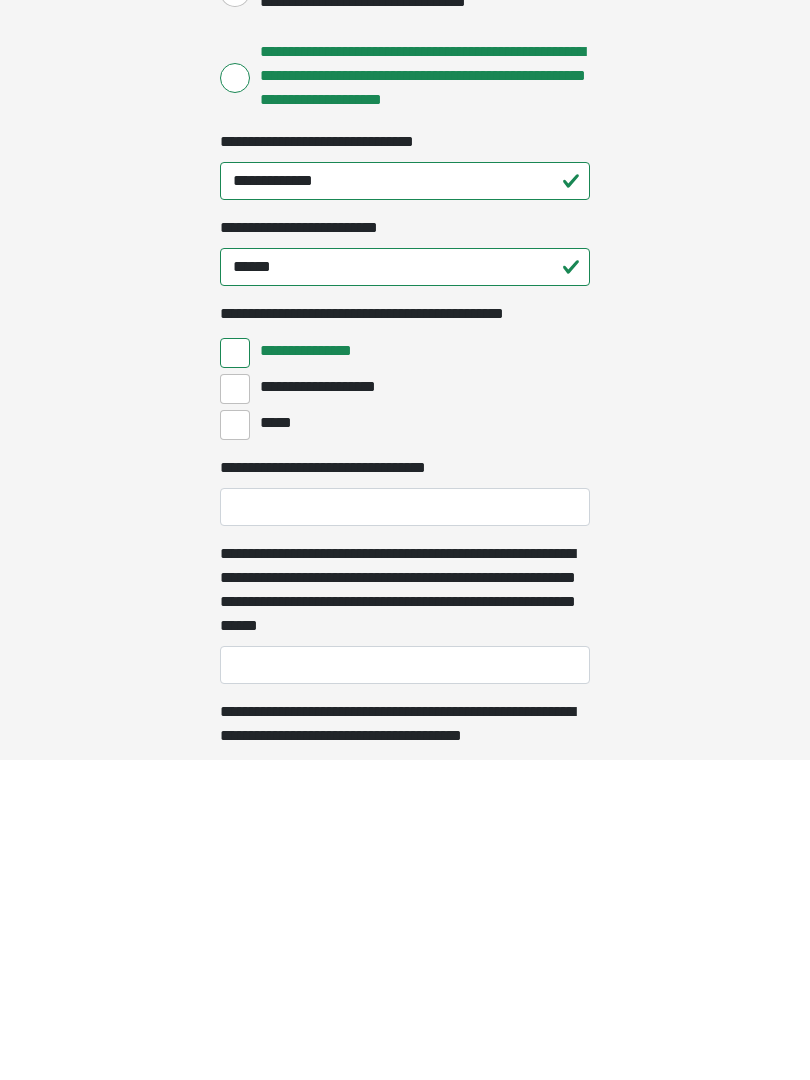 scroll, scrollTop: 493, scrollLeft: 0, axis: vertical 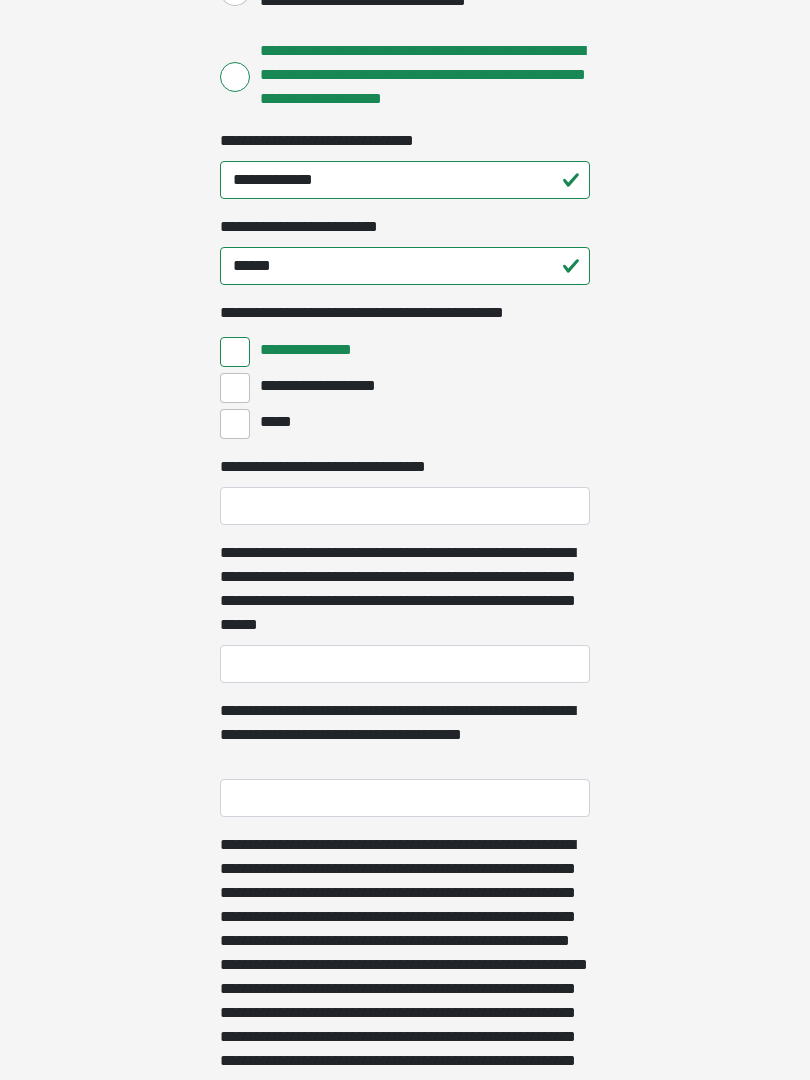 click on "**********" at bounding box center (235, 388) 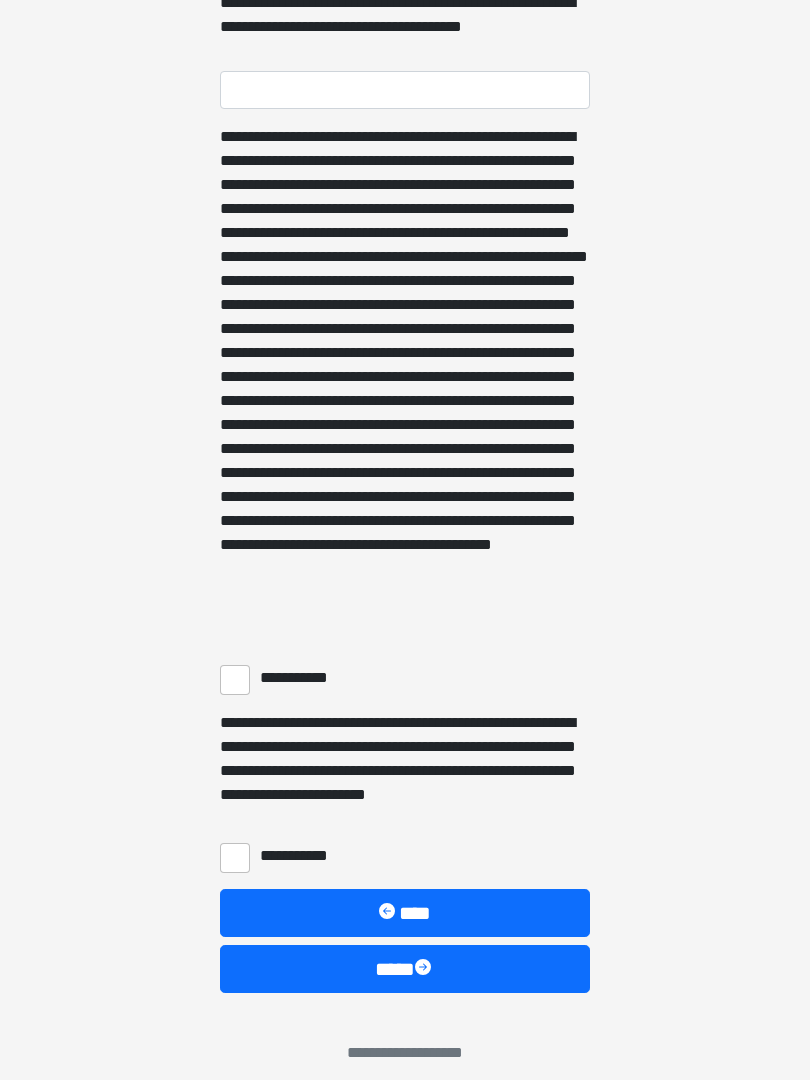 scroll, scrollTop: 1217, scrollLeft: 0, axis: vertical 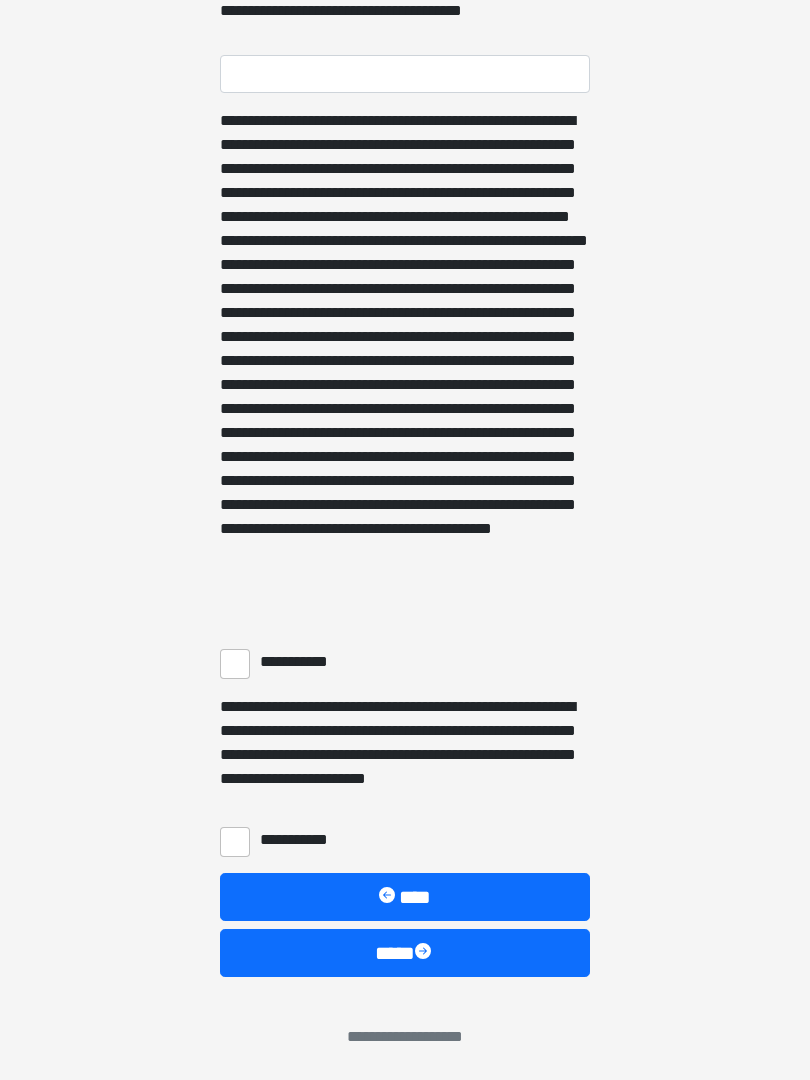 click on "**********" at bounding box center [235, 664] 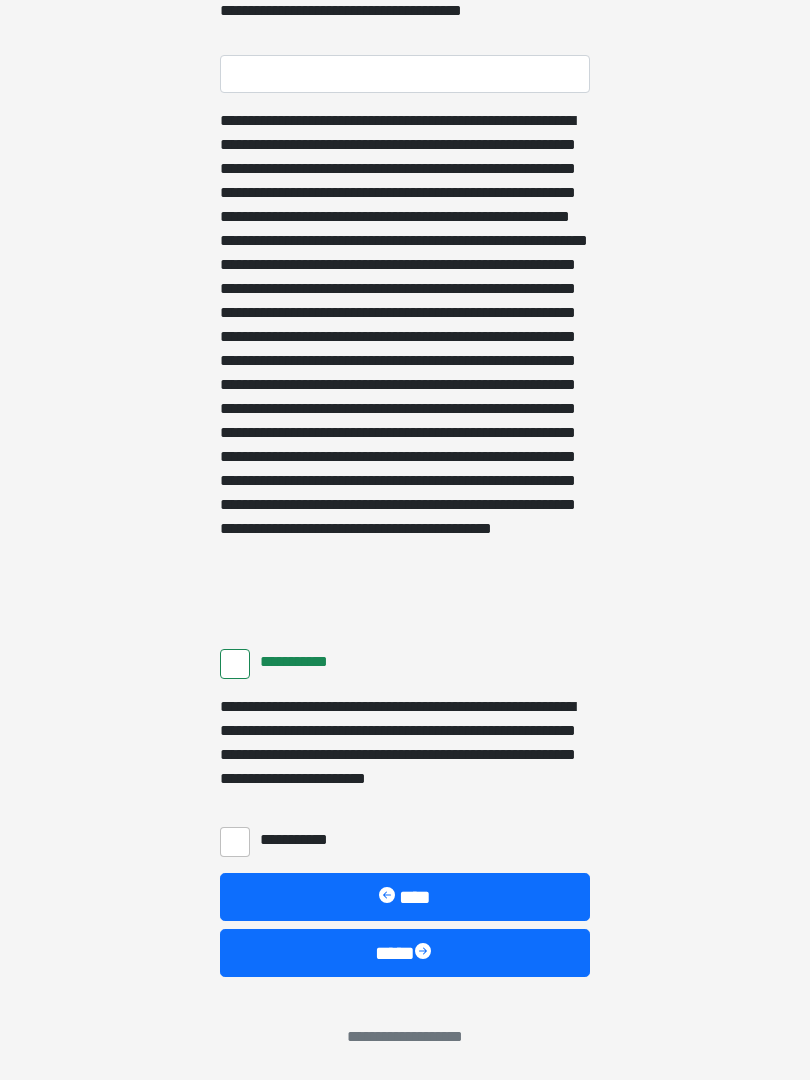 click on "**********" at bounding box center [235, 842] 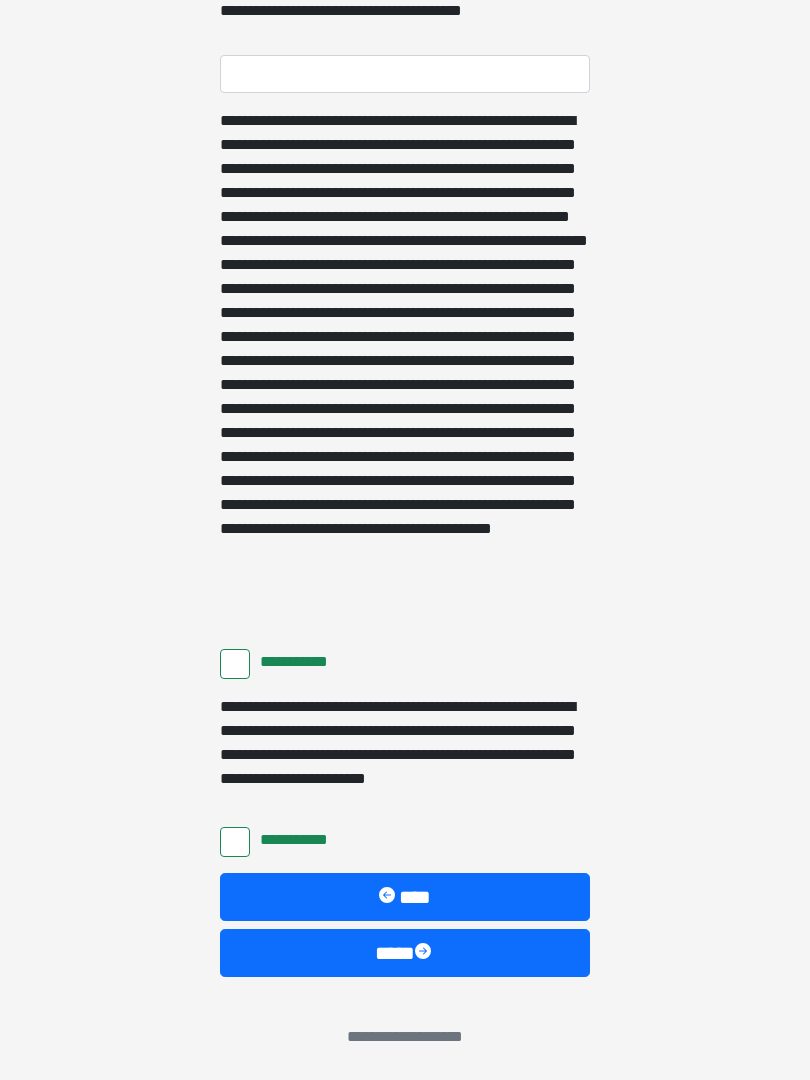 click on "****" at bounding box center [405, 953] 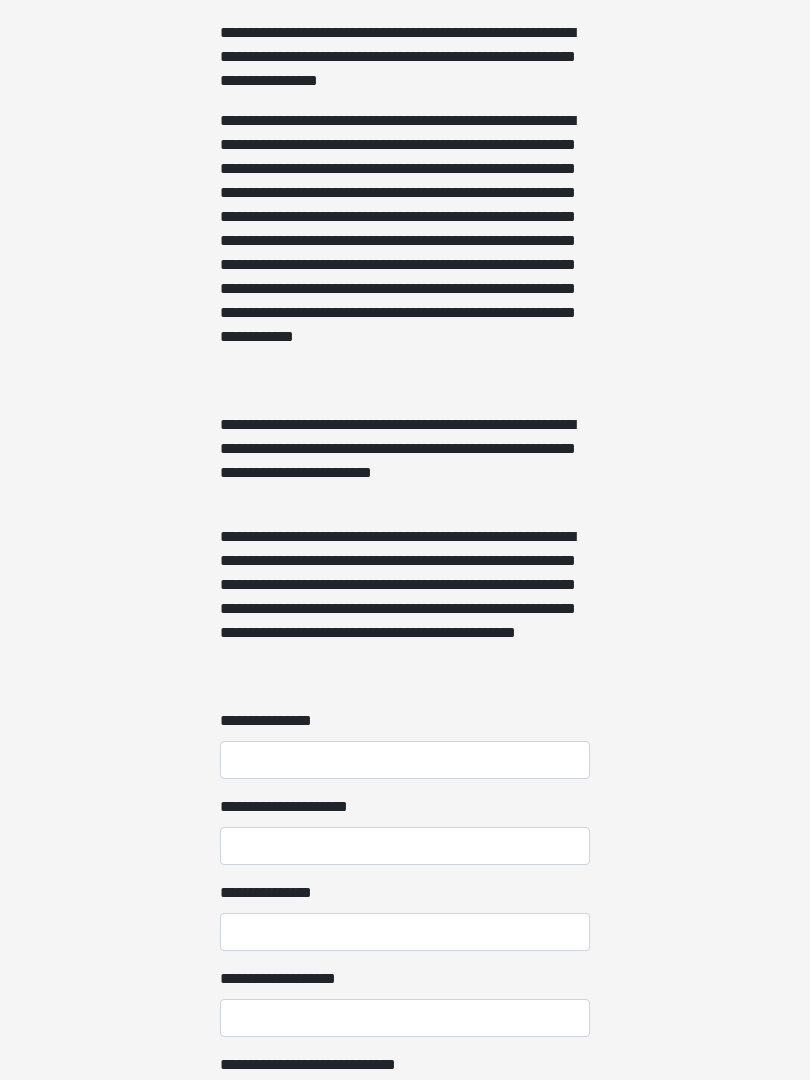 scroll, scrollTop: 1052, scrollLeft: 0, axis: vertical 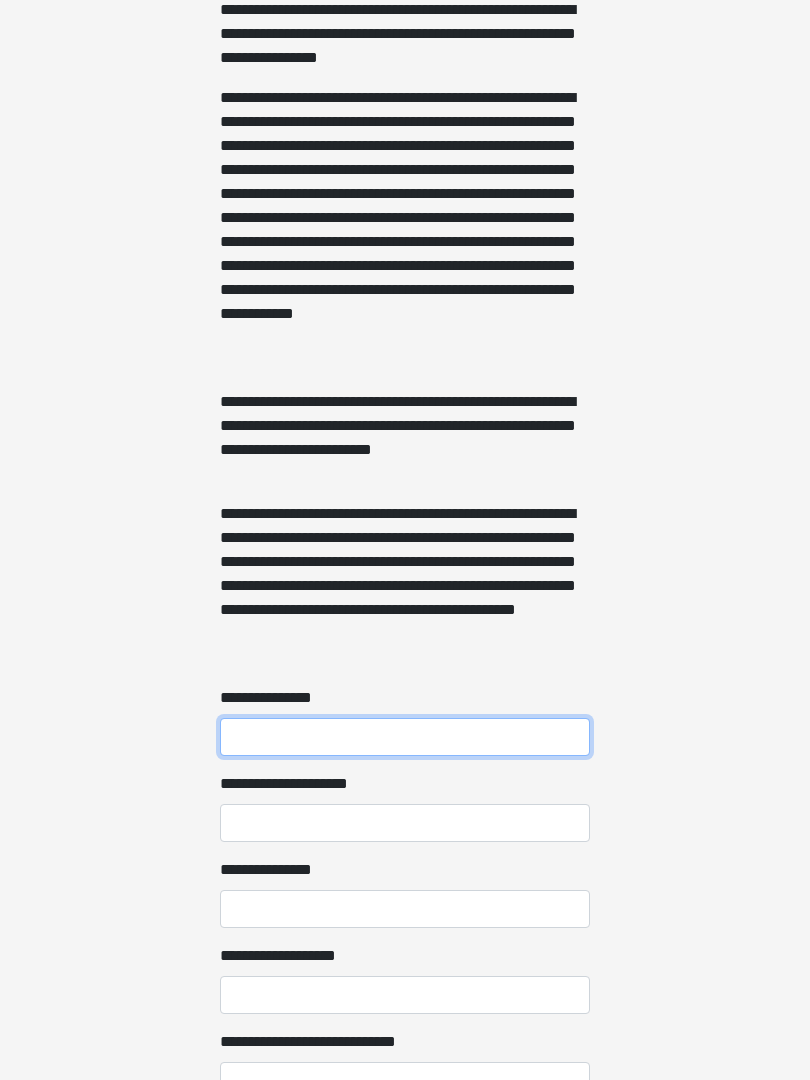 click on "**********" at bounding box center (405, 737) 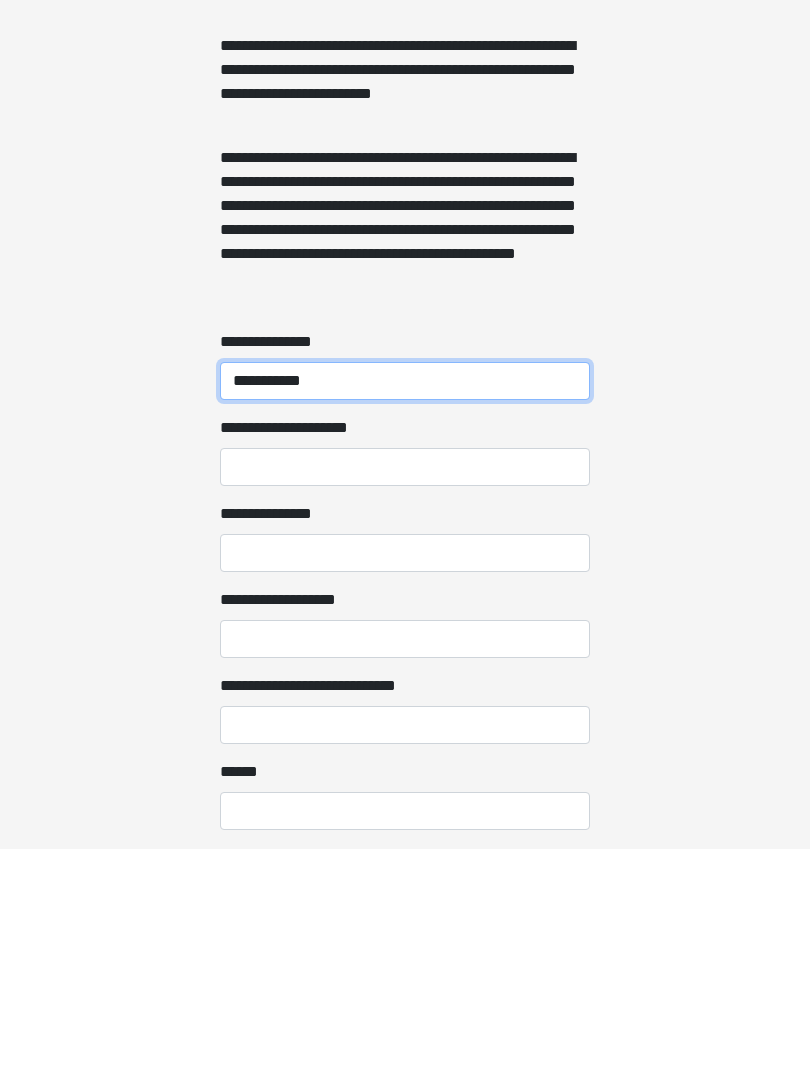 scroll, scrollTop: 1179, scrollLeft: 0, axis: vertical 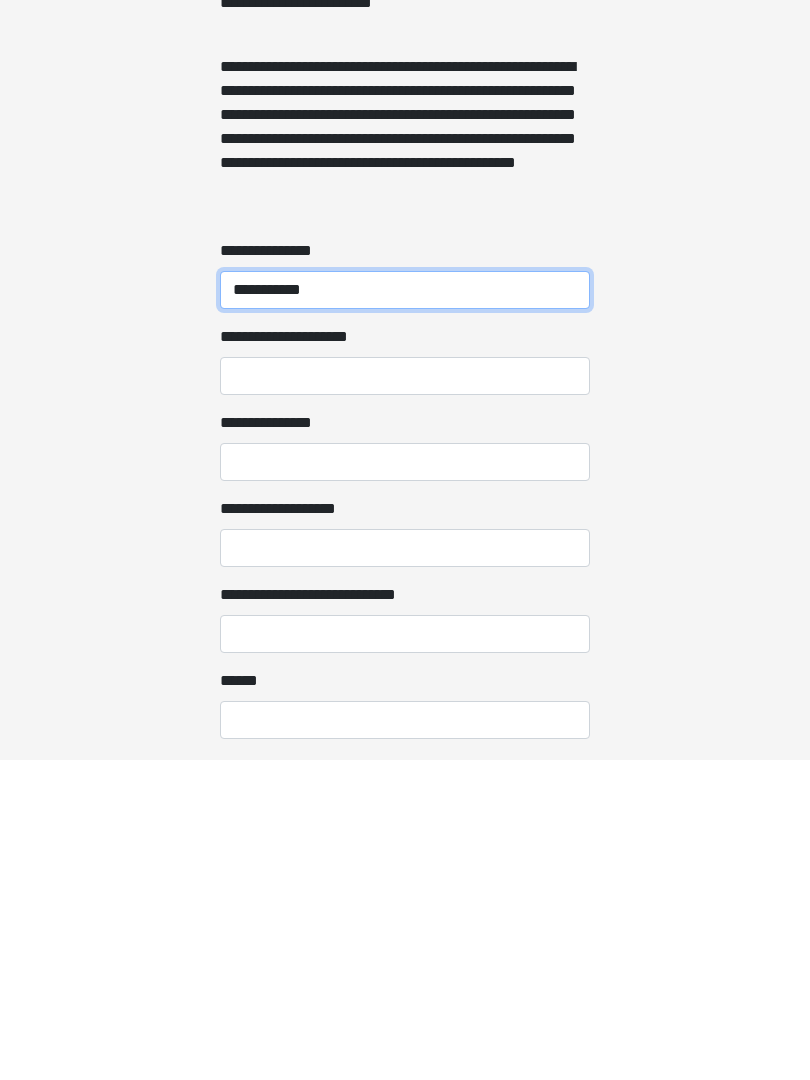 type on "**********" 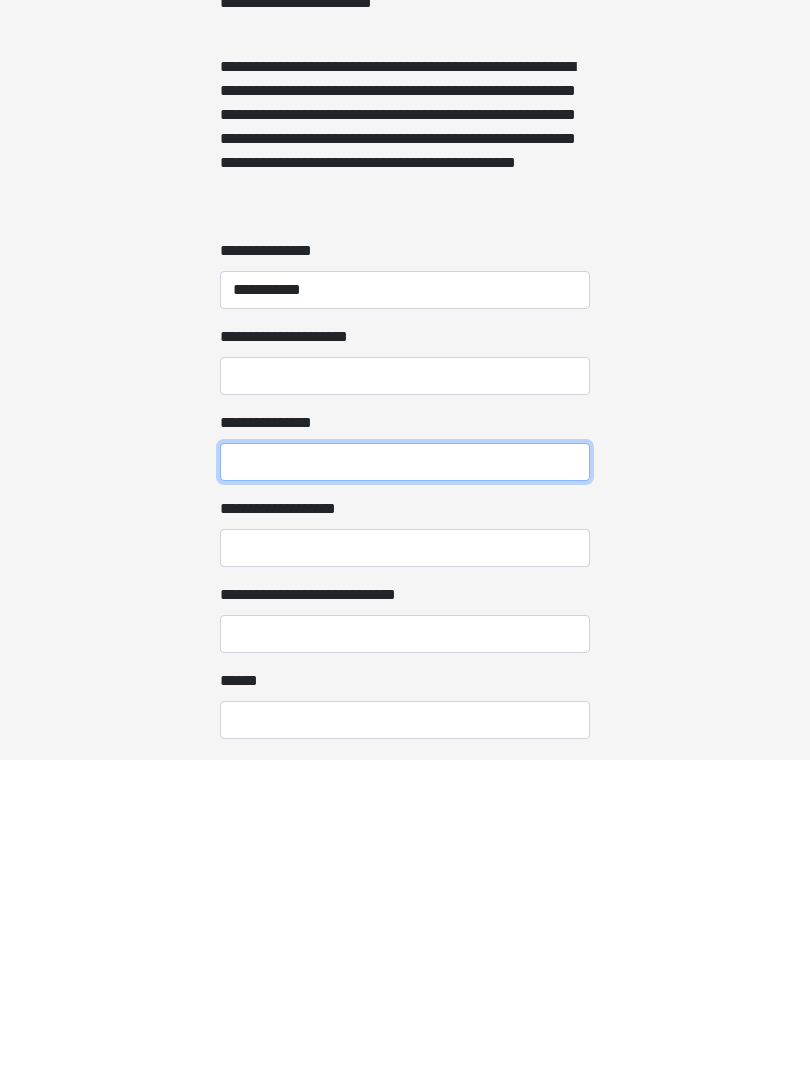 click on "**********" at bounding box center (405, 782) 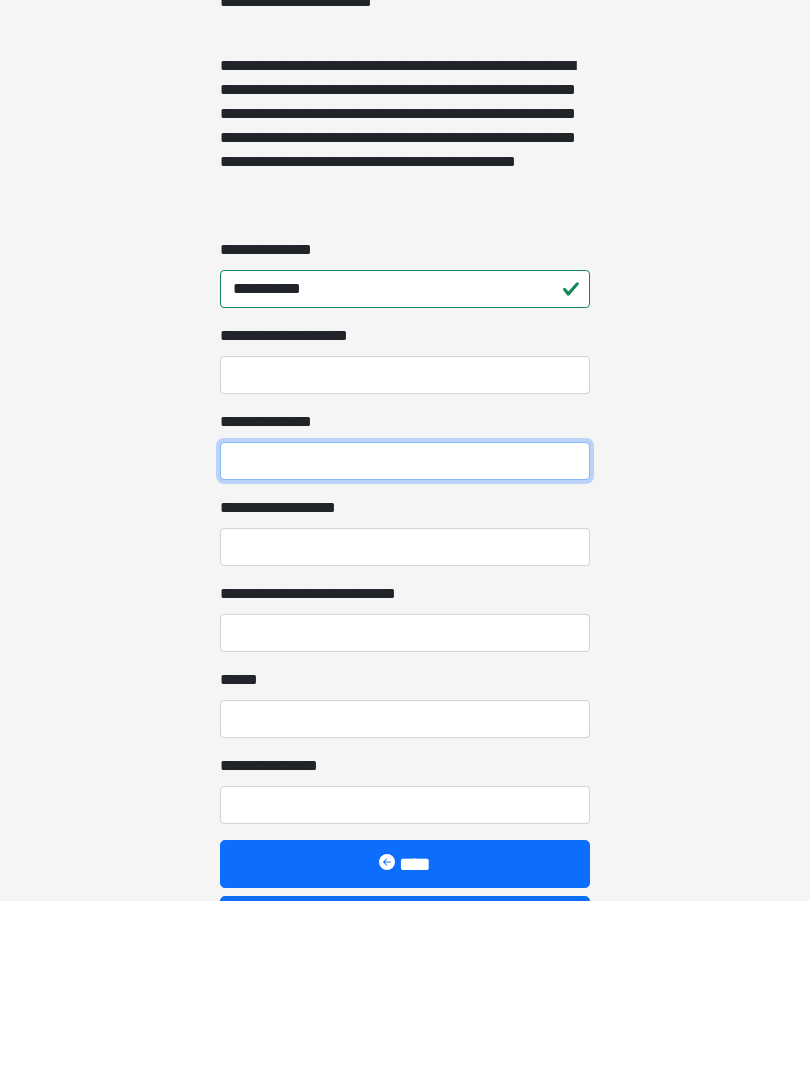 scroll, scrollTop: 1328, scrollLeft: 0, axis: vertical 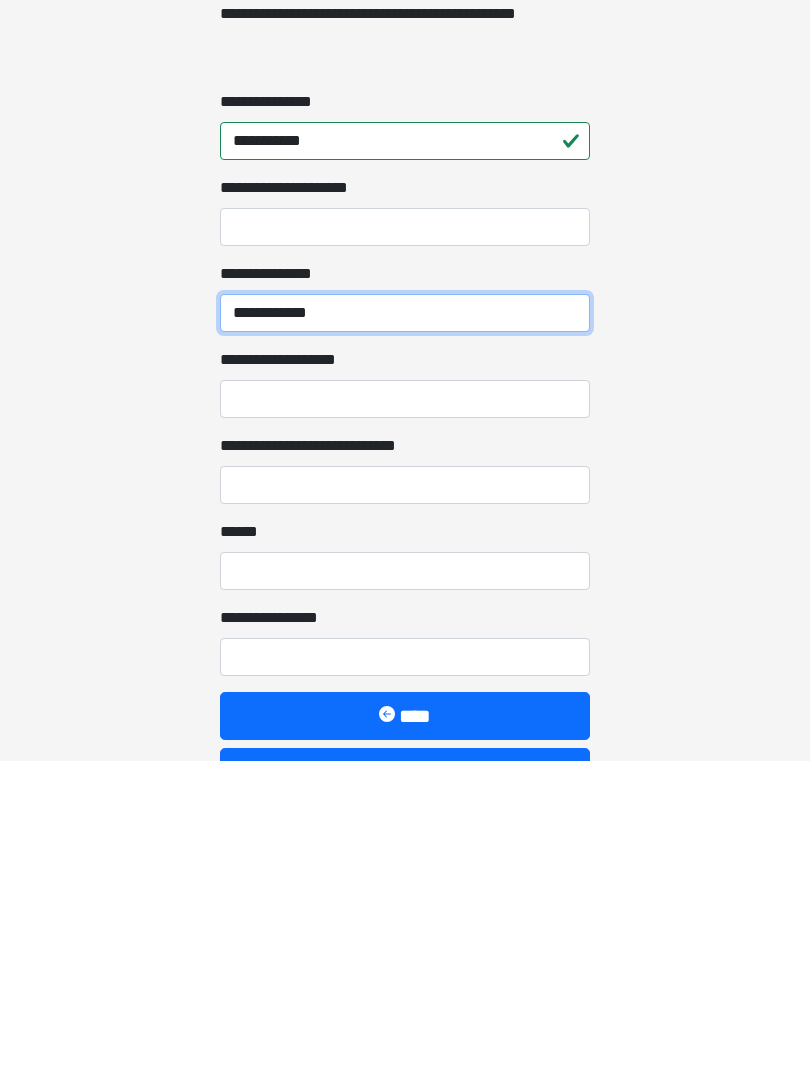 type on "**********" 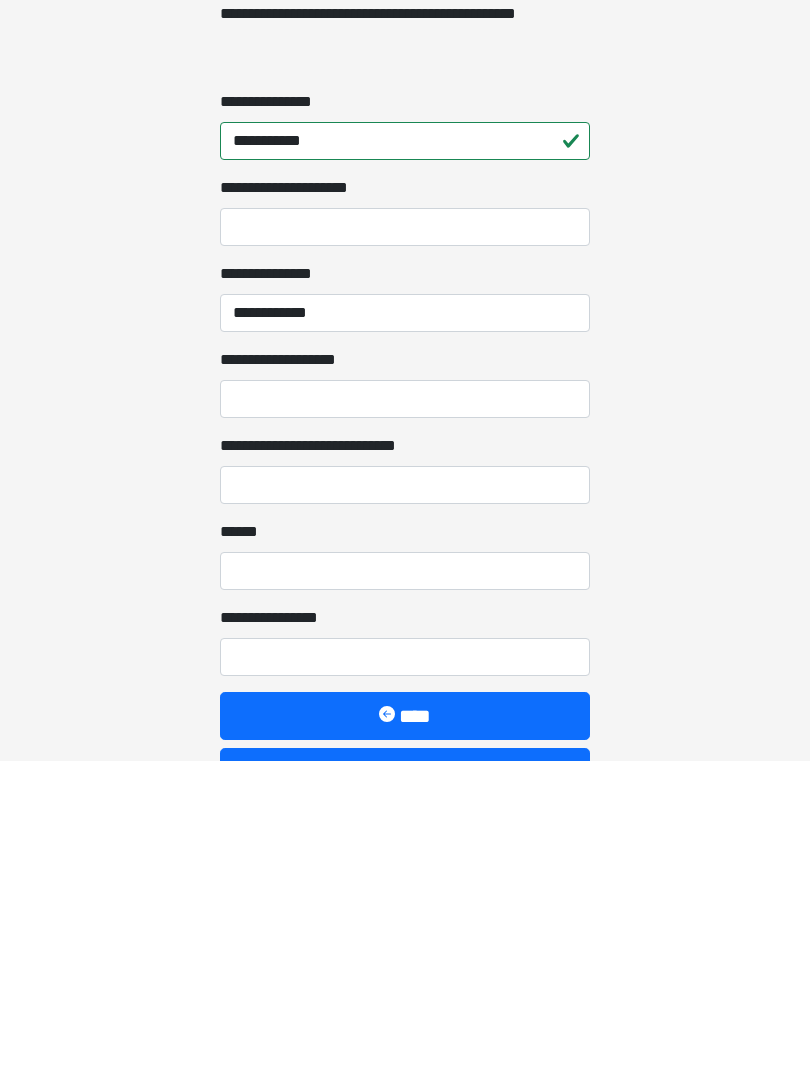 click on "**********" at bounding box center (405, 719) 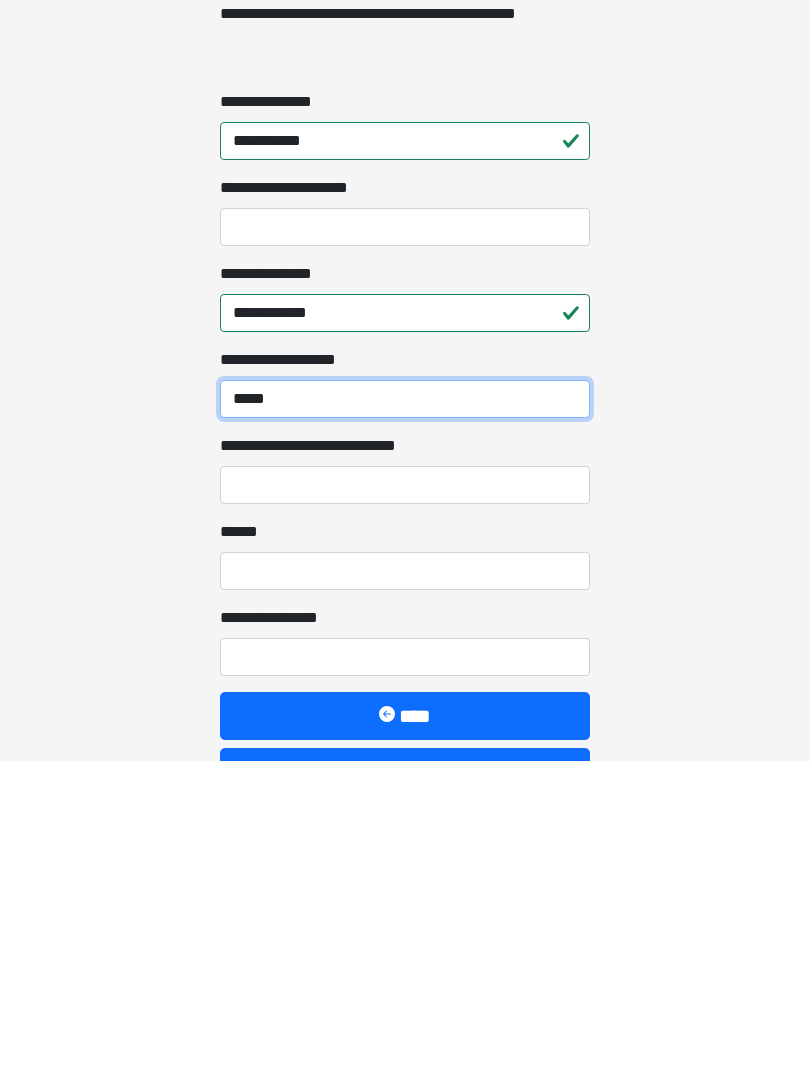 type on "*****" 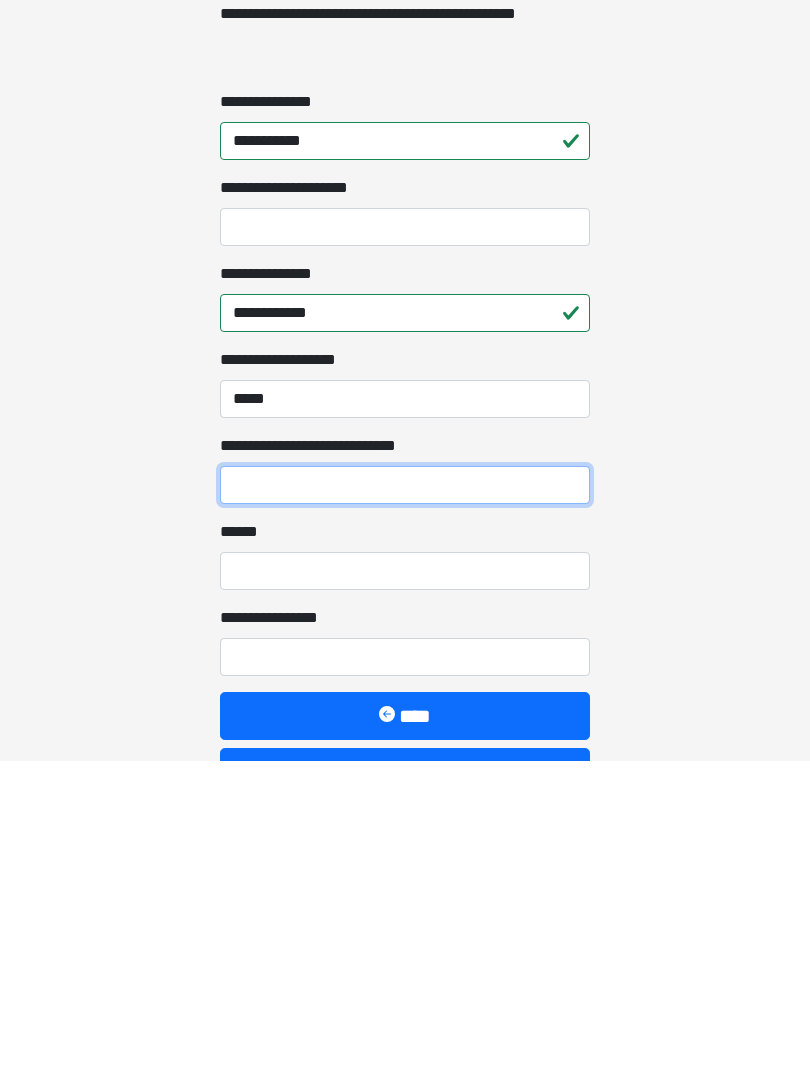 click on "**********" at bounding box center [405, 805] 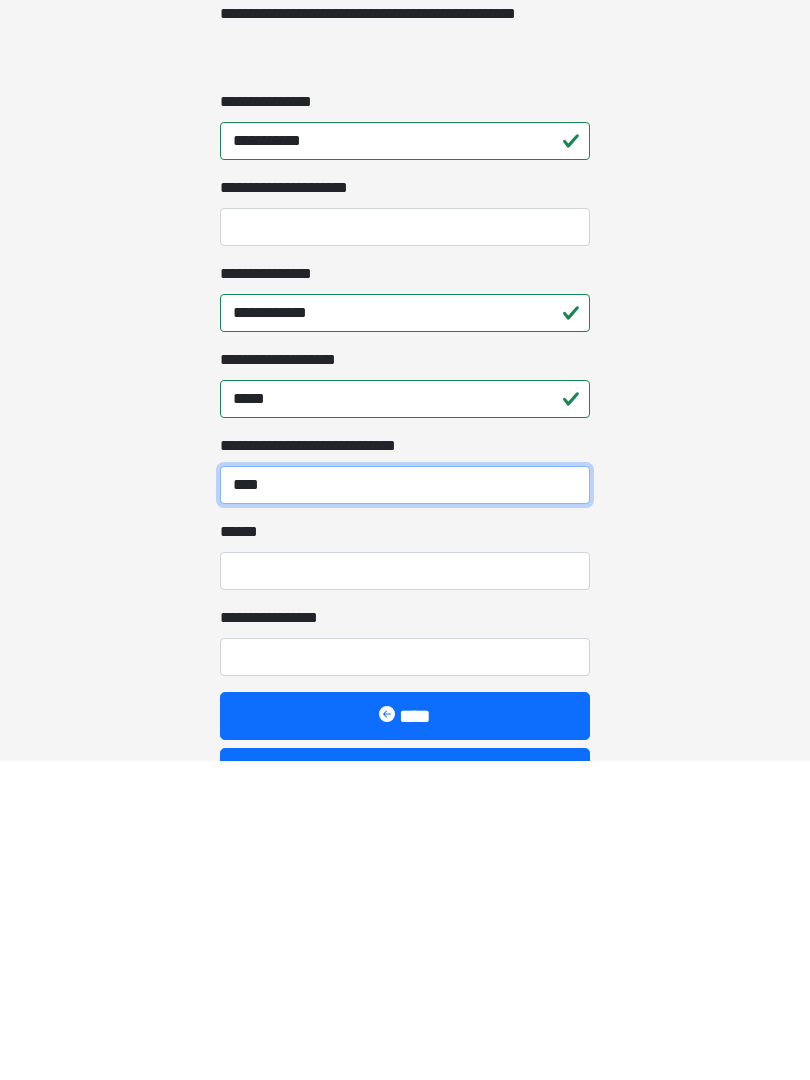 type on "****" 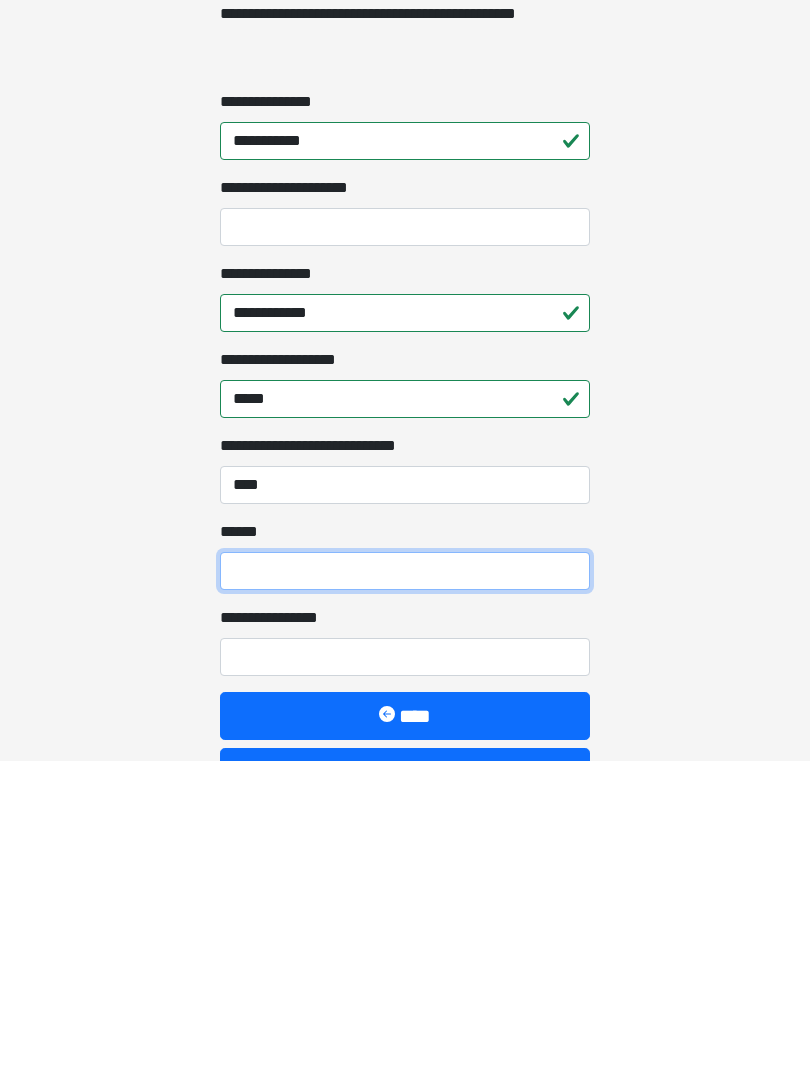 click on "**** *" at bounding box center (405, 891) 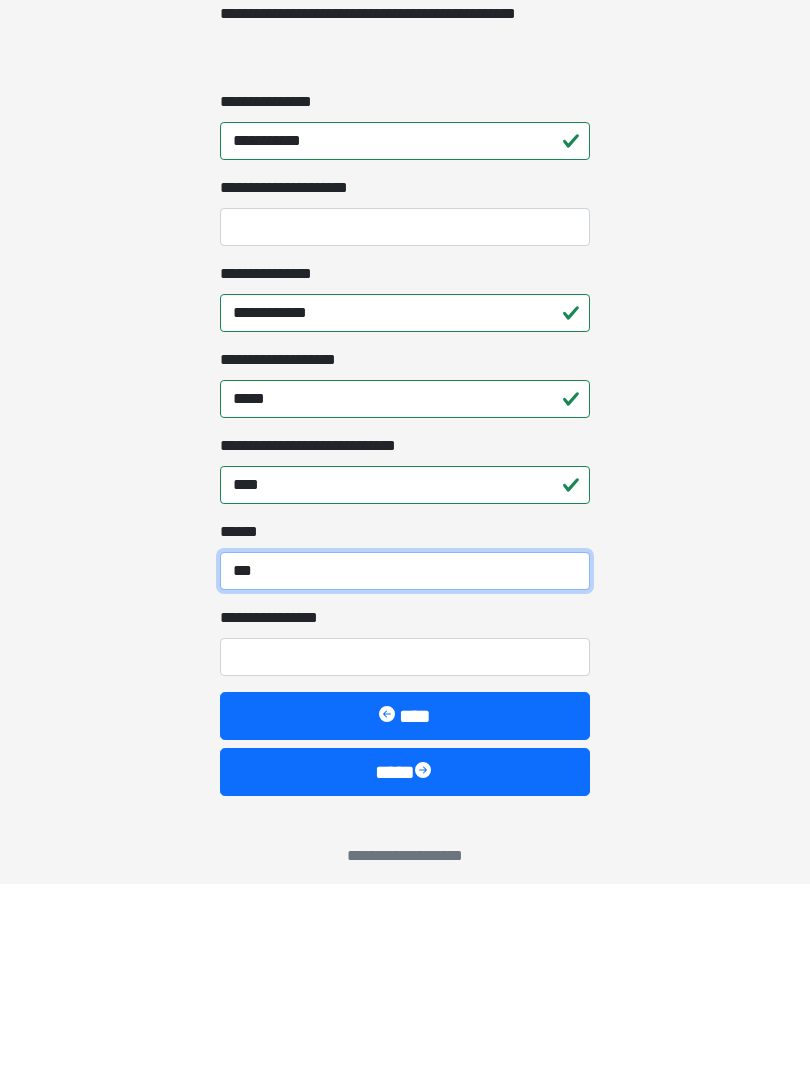 scroll, scrollTop: 1457, scrollLeft: 0, axis: vertical 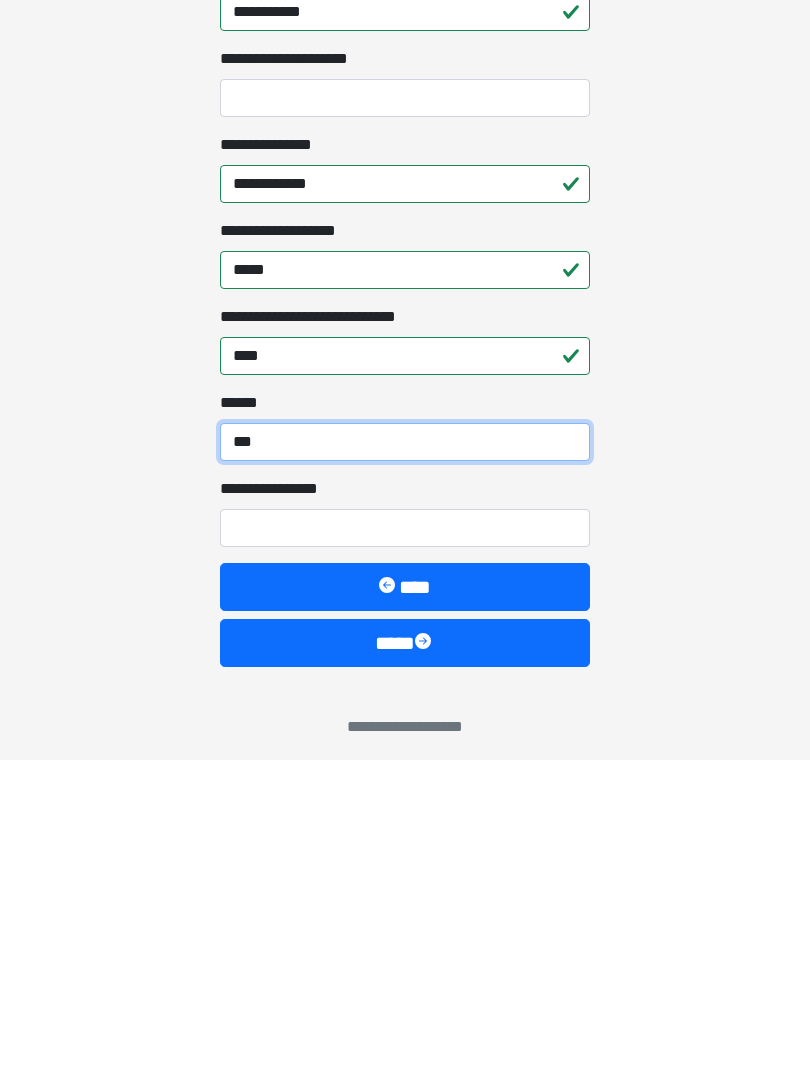 type on "***" 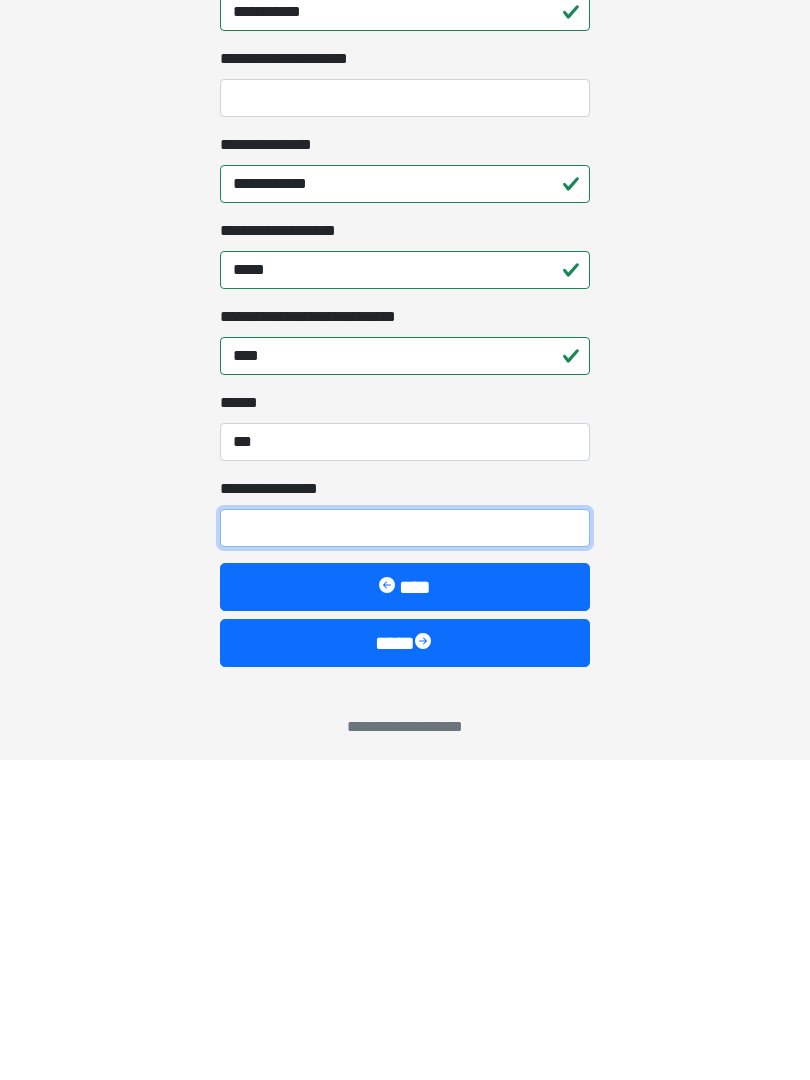 click on "**********" at bounding box center [405, 848] 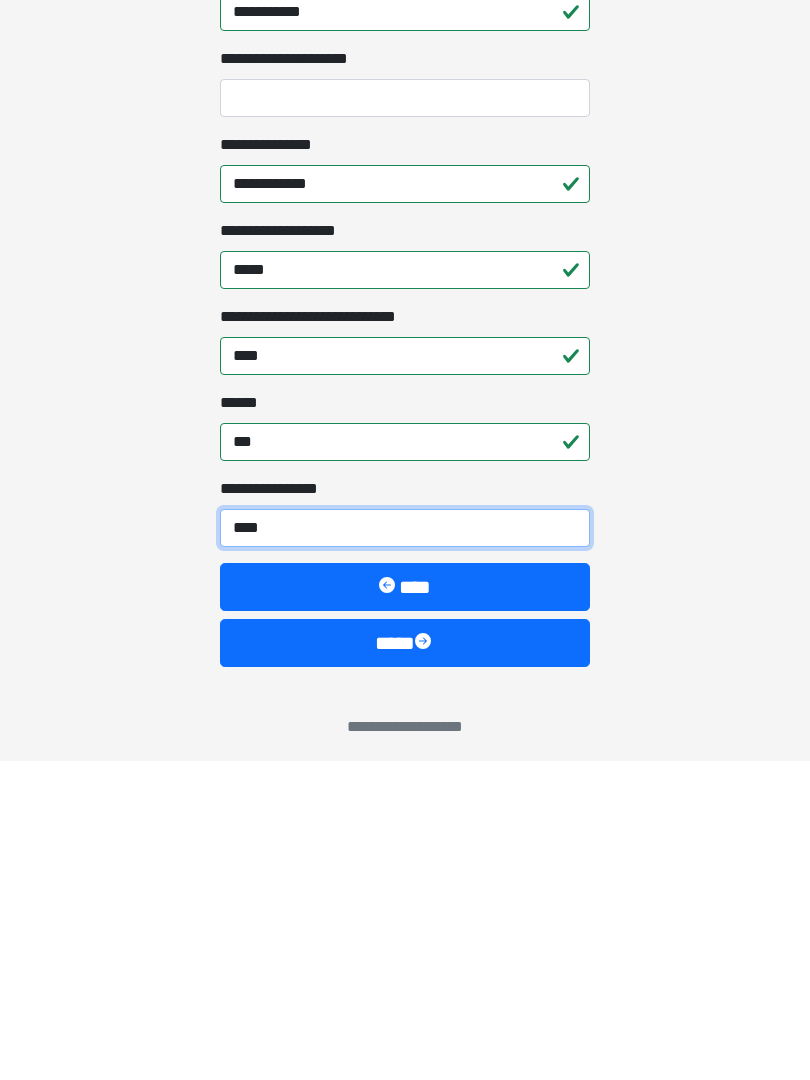type on "*****" 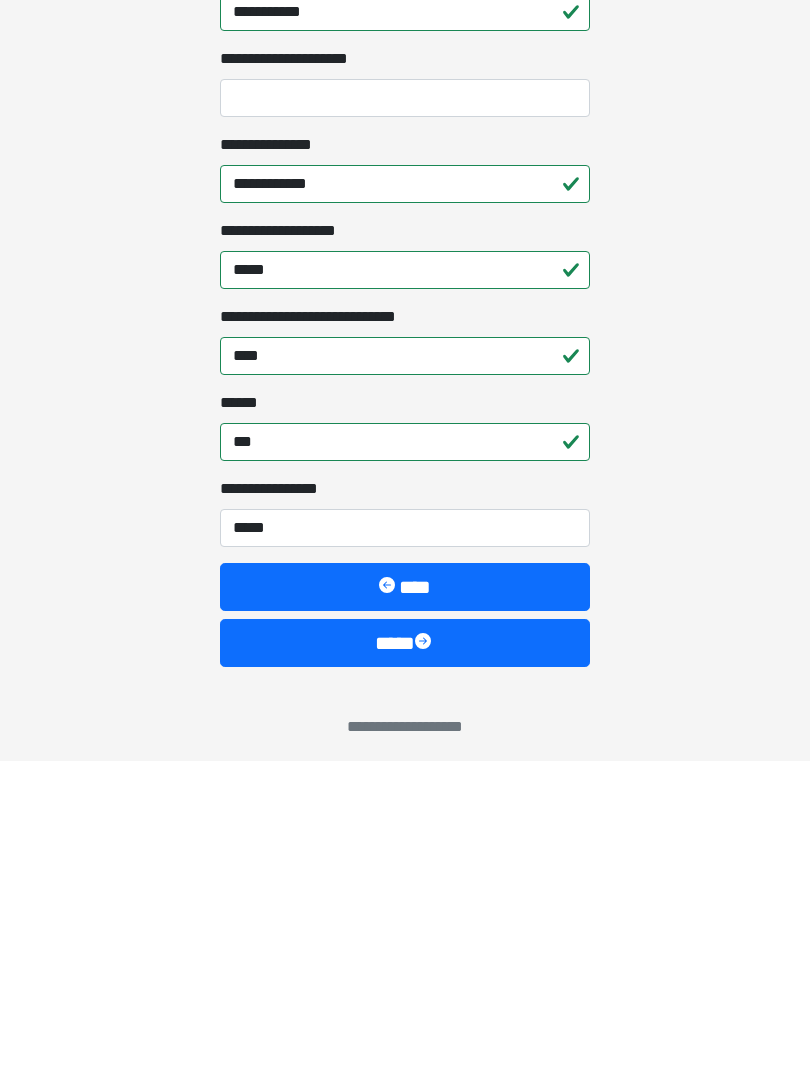 click on "****" at bounding box center (405, 963) 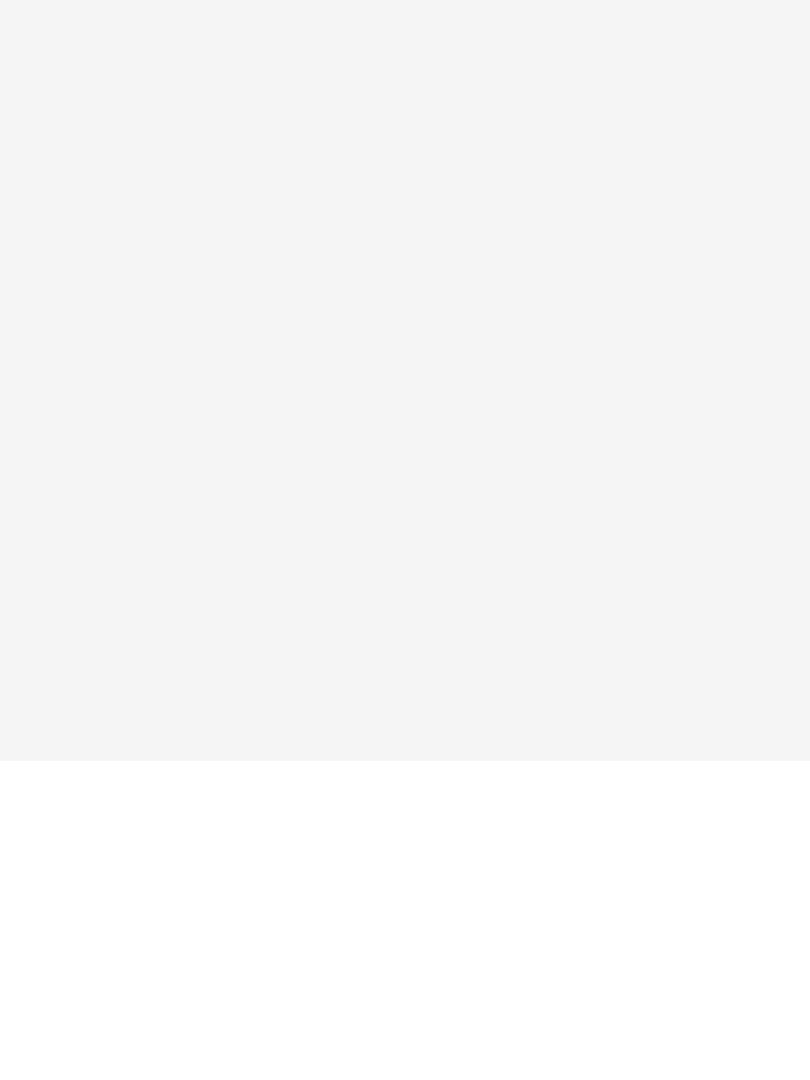 scroll, scrollTop: 0, scrollLeft: 0, axis: both 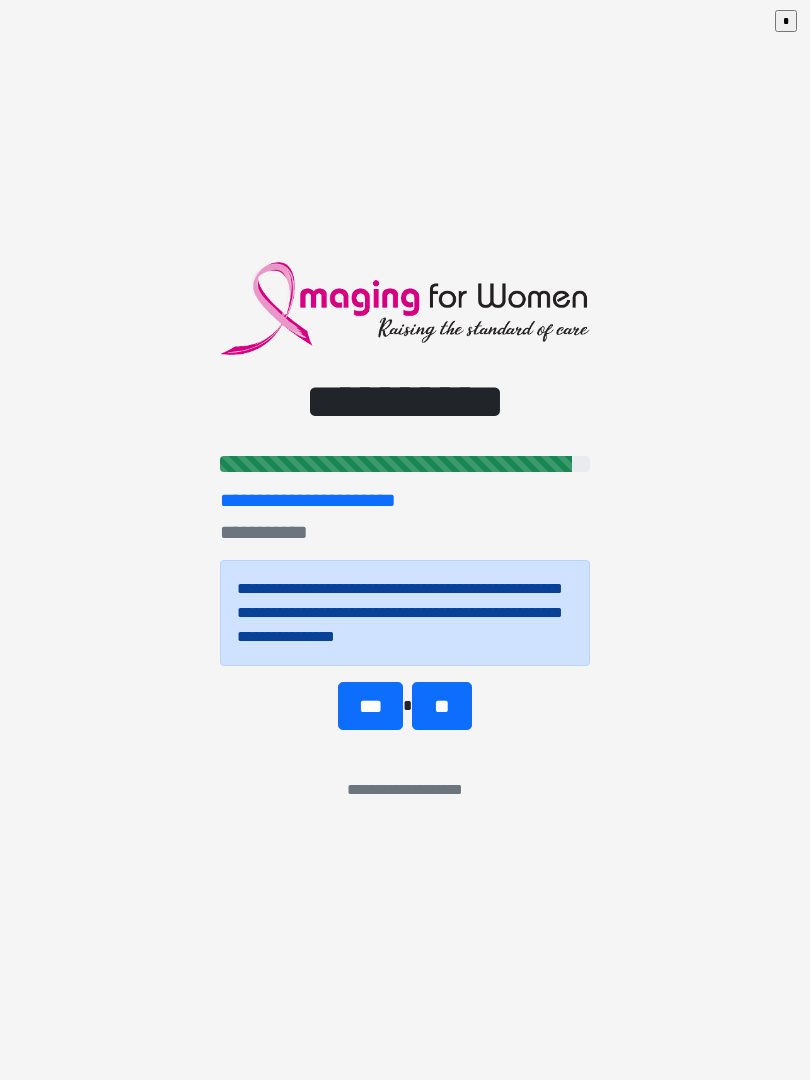 click on "***" at bounding box center (370, 706) 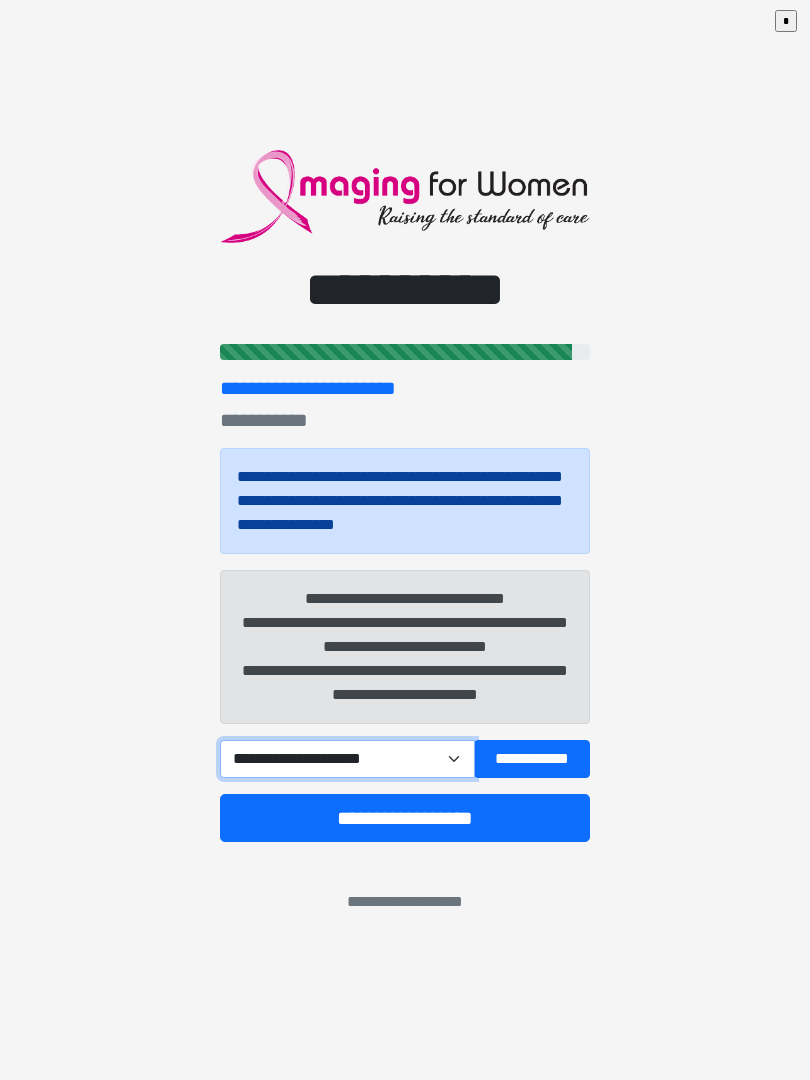 click on "**********" at bounding box center [347, 759] 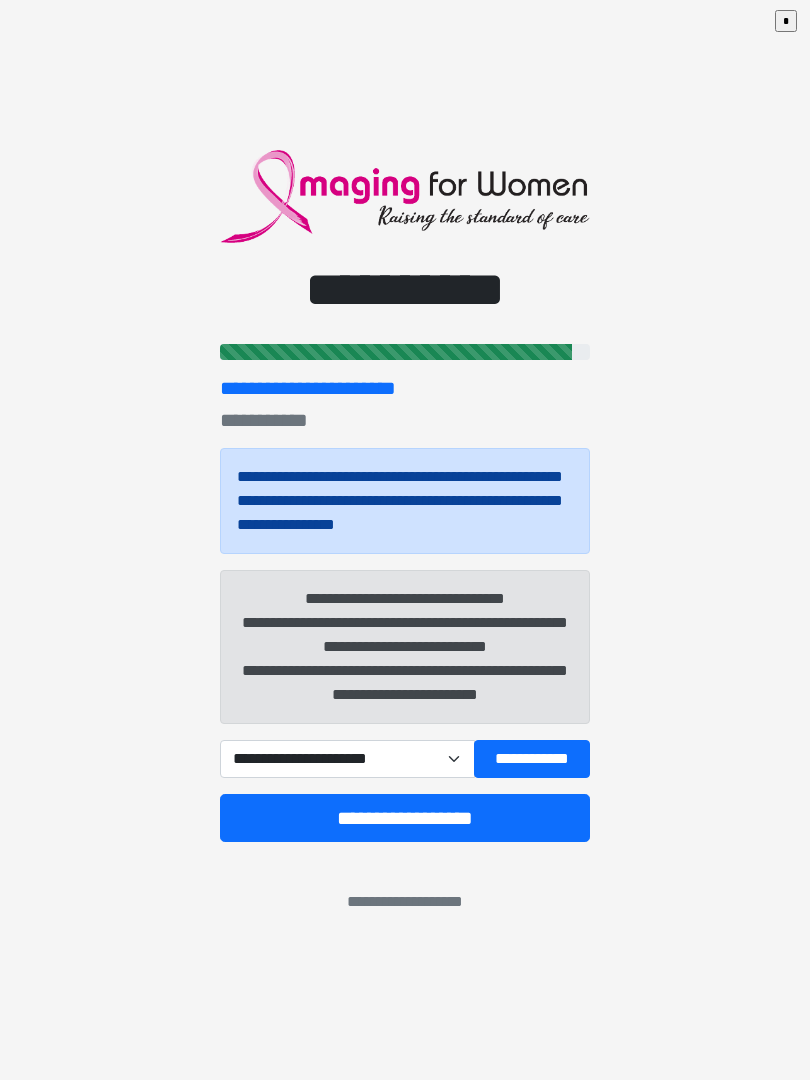 click on "**********" at bounding box center (532, 759) 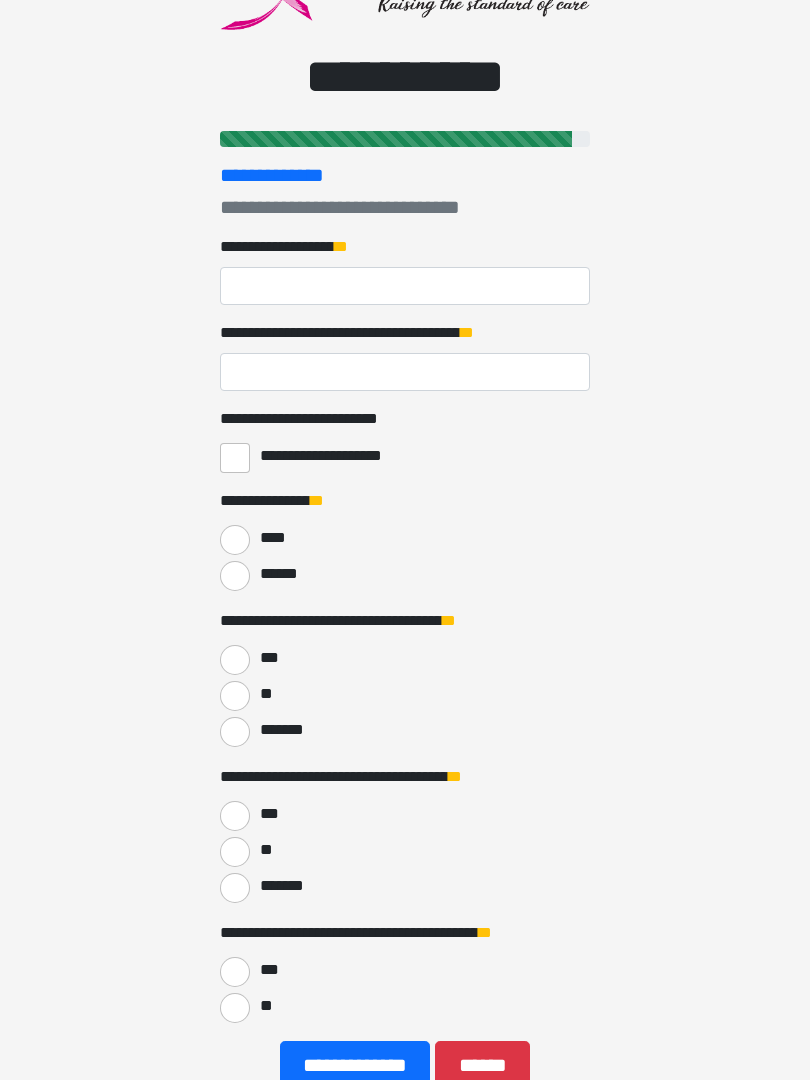 scroll, scrollTop: 128, scrollLeft: 0, axis: vertical 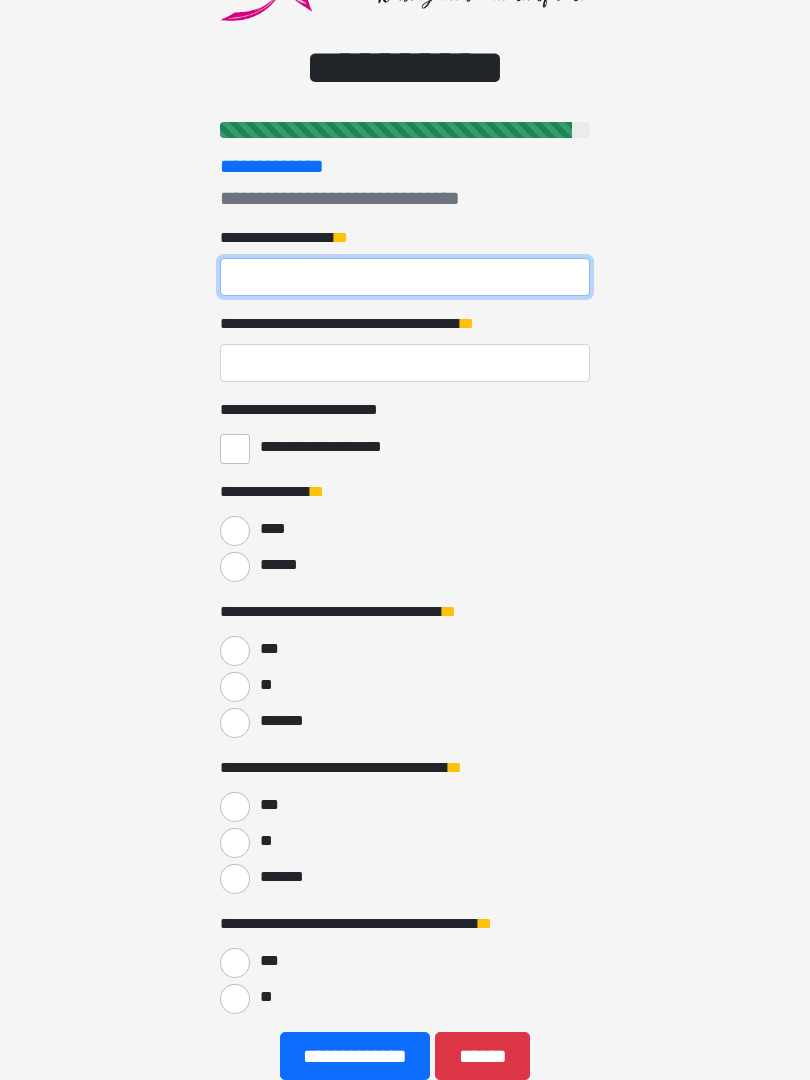 click on "**********" at bounding box center (405, 277) 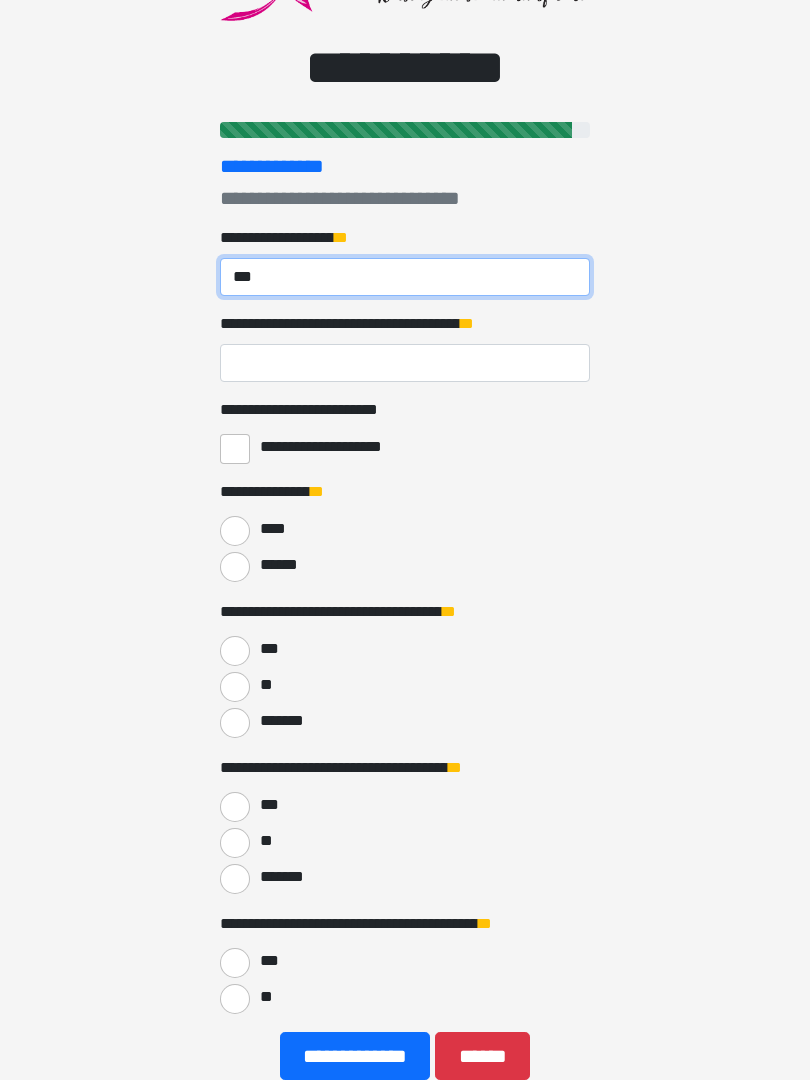 type on "***" 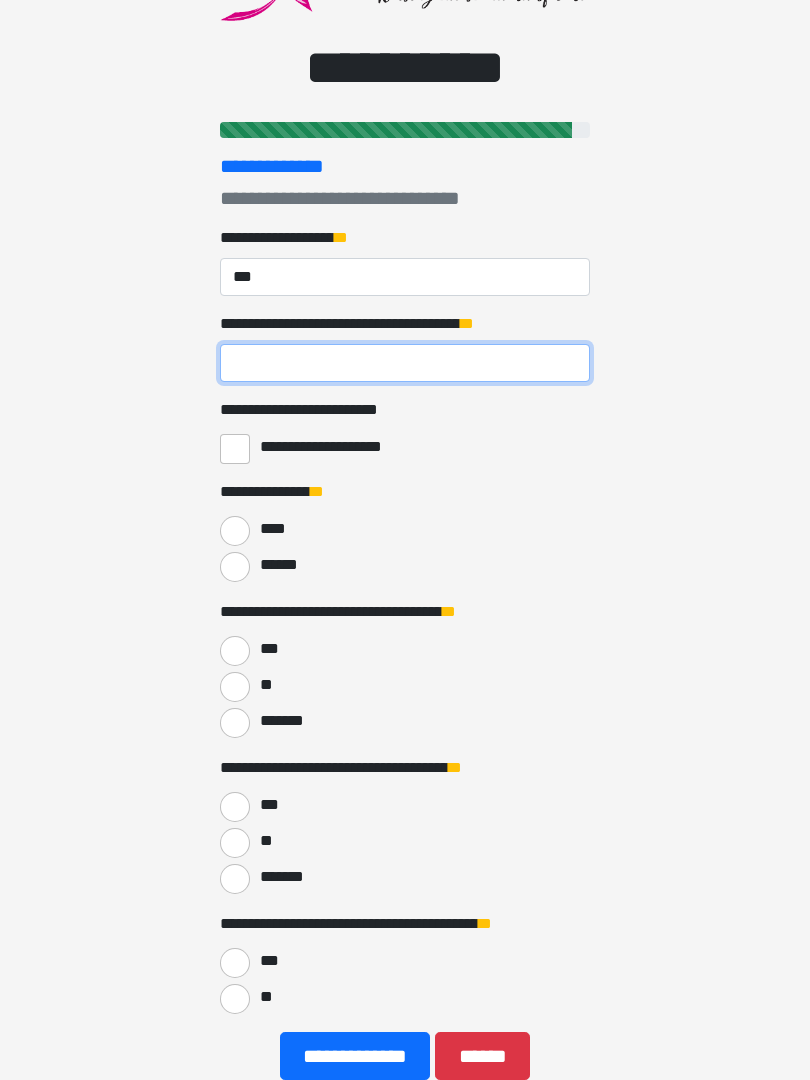 click on "**********" at bounding box center (405, 363) 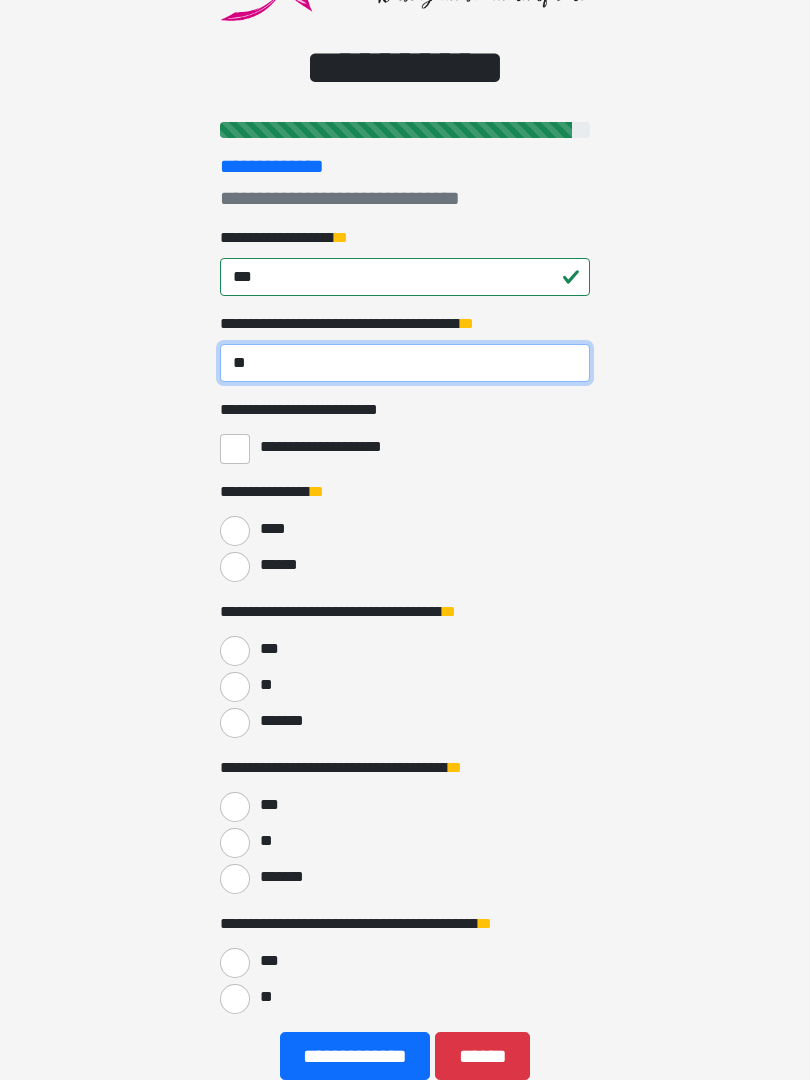 type on "**" 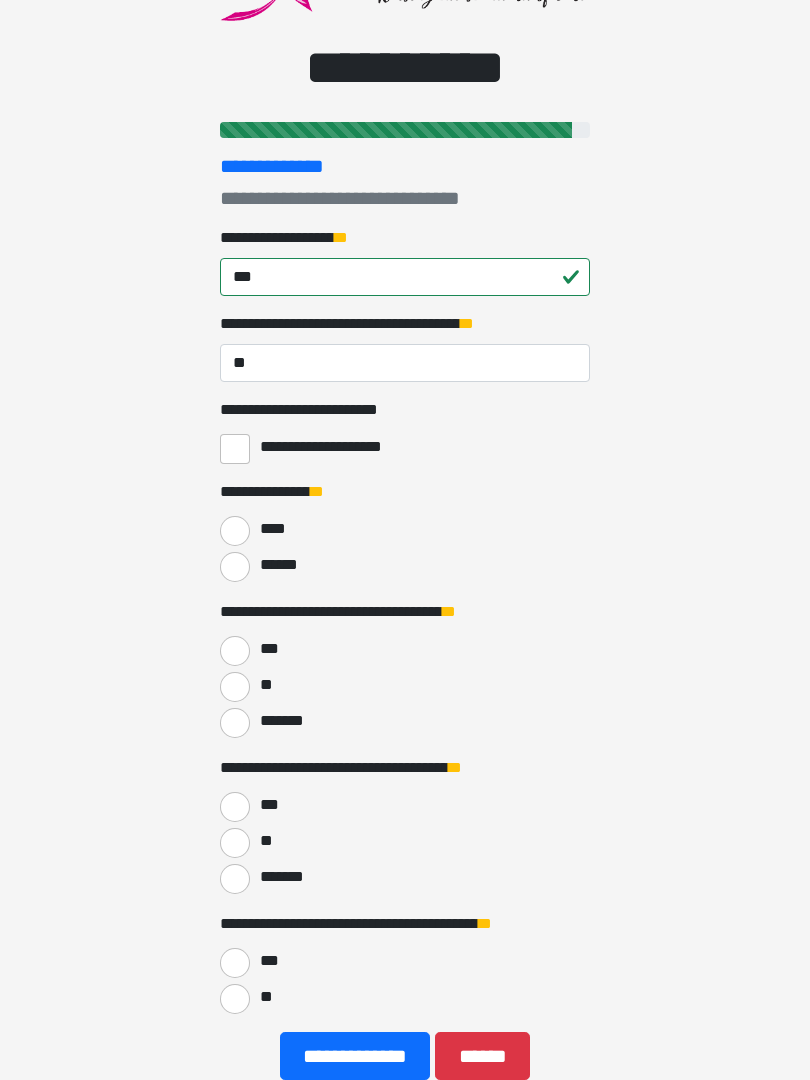 click on "**********" at bounding box center (235, 449) 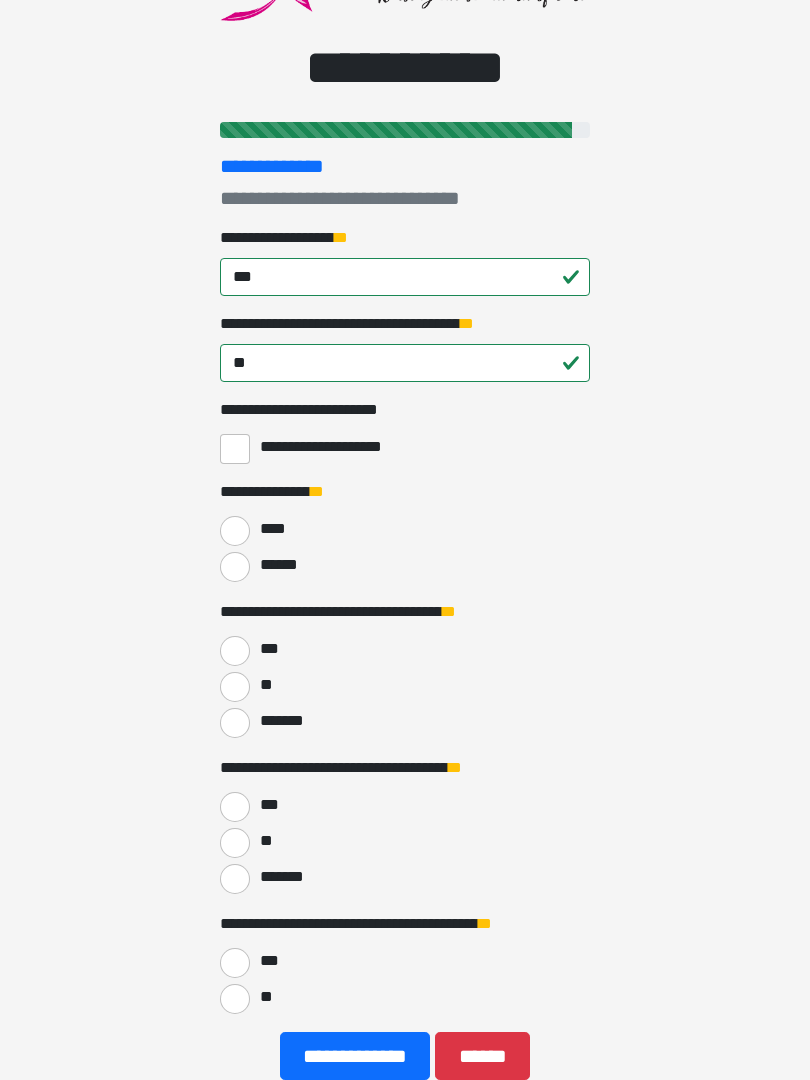 click on "******" at bounding box center [235, 567] 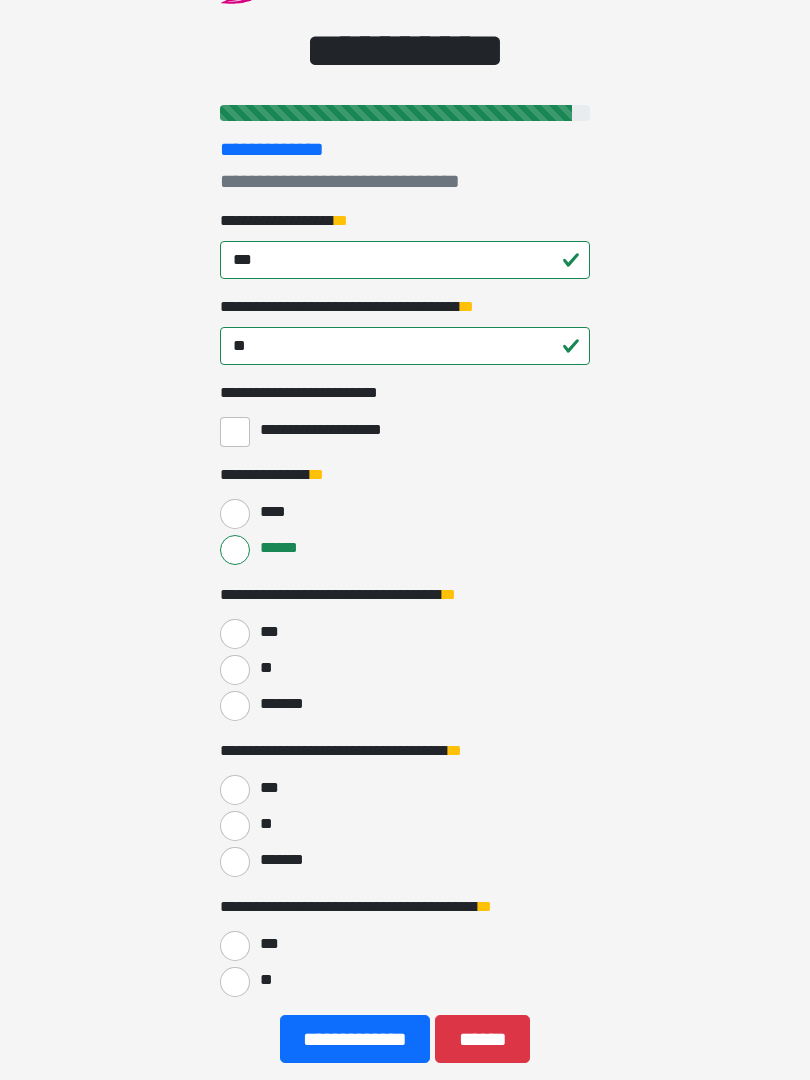 scroll, scrollTop: 247, scrollLeft: 0, axis: vertical 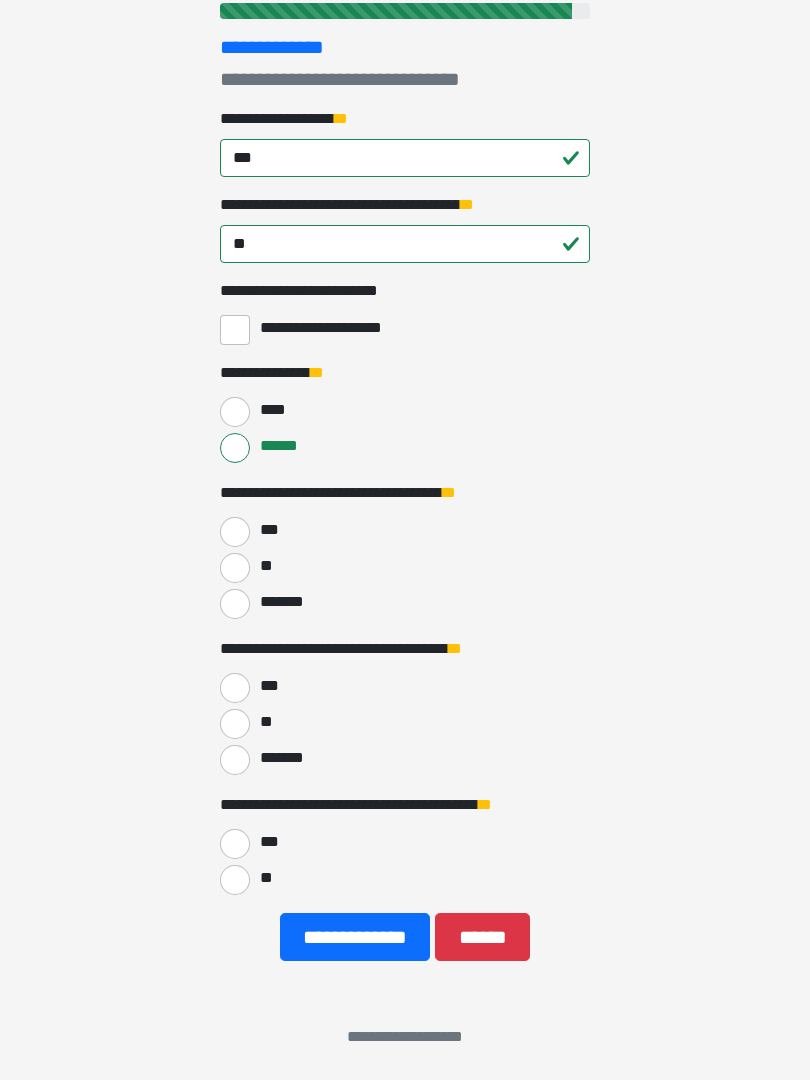 click on "***" at bounding box center [268, 530] 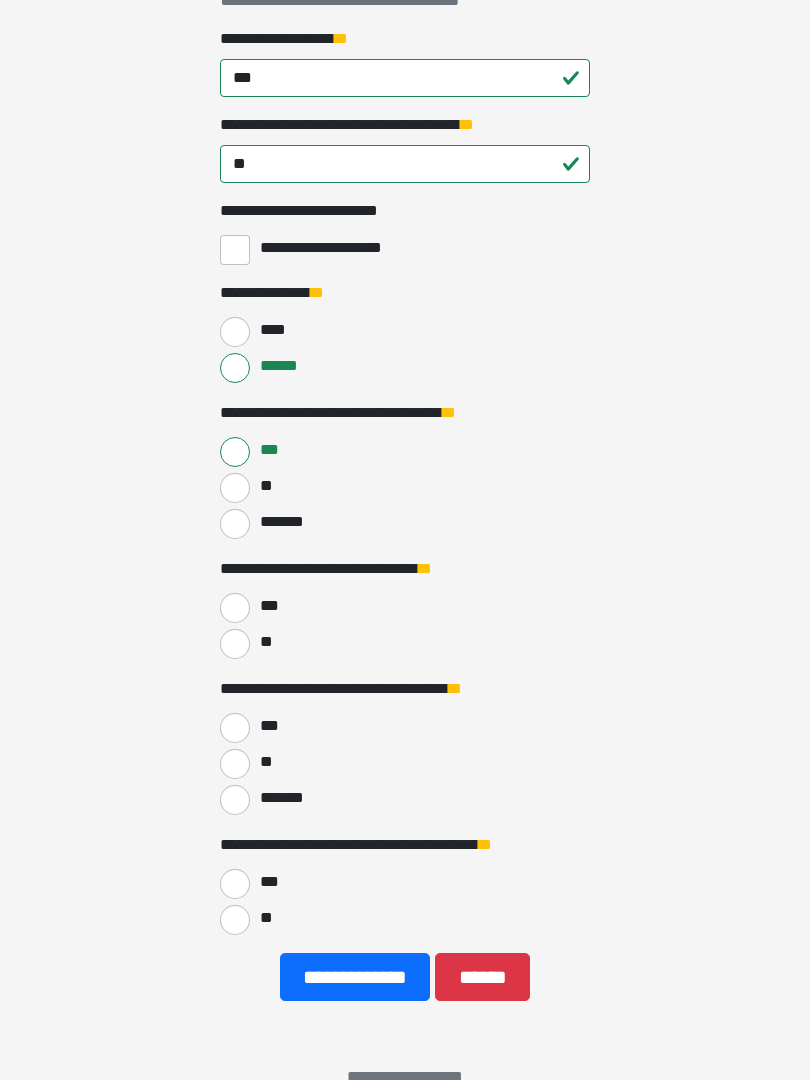 scroll, scrollTop: 367, scrollLeft: 0, axis: vertical 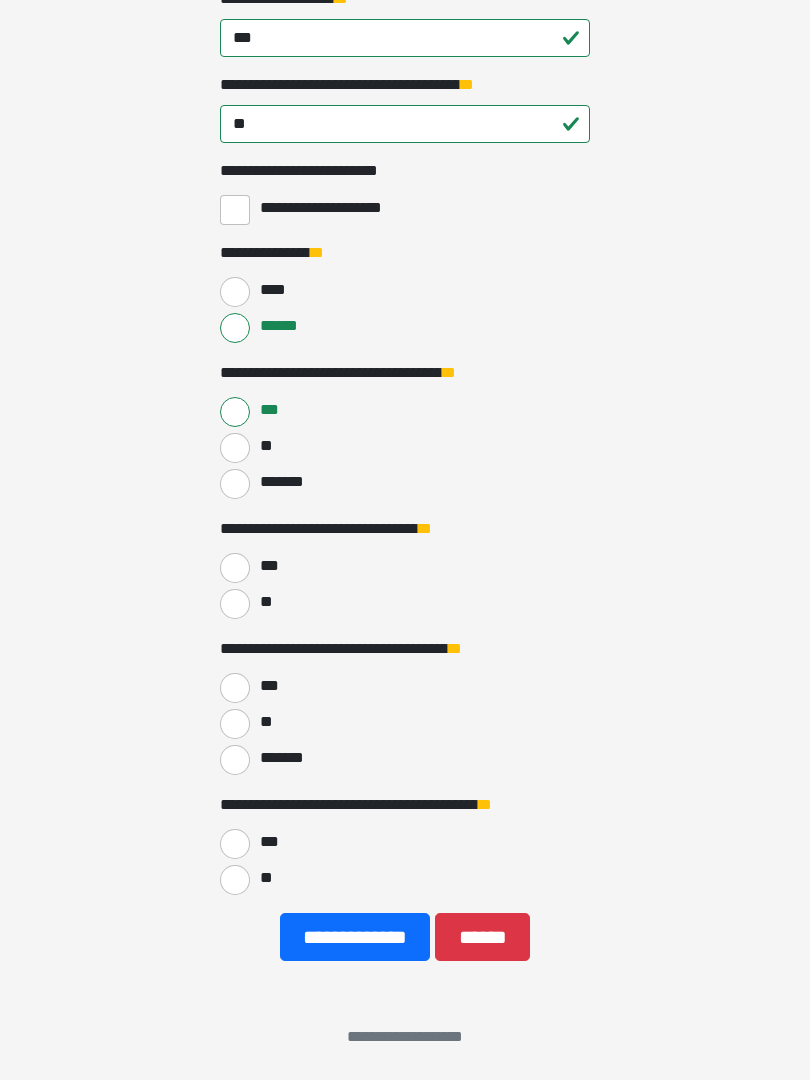 click on "**" at bounding box center [235, 604] 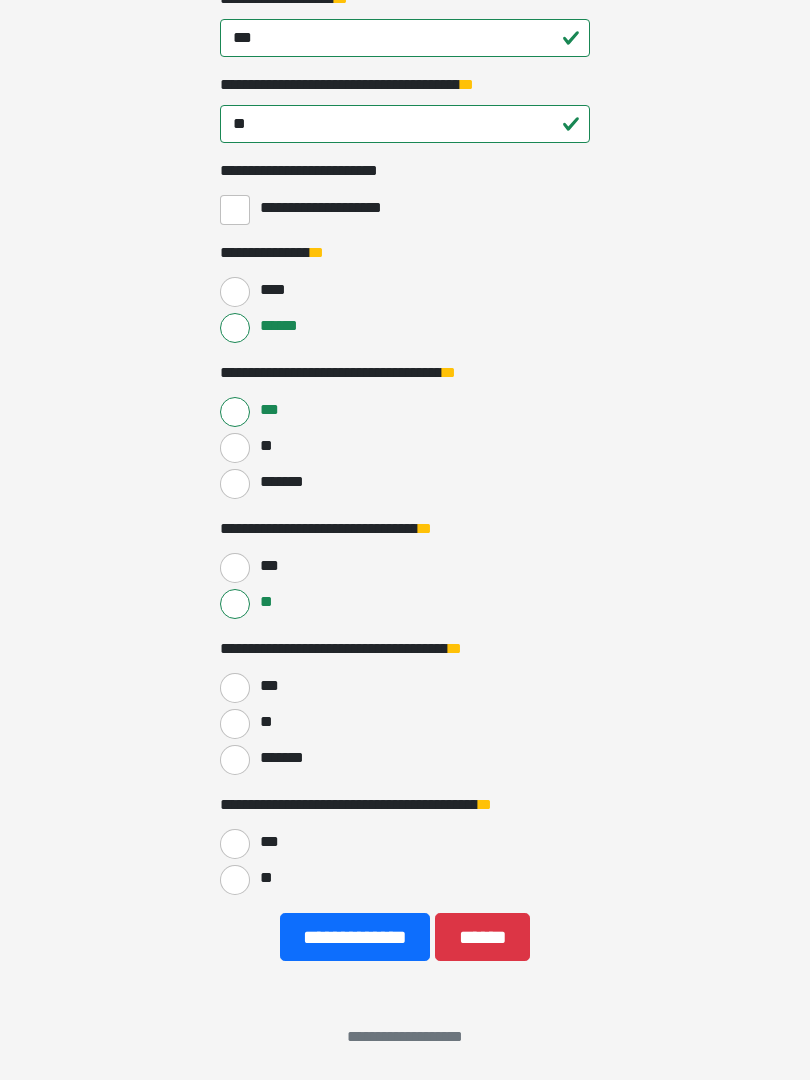 click on "**" at bounding box center [235, 724] 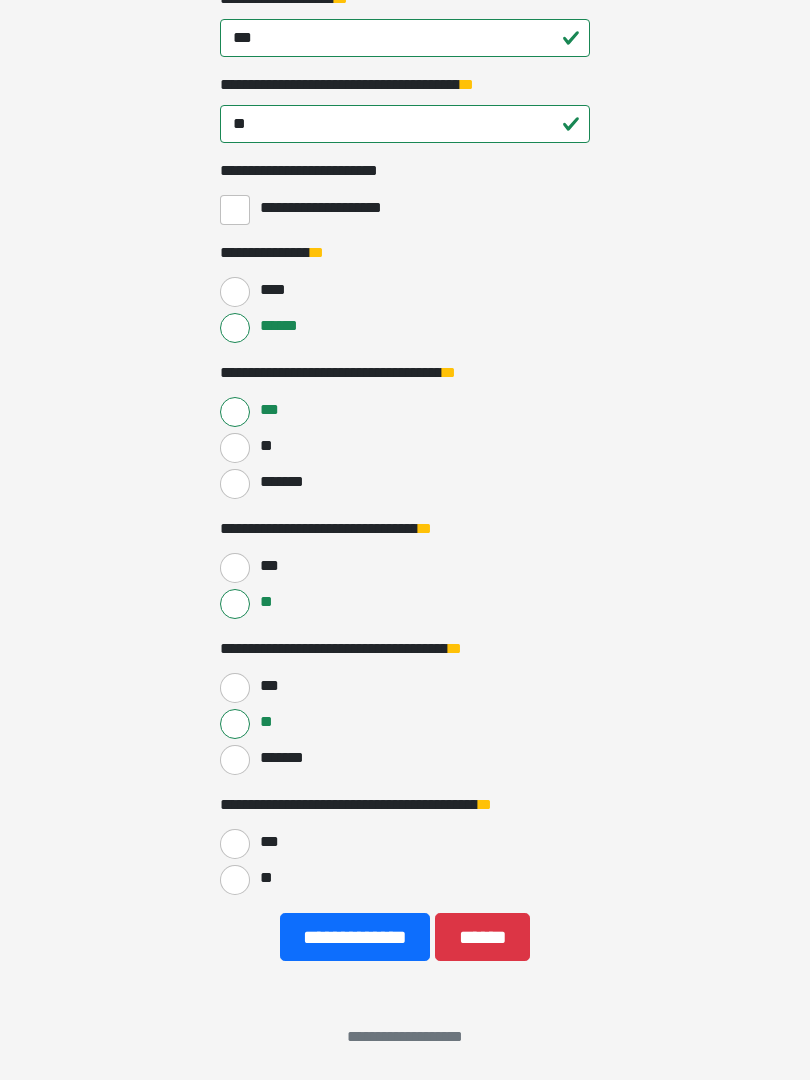 click on "**" at bounding box center (235, 880) 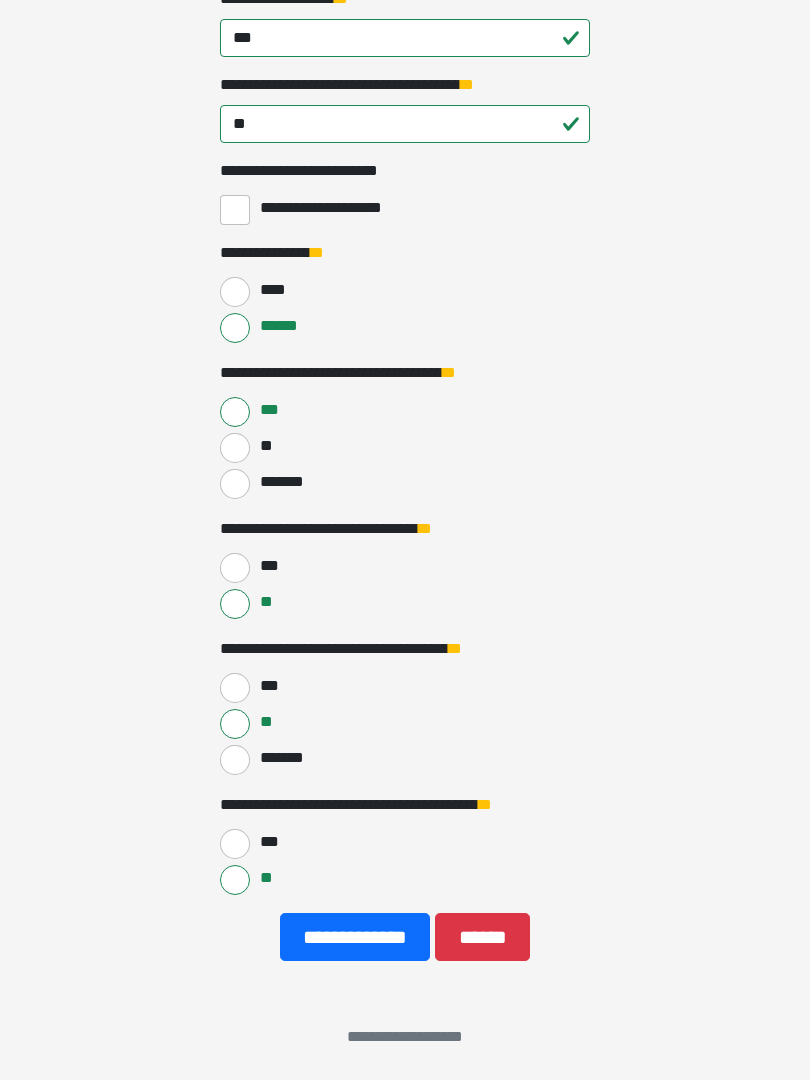 click on "**********" at bounding box center [355, 937] 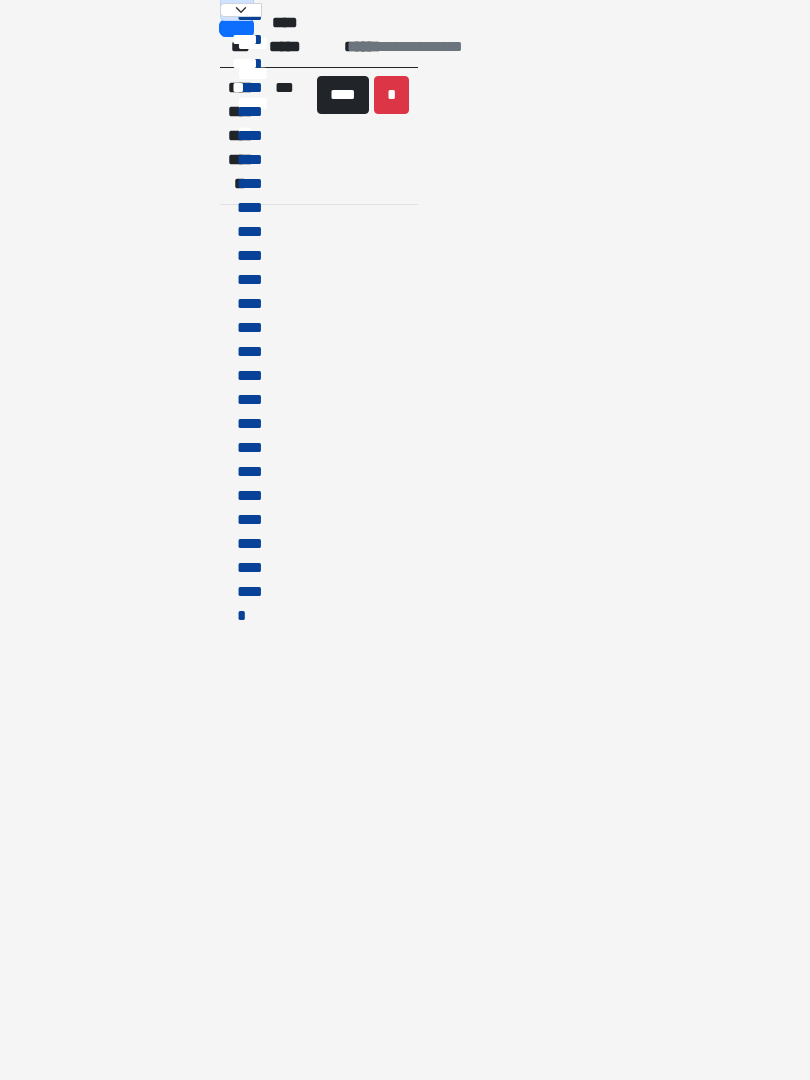 scroll, scrollTop: 0, scrollLeft: 0, axis: both 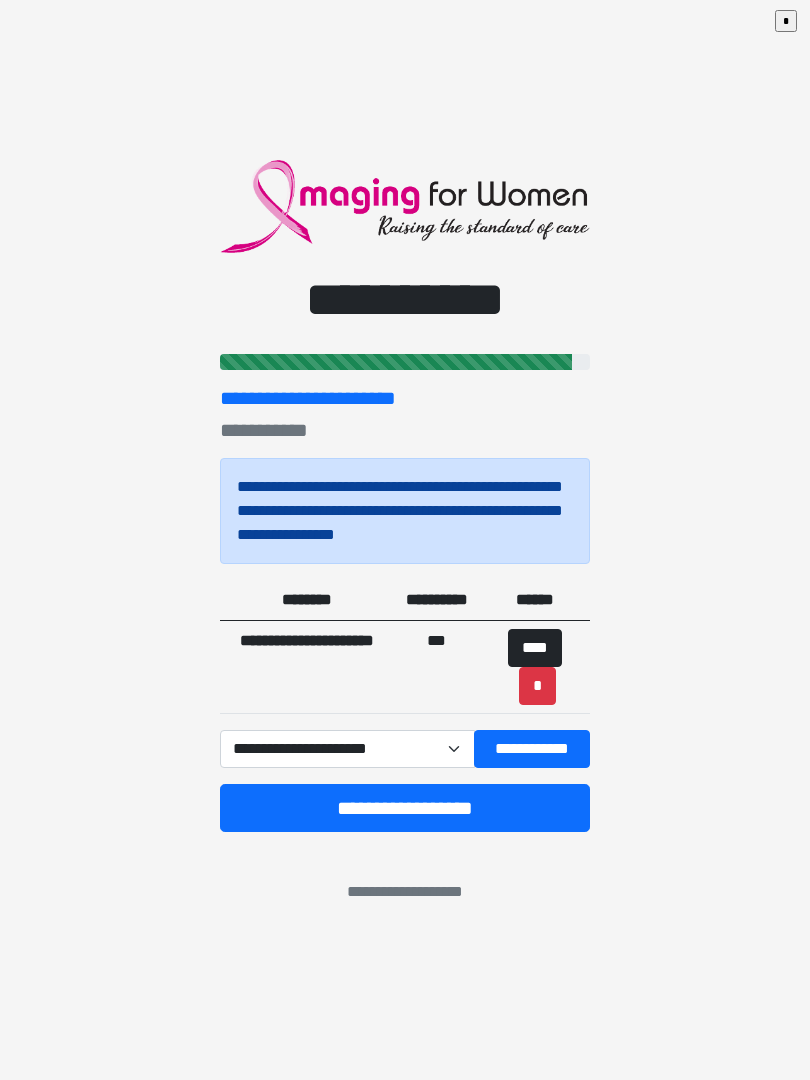 click on "**********" at bounding box center (532, 749) 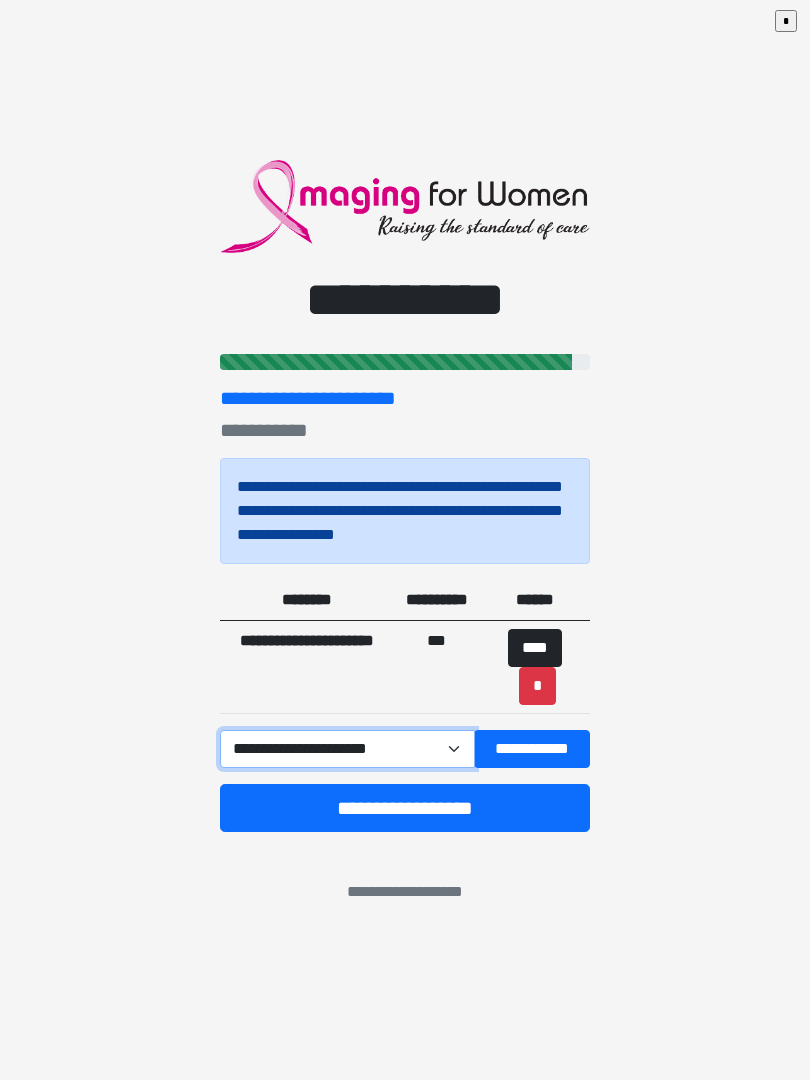 select on "****" 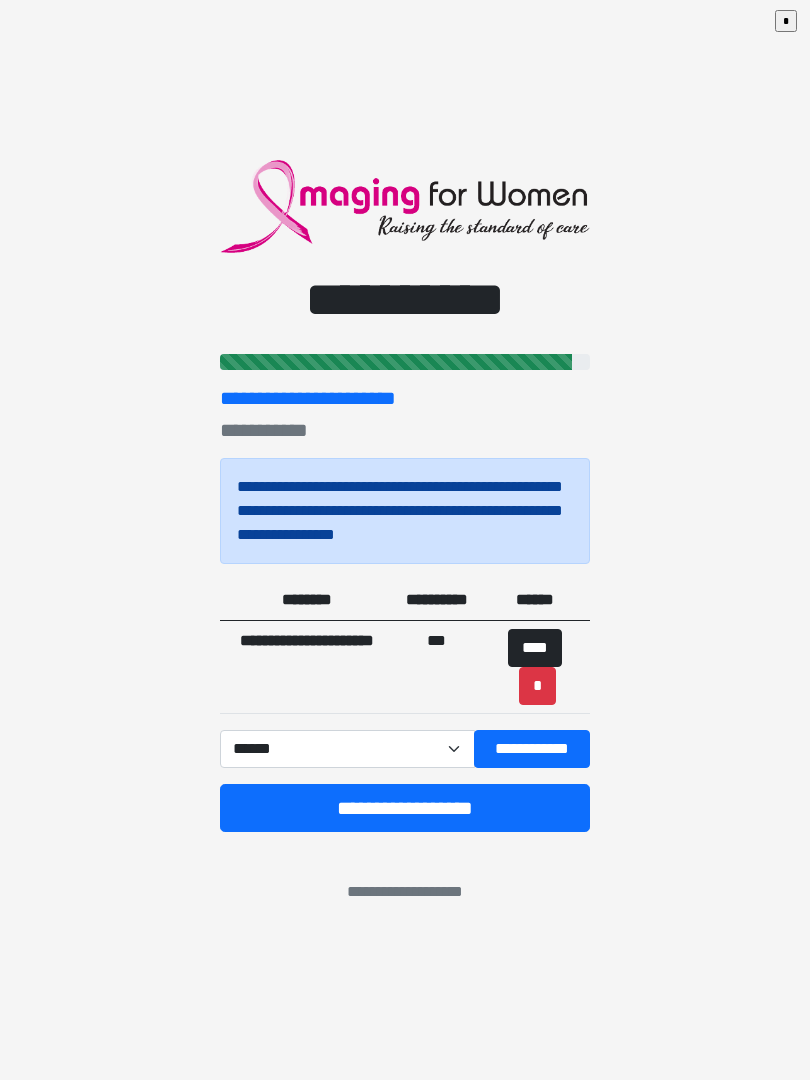 click on "**********" at bounding box center [532, 749] 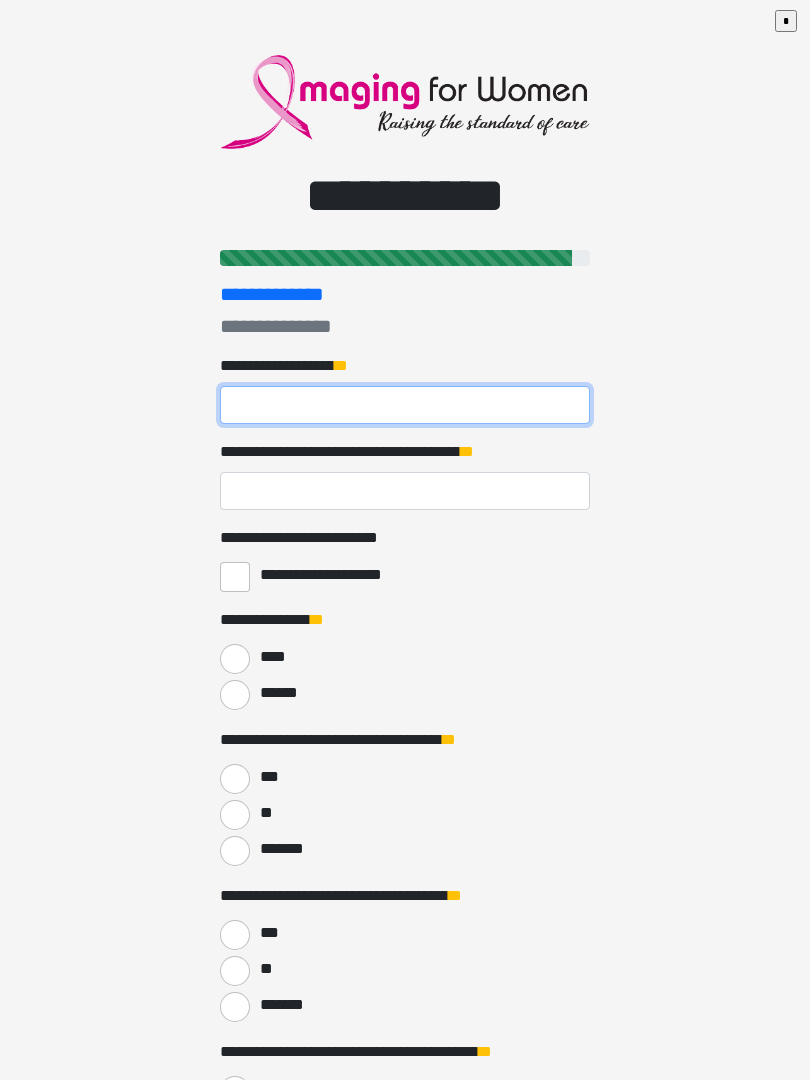 click on "**********" at bounding box center [405, 405] 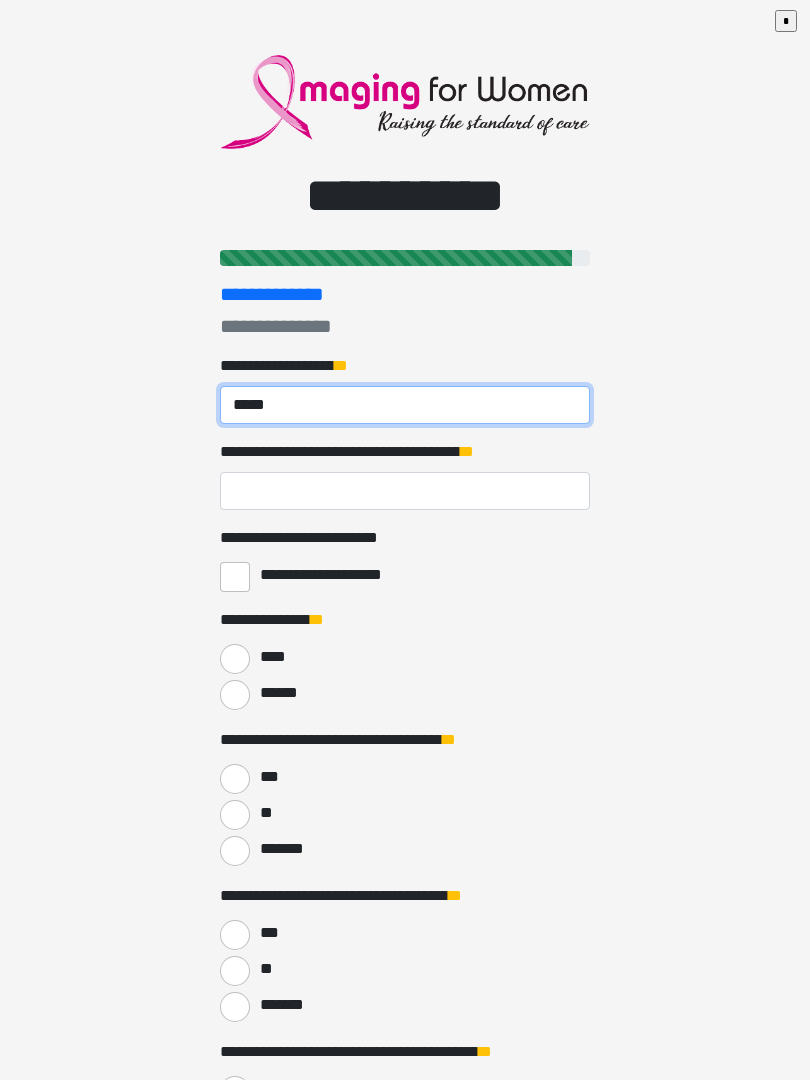 type on "*****" 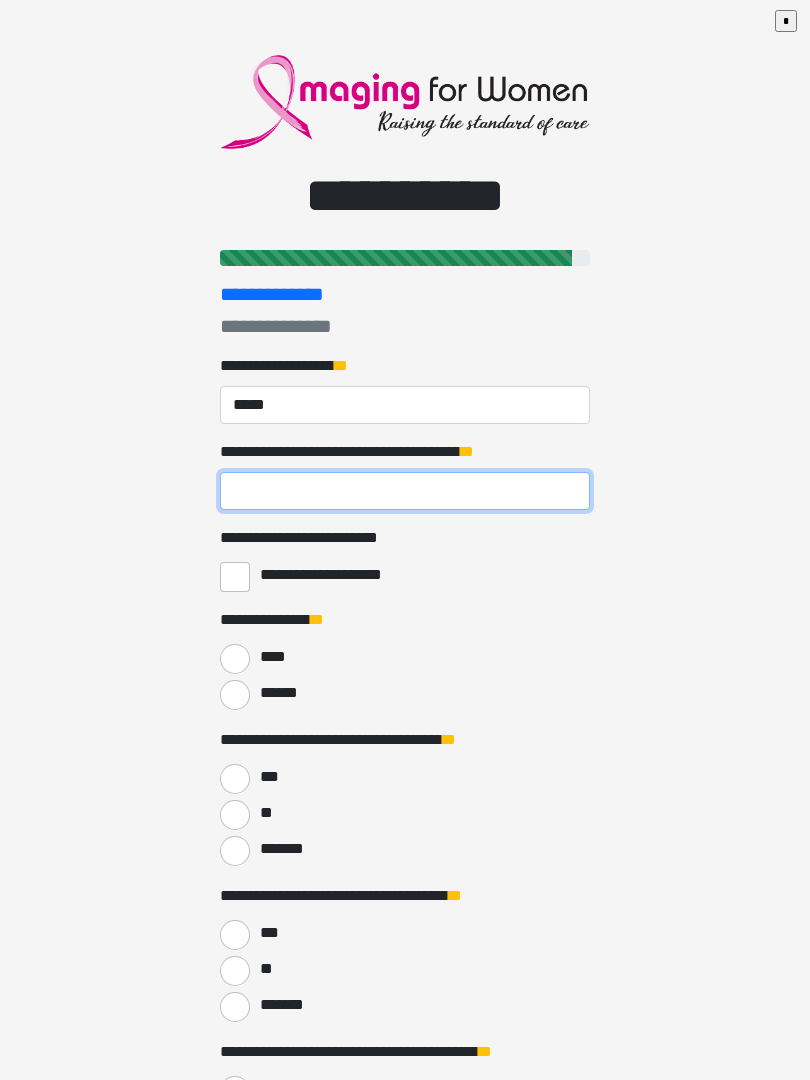 click on "**********" at bounding box center [405, 491] 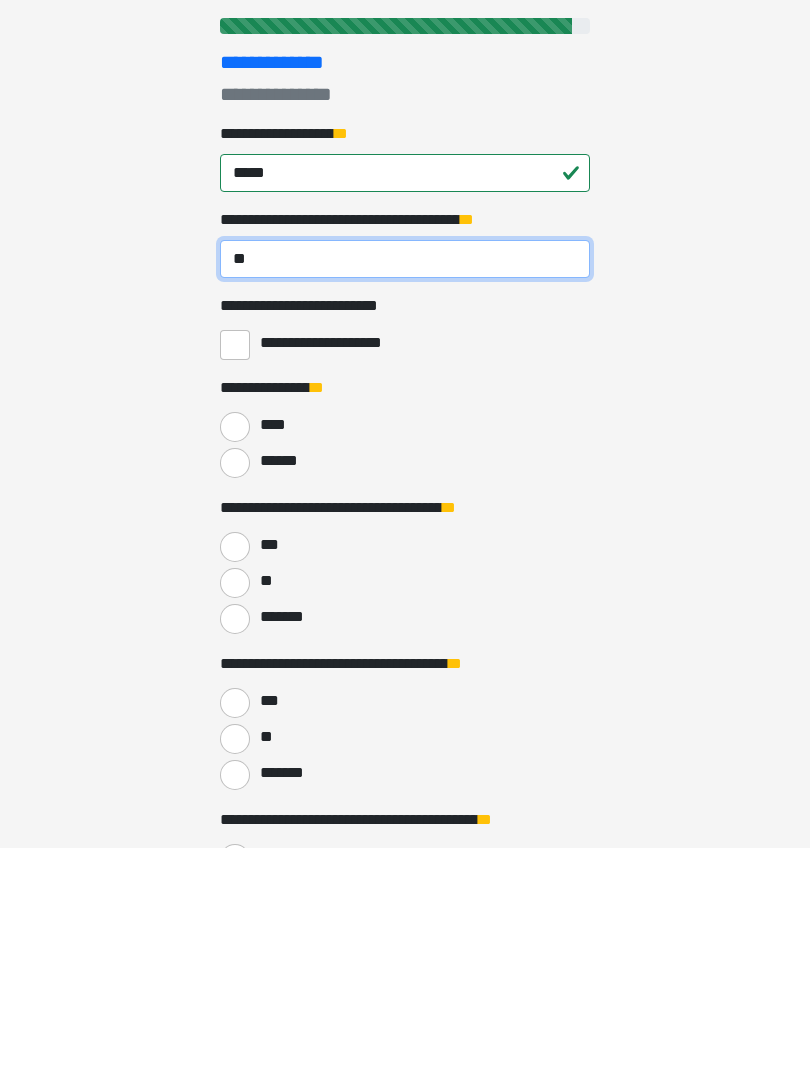 type on "**" 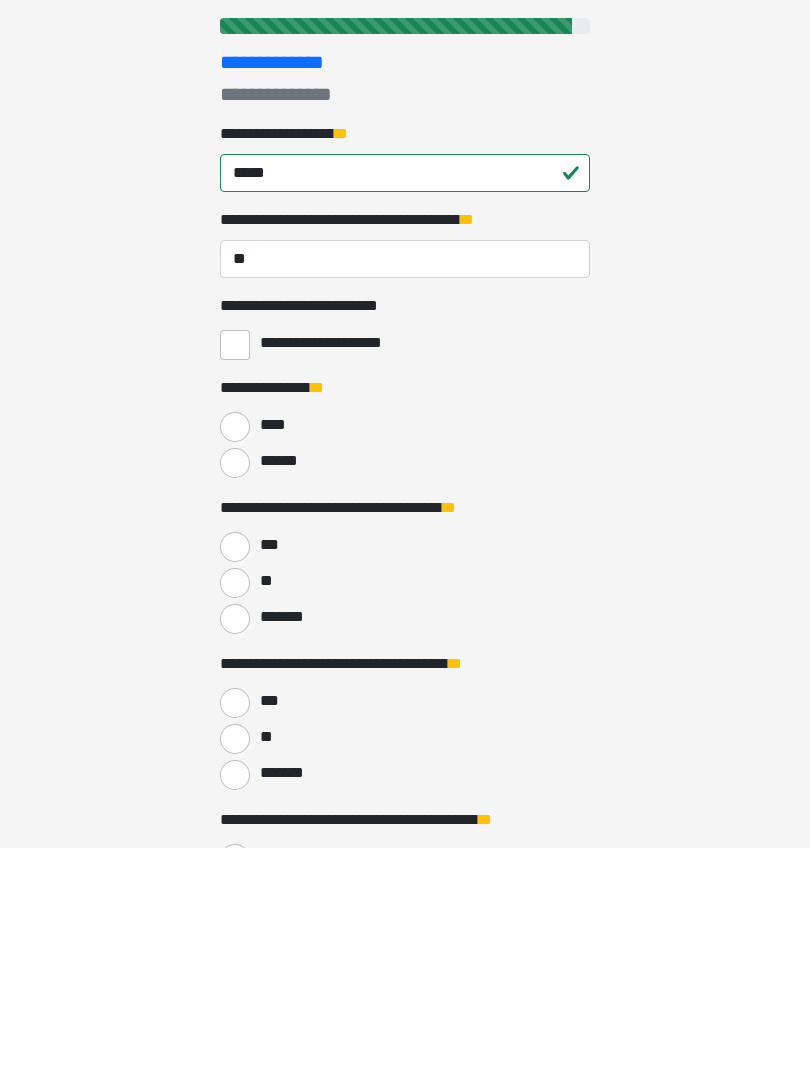 click on "******" at bounding box center [235, 695] 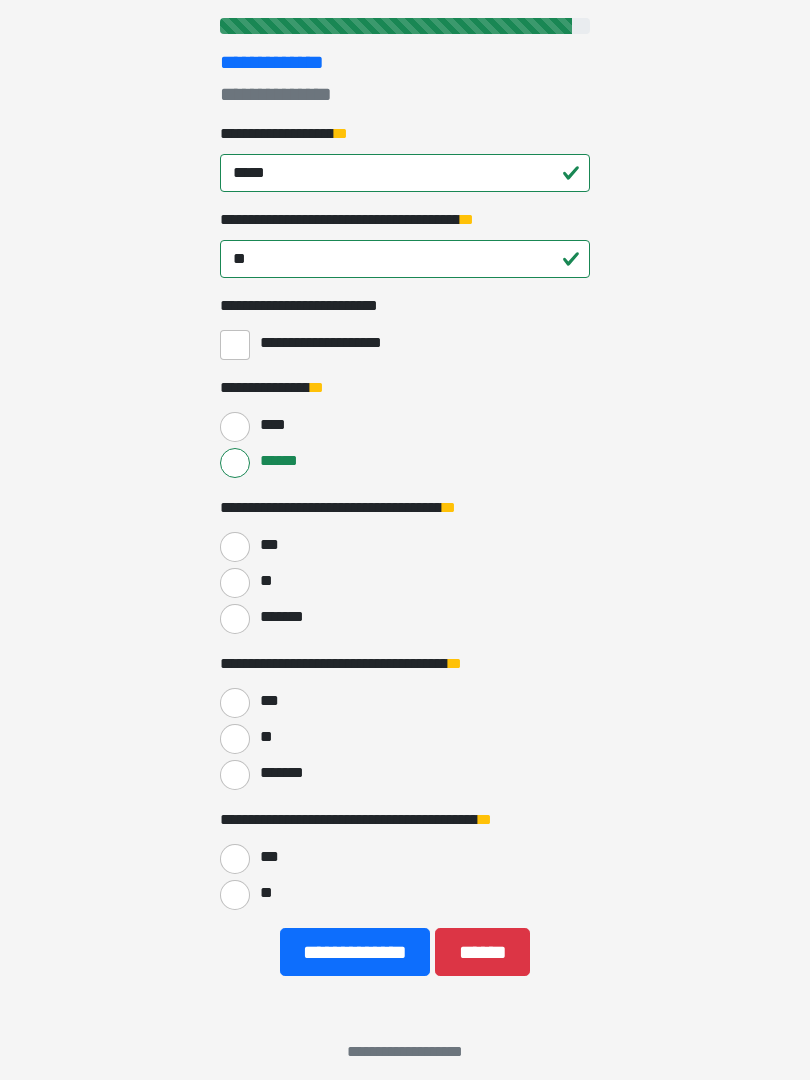 scroll, scrollTop: 247, scrollLeft: 0, axis: vertical 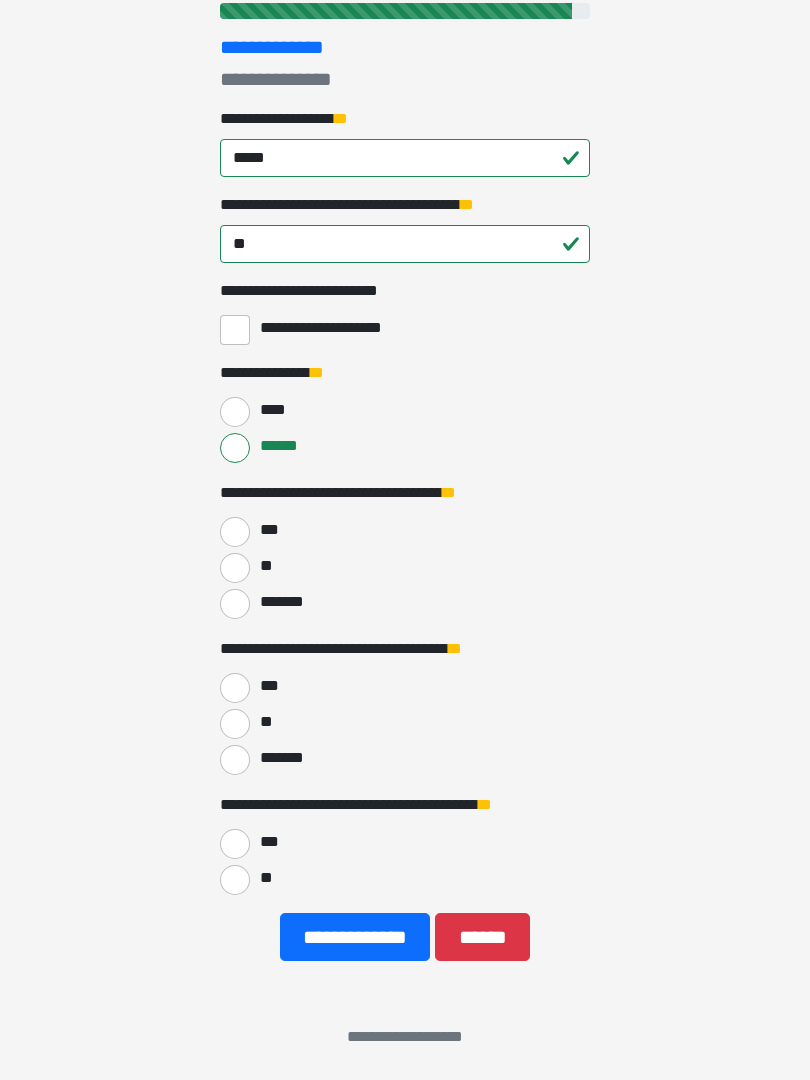click on "**" at bounding box center [235, 568] 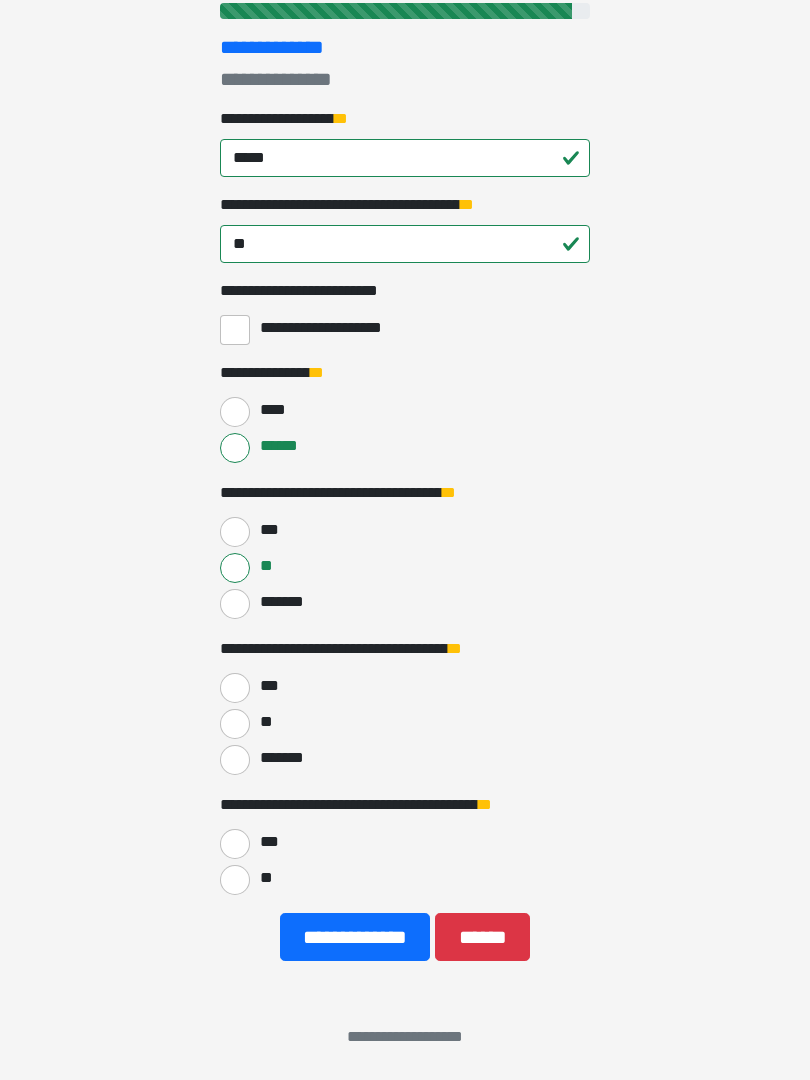 click on "***" at bounding box center [235, 688] 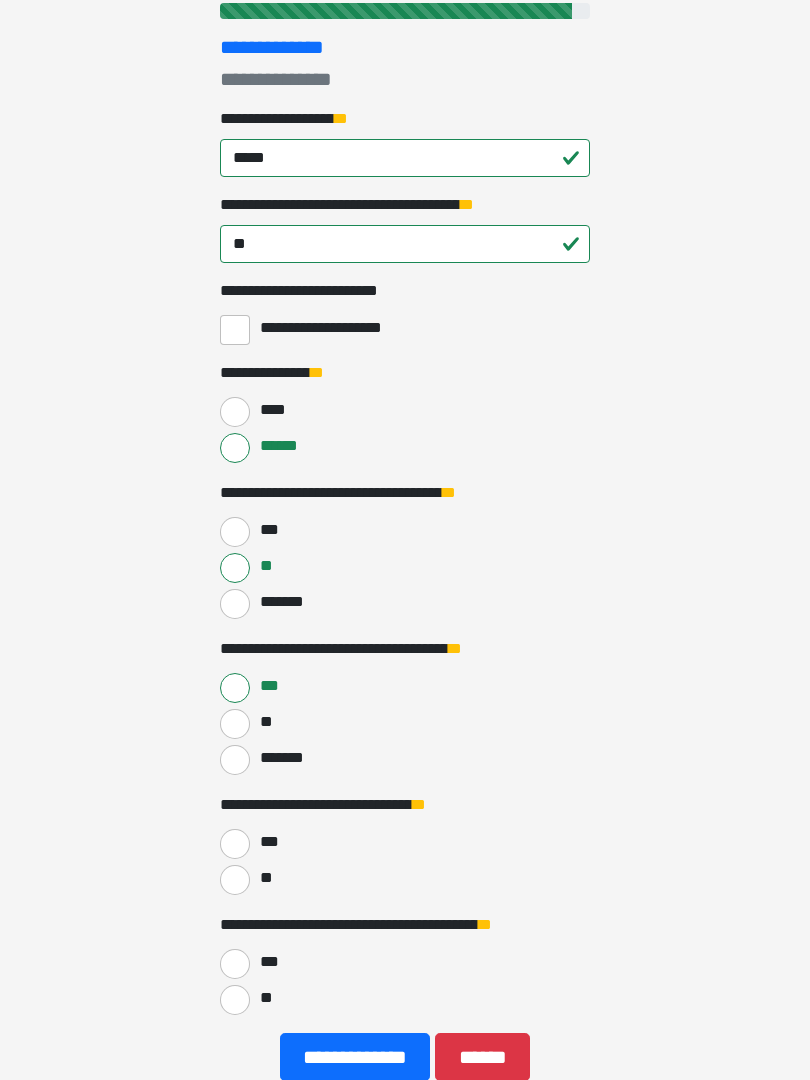 click on "**" at bounding box center (235, 724) 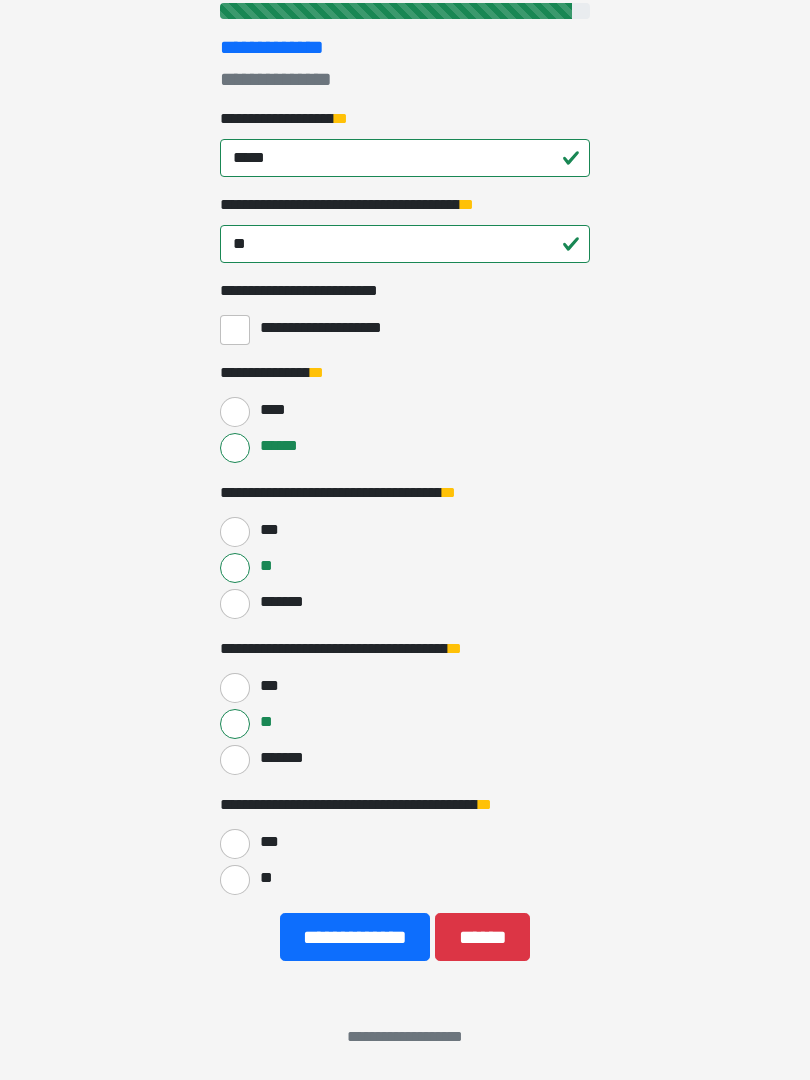 click on "***" at bounding box center [235, 688] 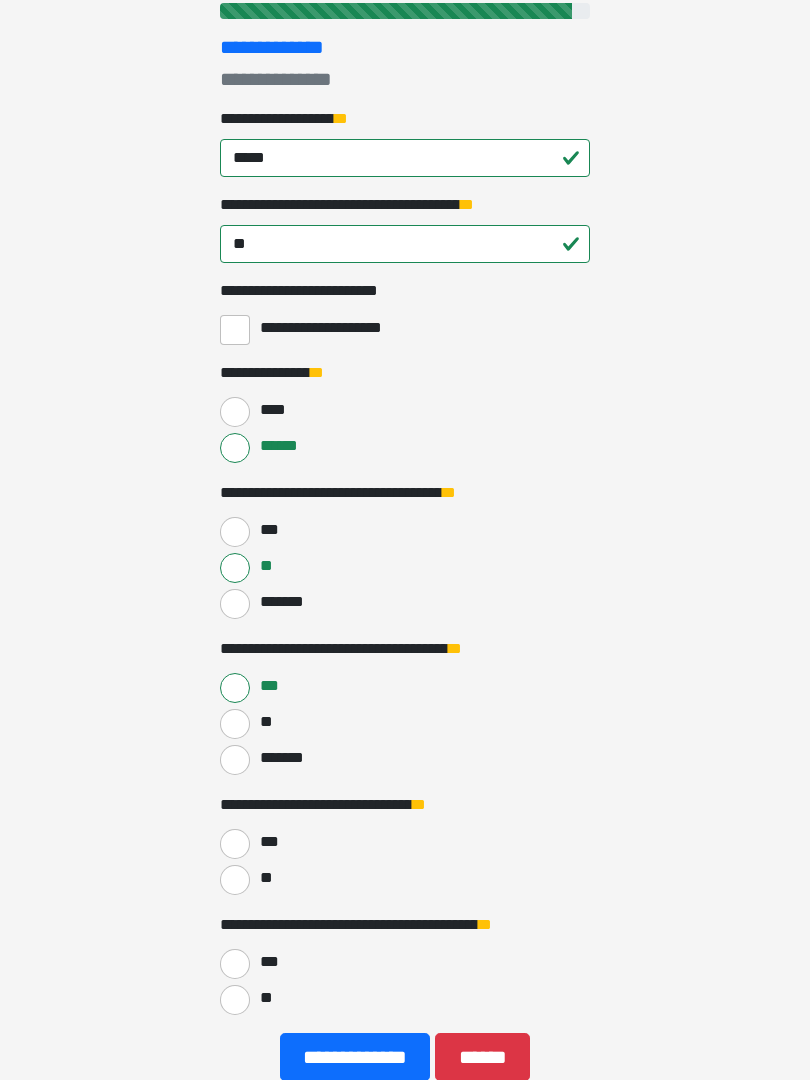 click on "******" at bounding box center [482, 1057] 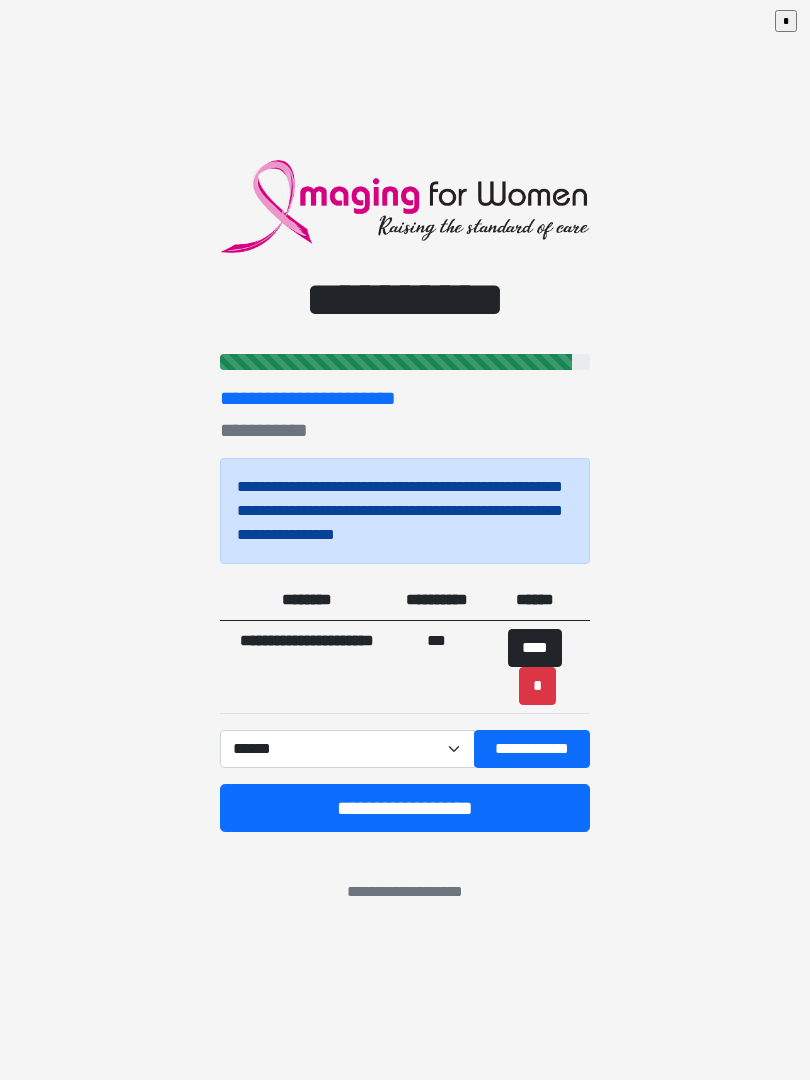 click on "**********" at bounding box center [405, 808] 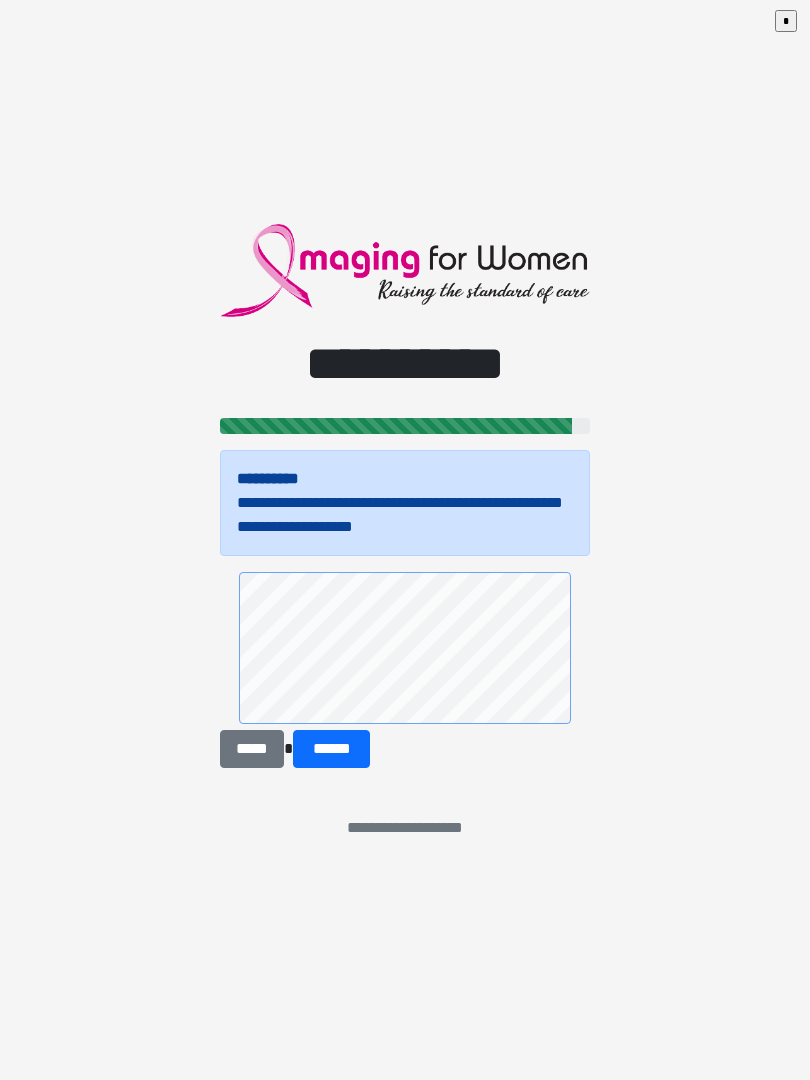click on "******" at bounding box center (331, 749) 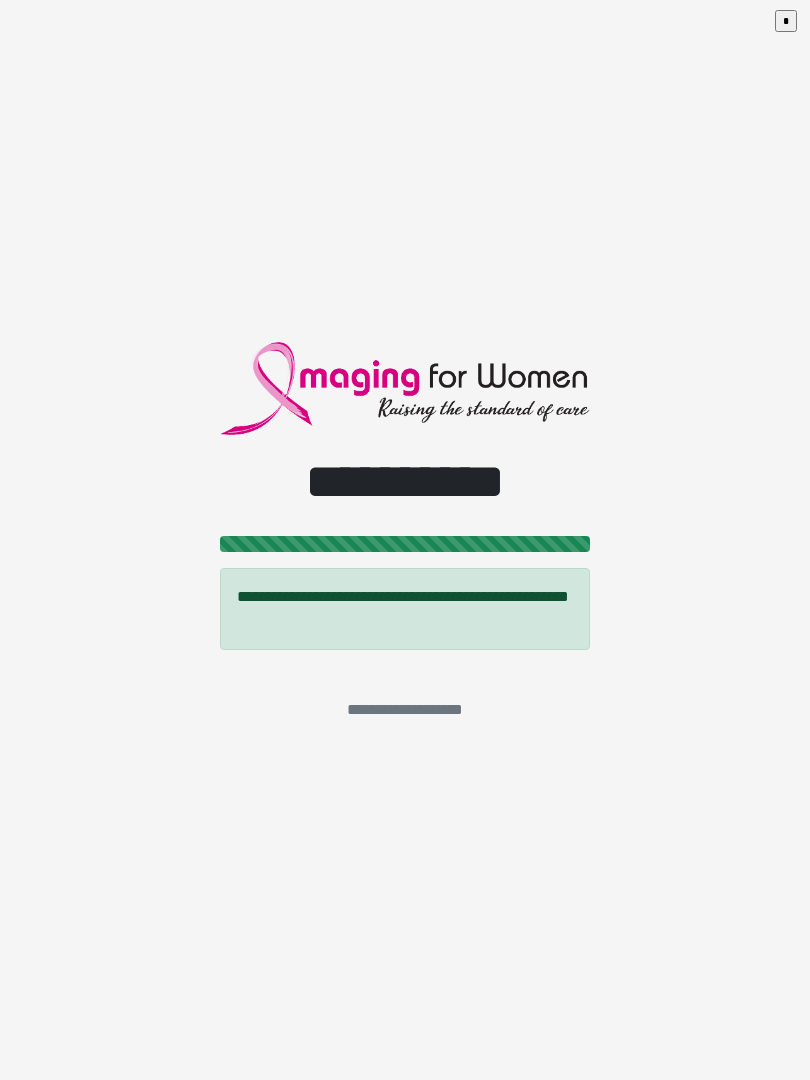 click on "**********" at bounding box center (405, 540) 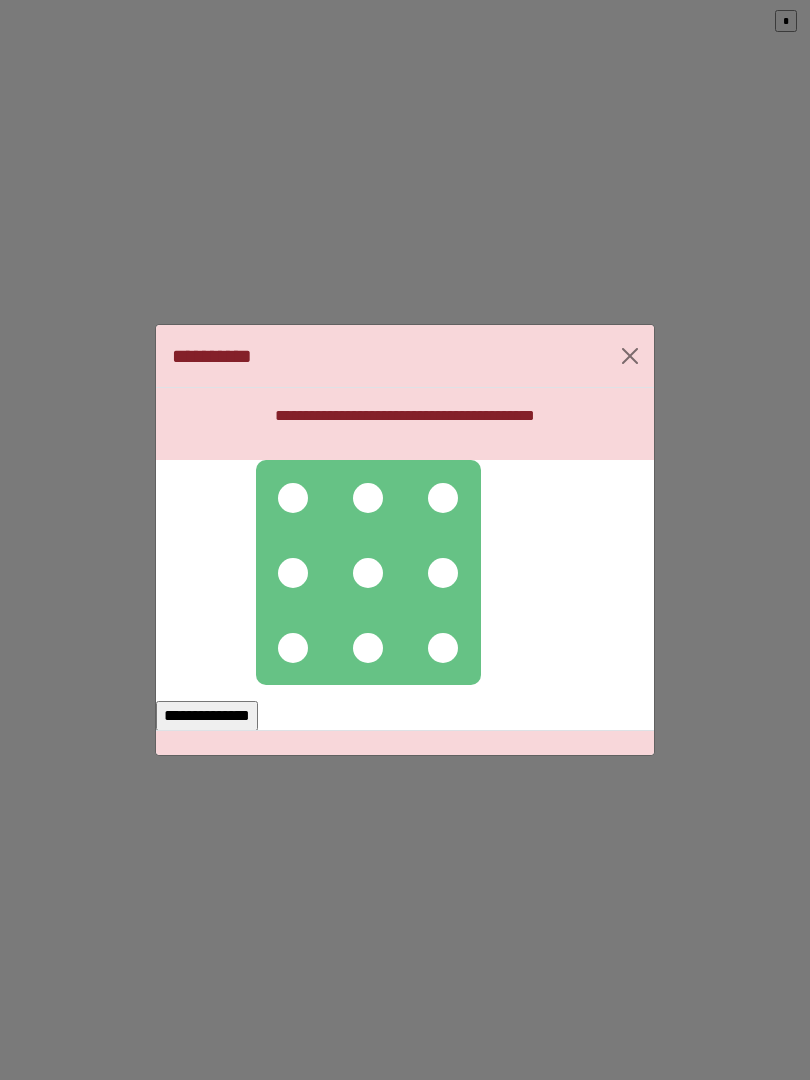 click at bounding box center (368, 573) 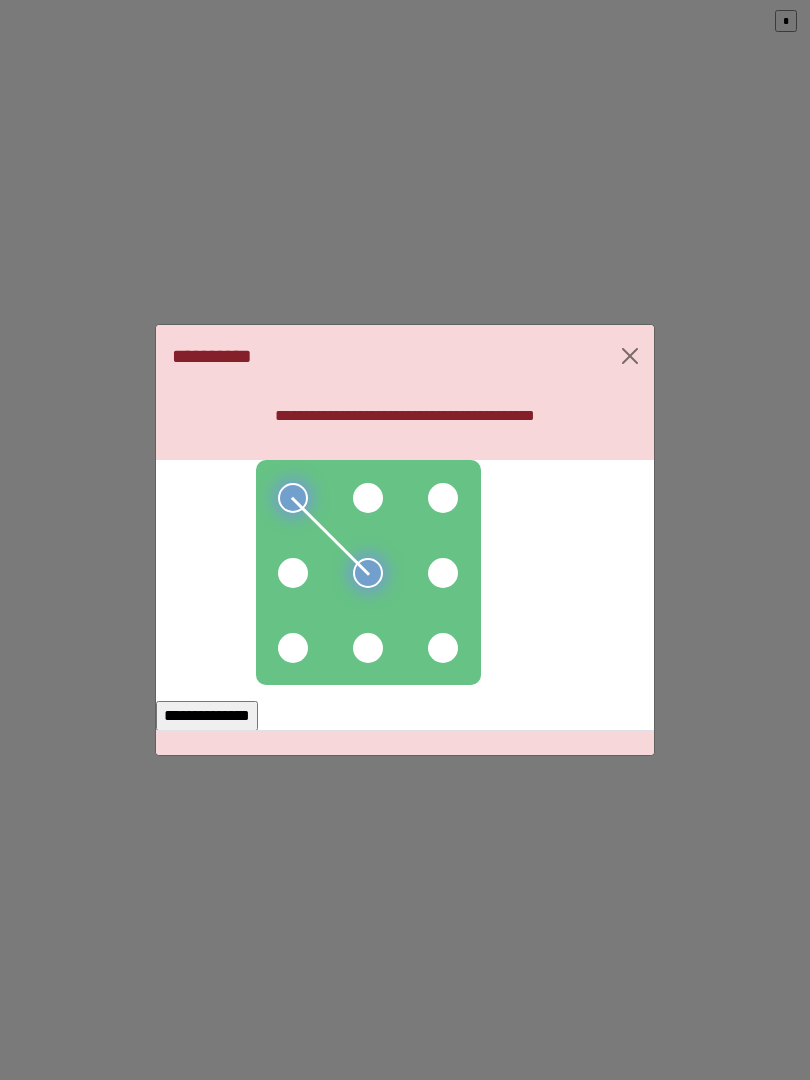 click at bounding box center (368, 498) 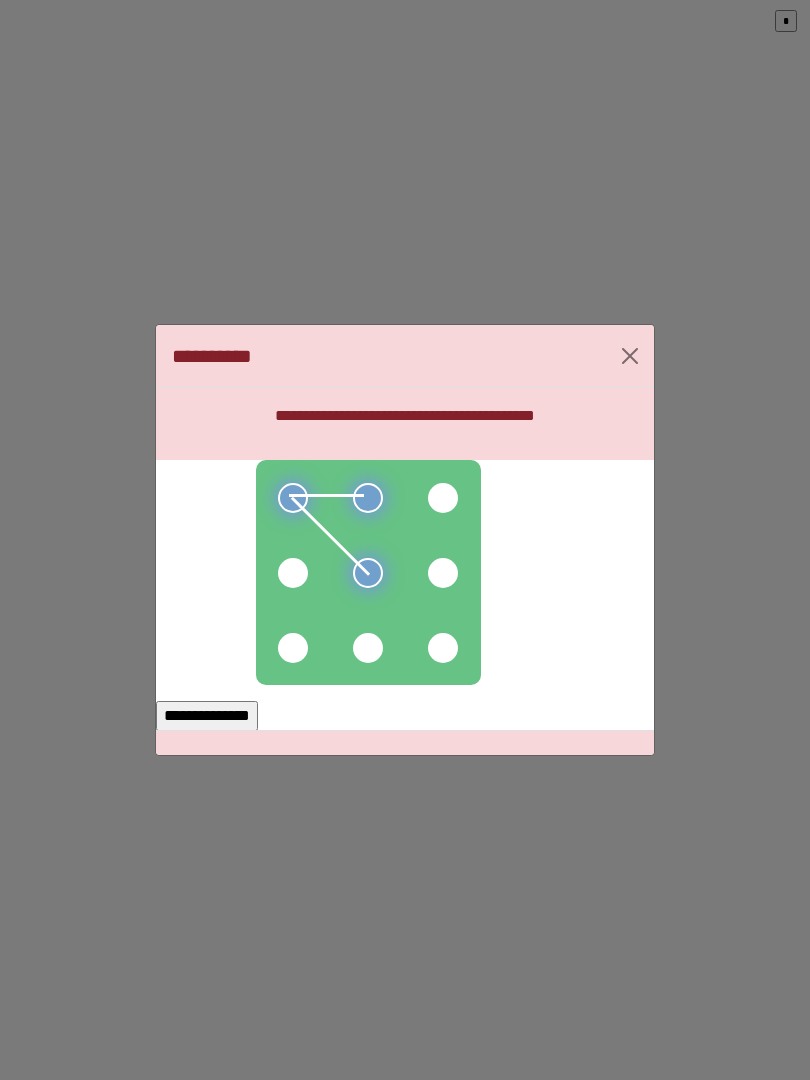 click at bounding box center [293, 573] 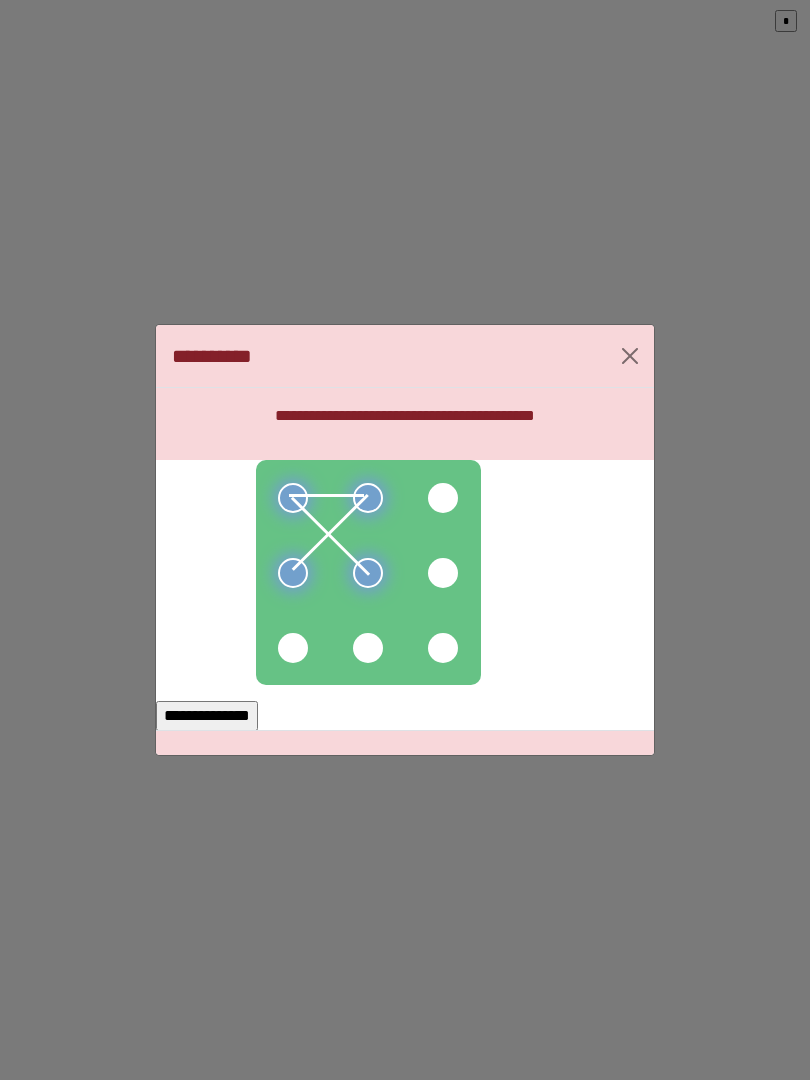 click at bounding box center (293, 648) 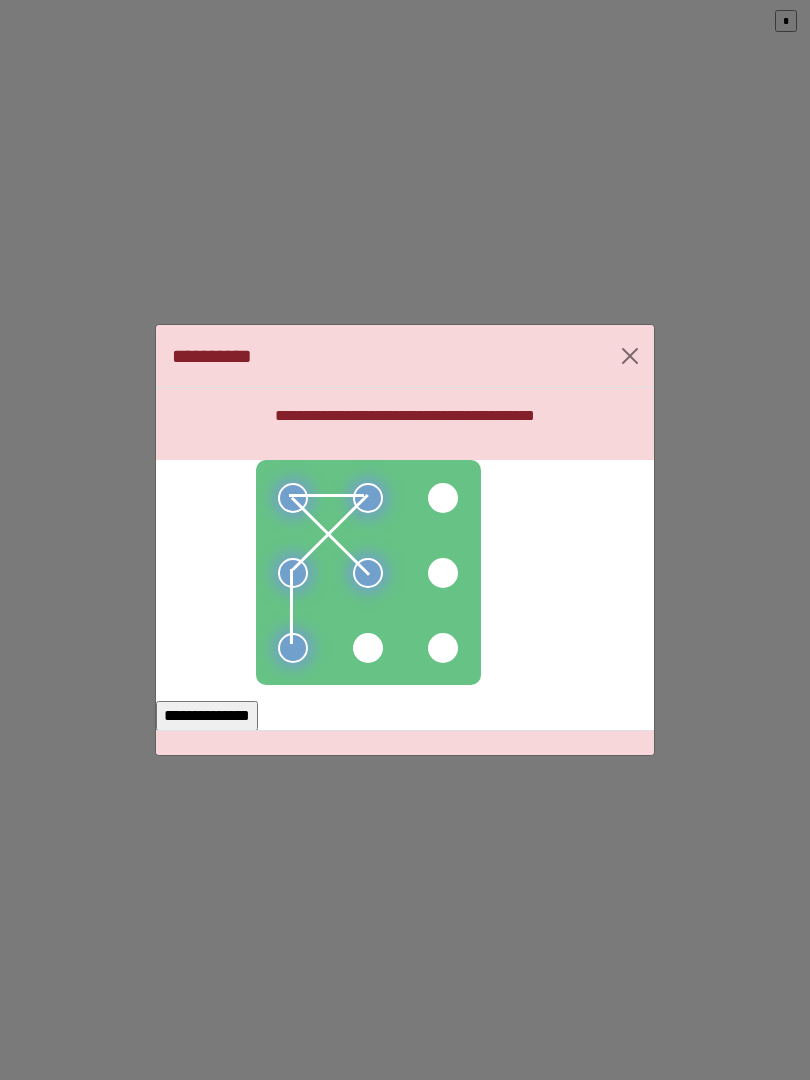 click at bounding box center (368, 648) 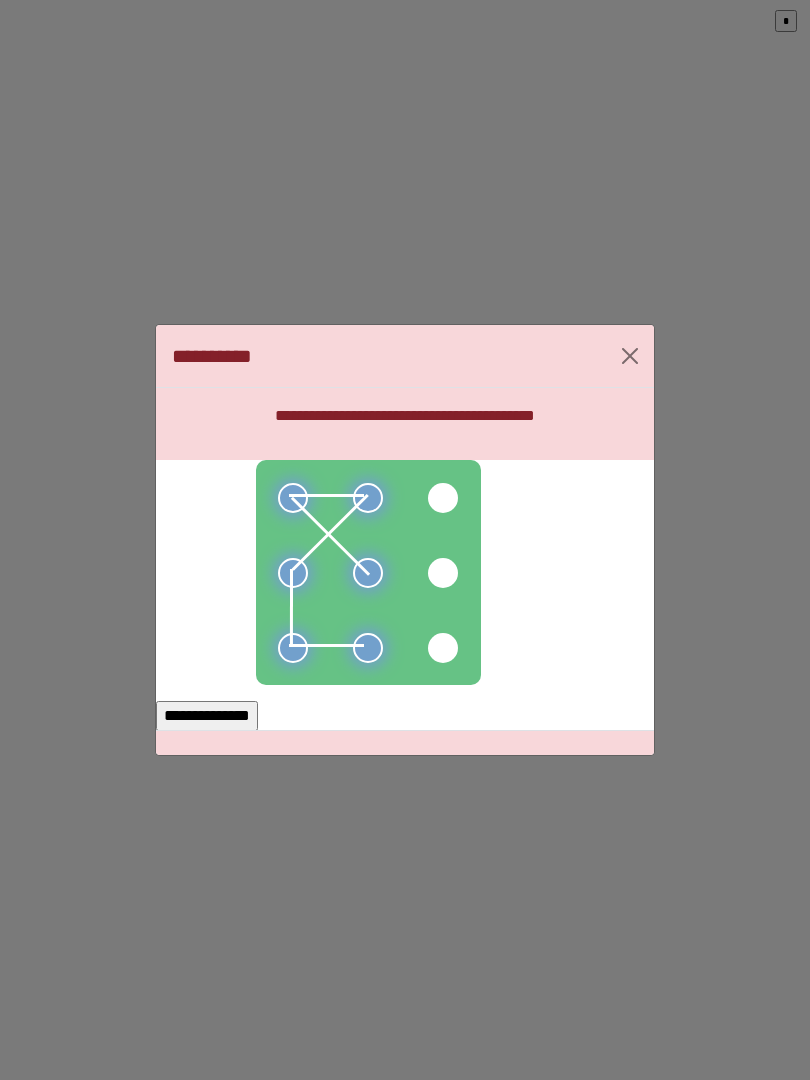 click on "**********" at bounding box center (207, 716) 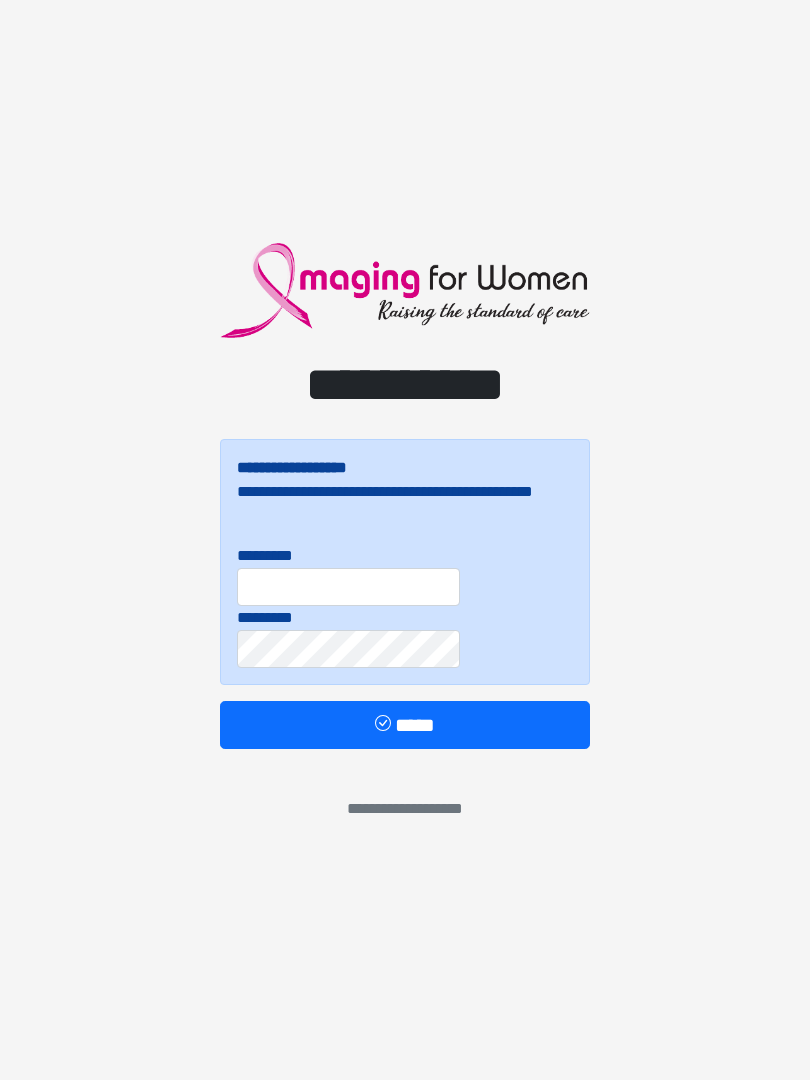 scroll, scrollTop: 0, scrollLeft: 0, axis: both 